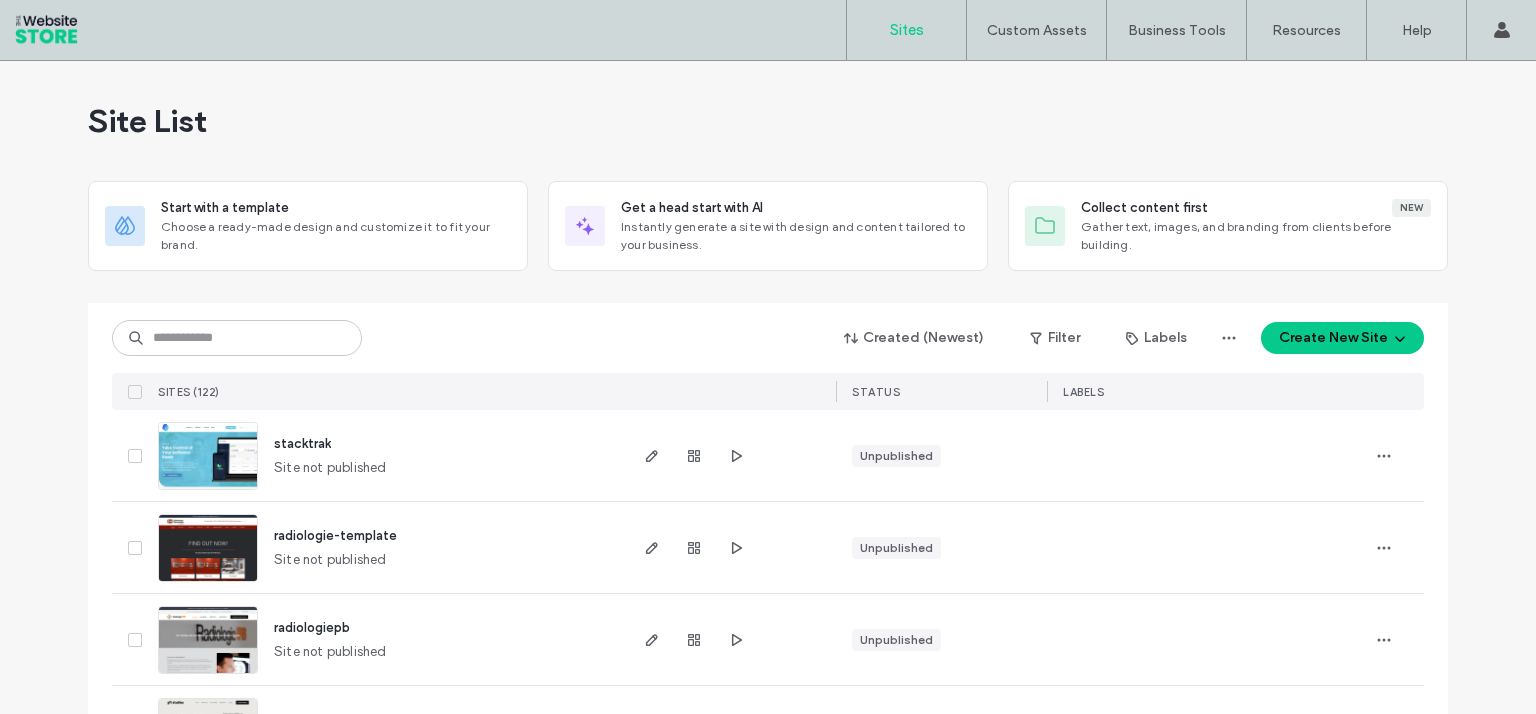 scroll, scrollTop: 0, scrollLeft: 0, axis: both 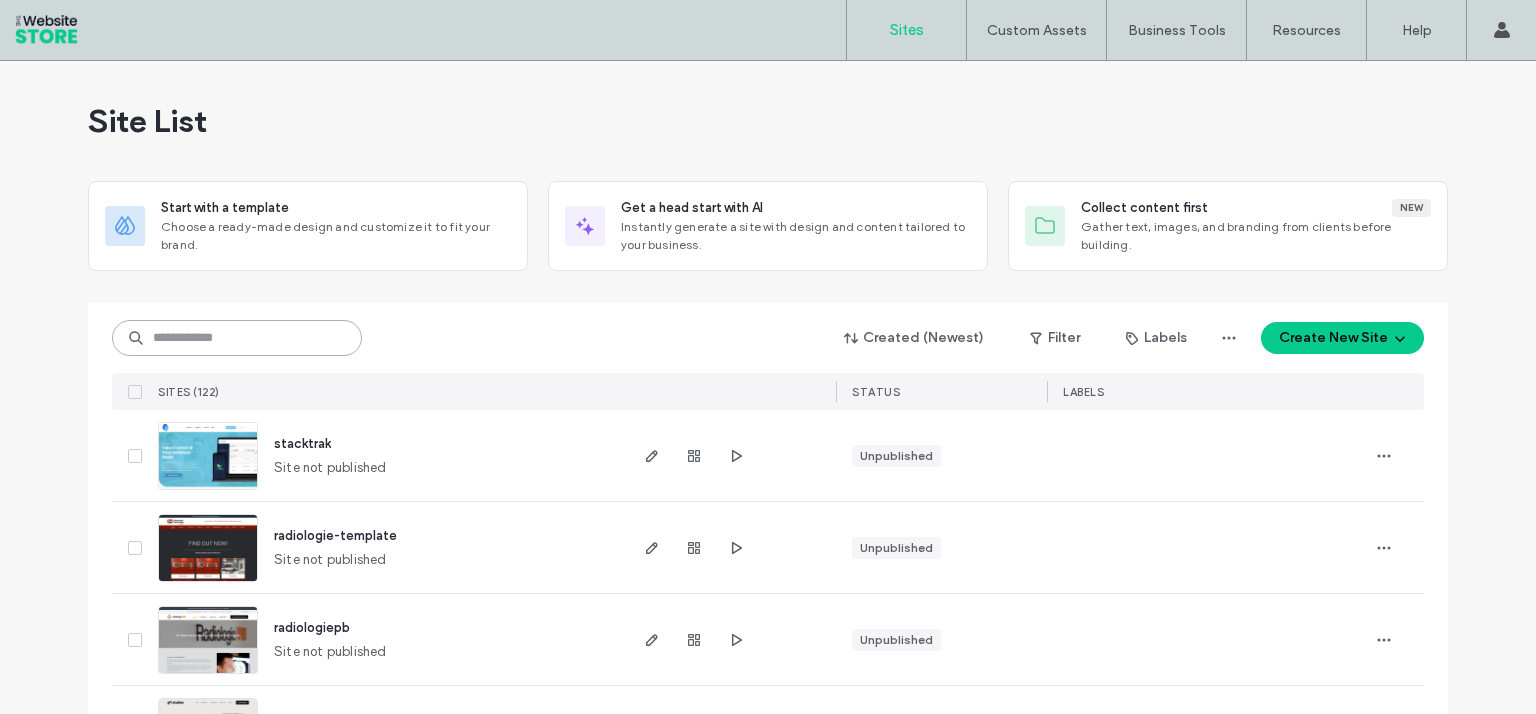 click at bounding box center (237, 338) 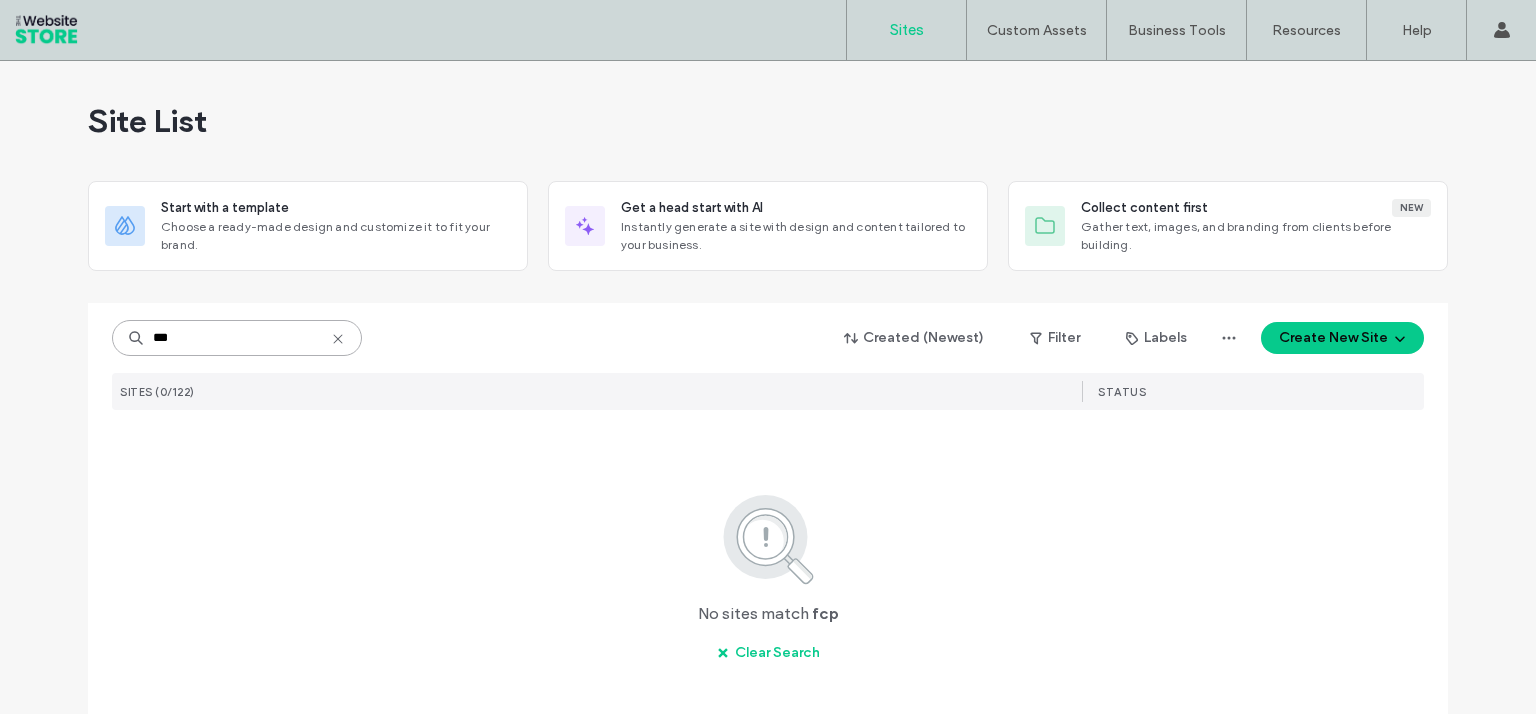 type on "***" 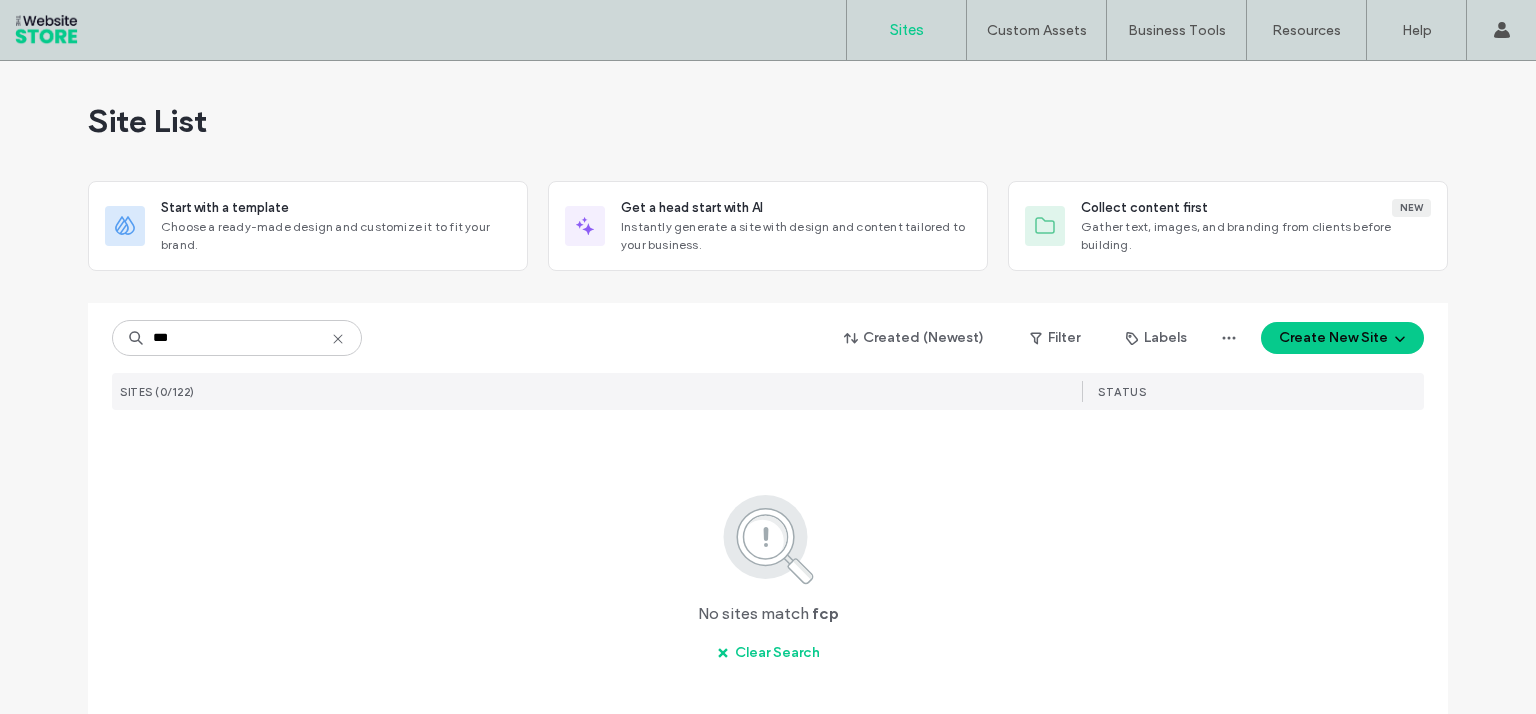 click 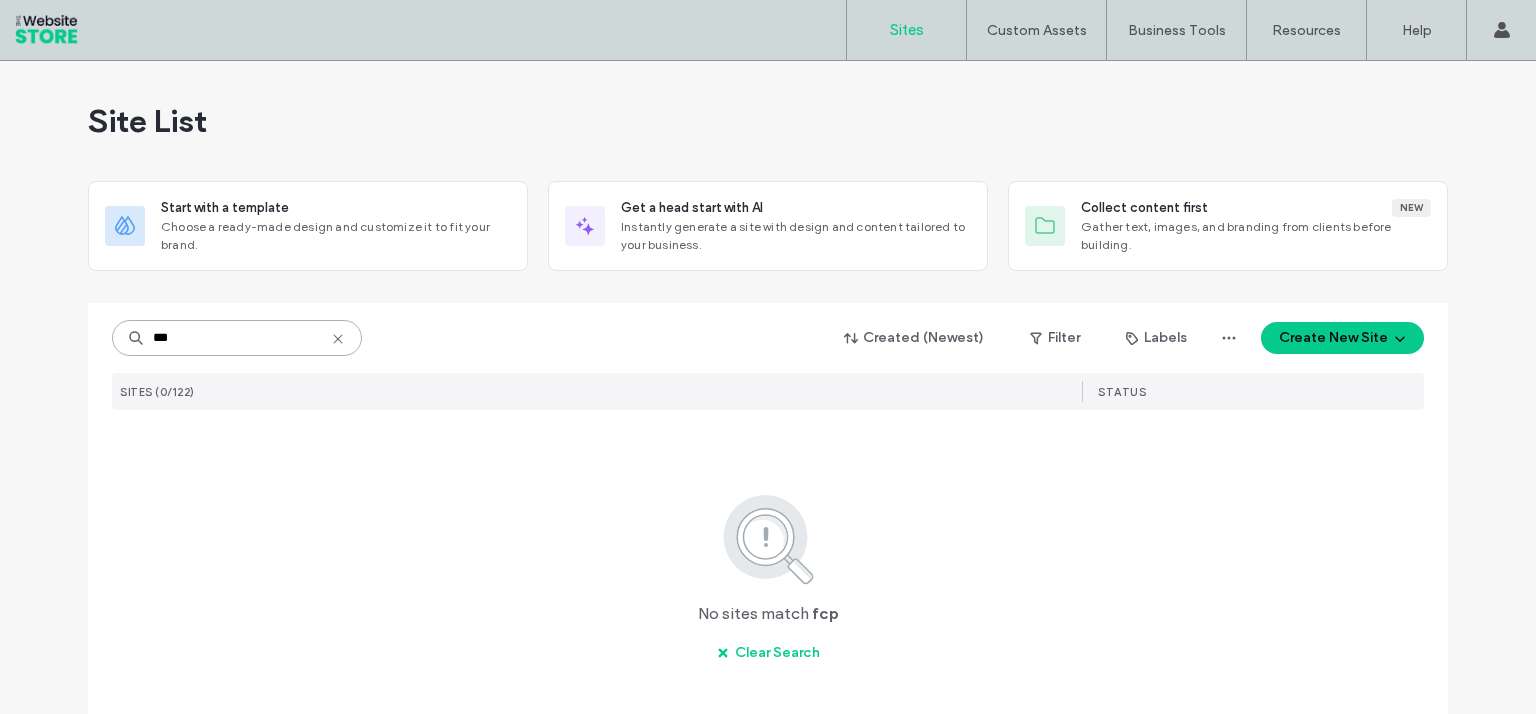 type 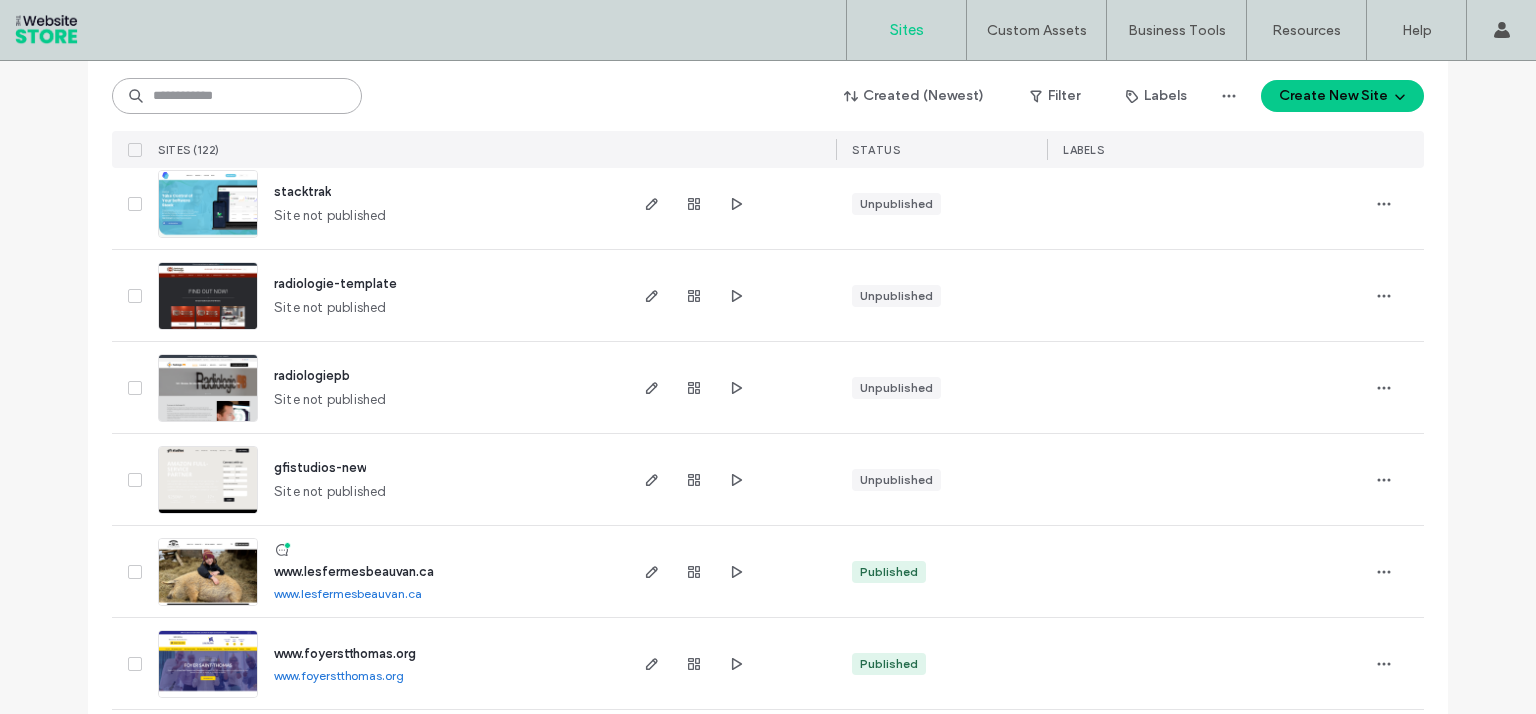 scroll, scrollTop: 0, scrollLeft: 0, axis: both 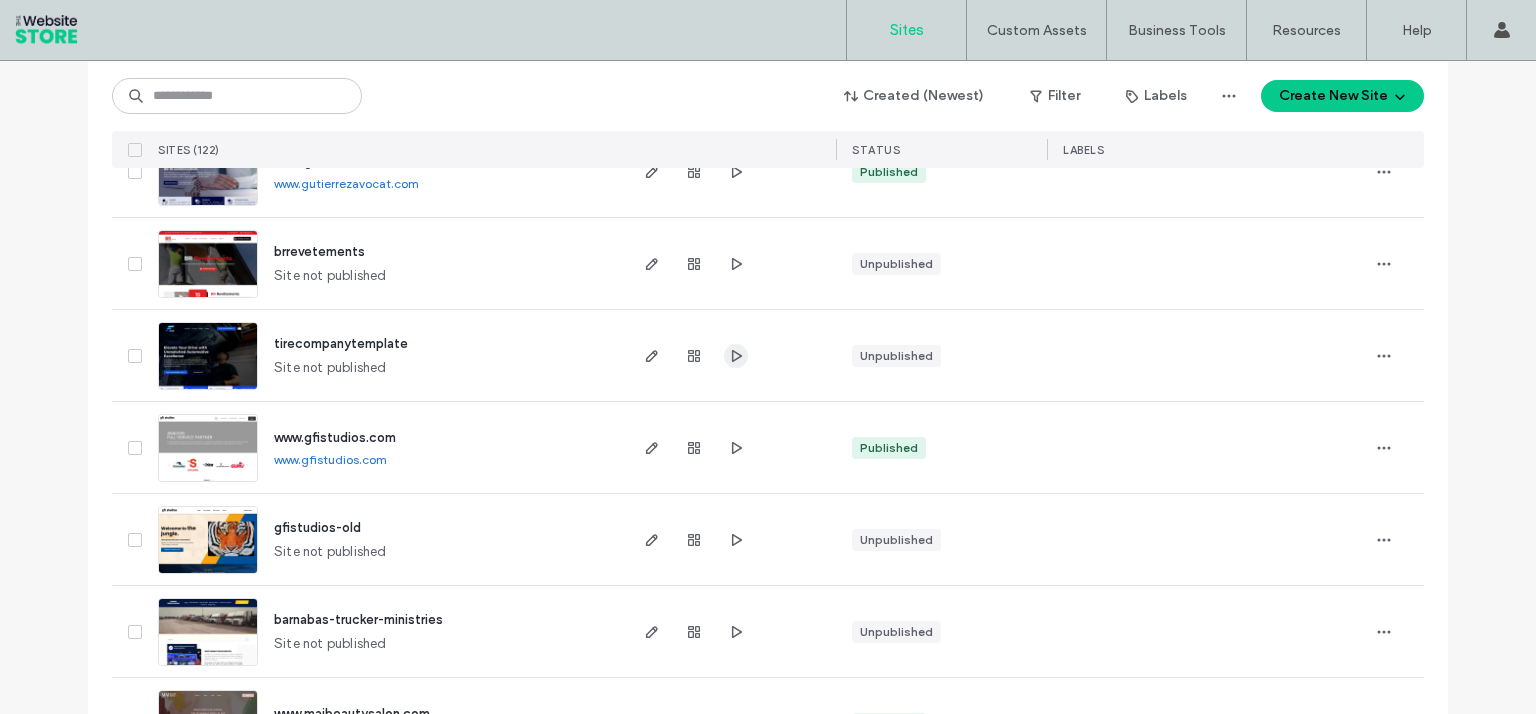 click 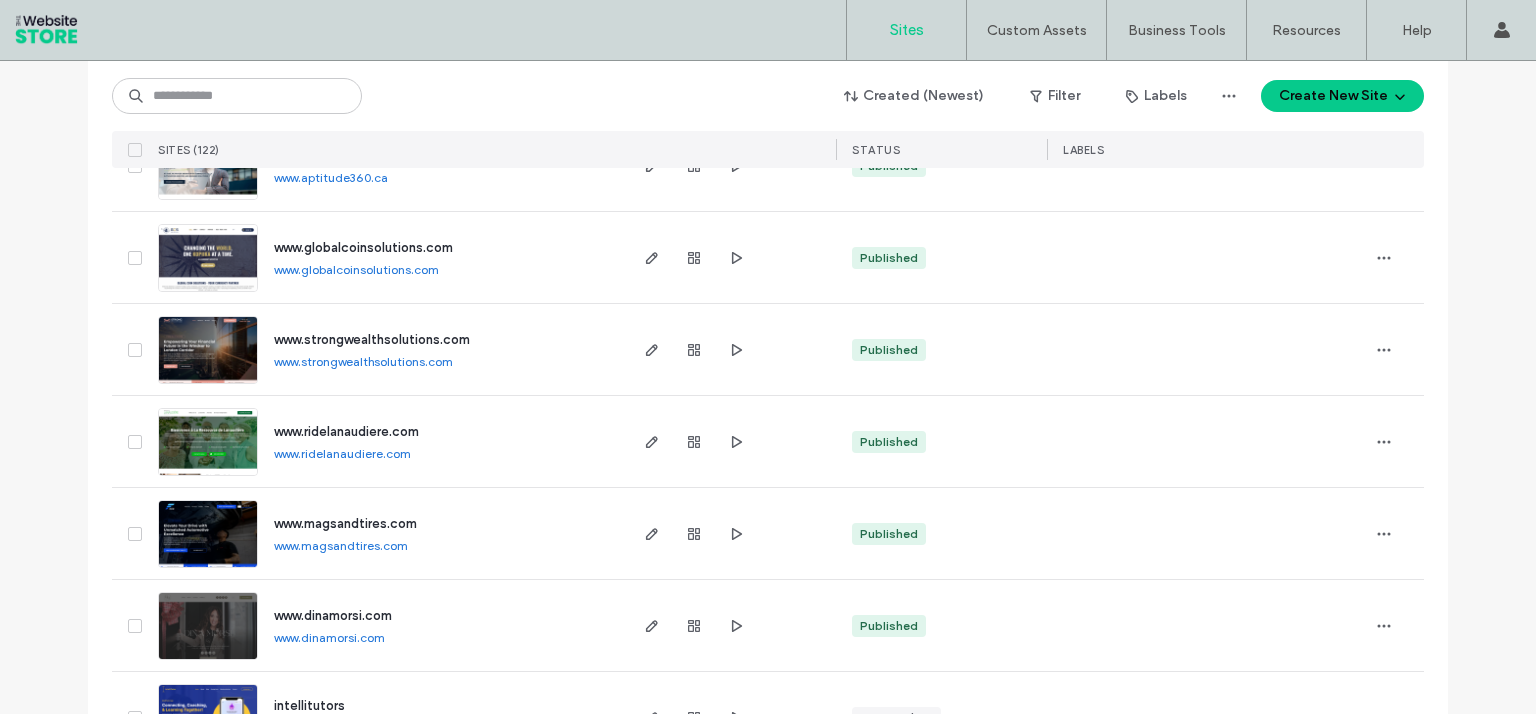 scroll, scrollTop: 5280, scrollLeft: 0, axis: vertical 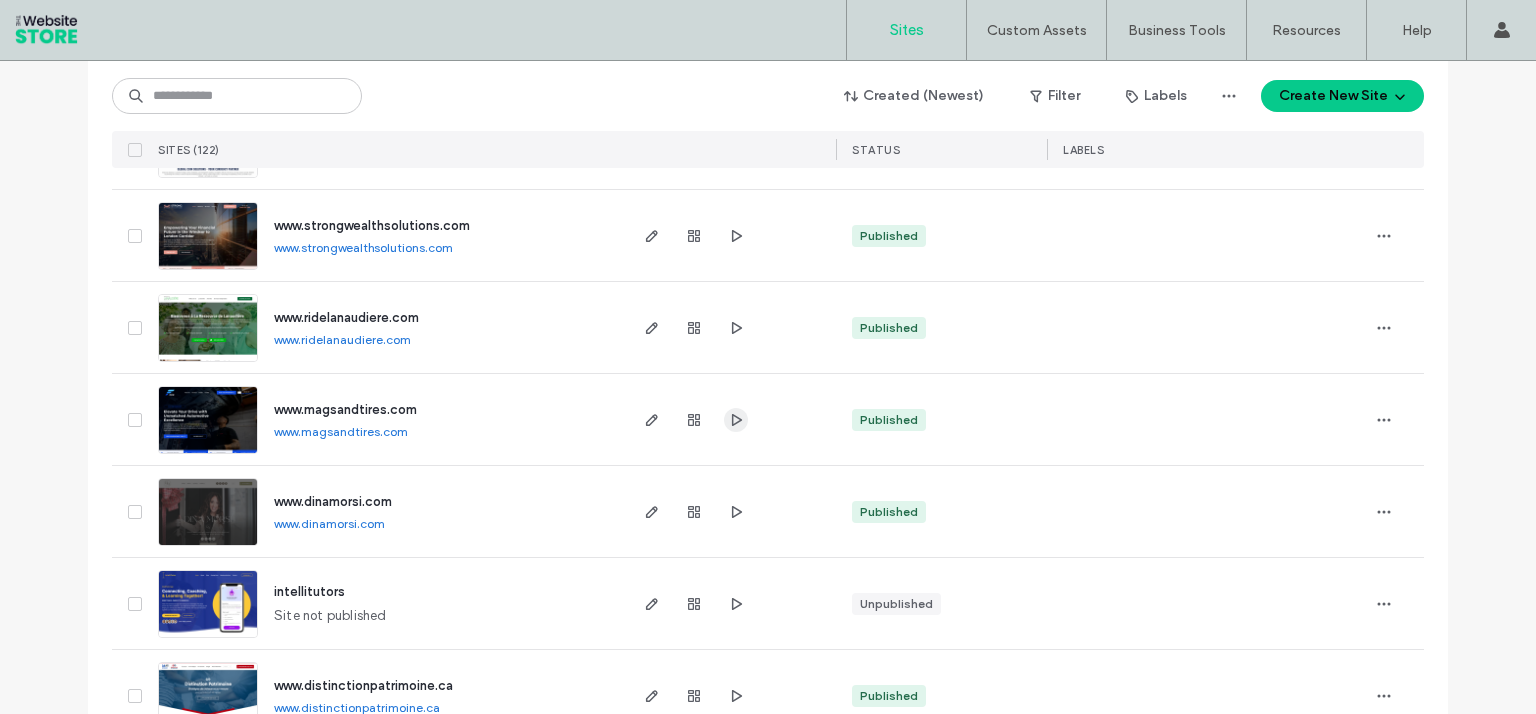 click at bounding box center (736, 420) 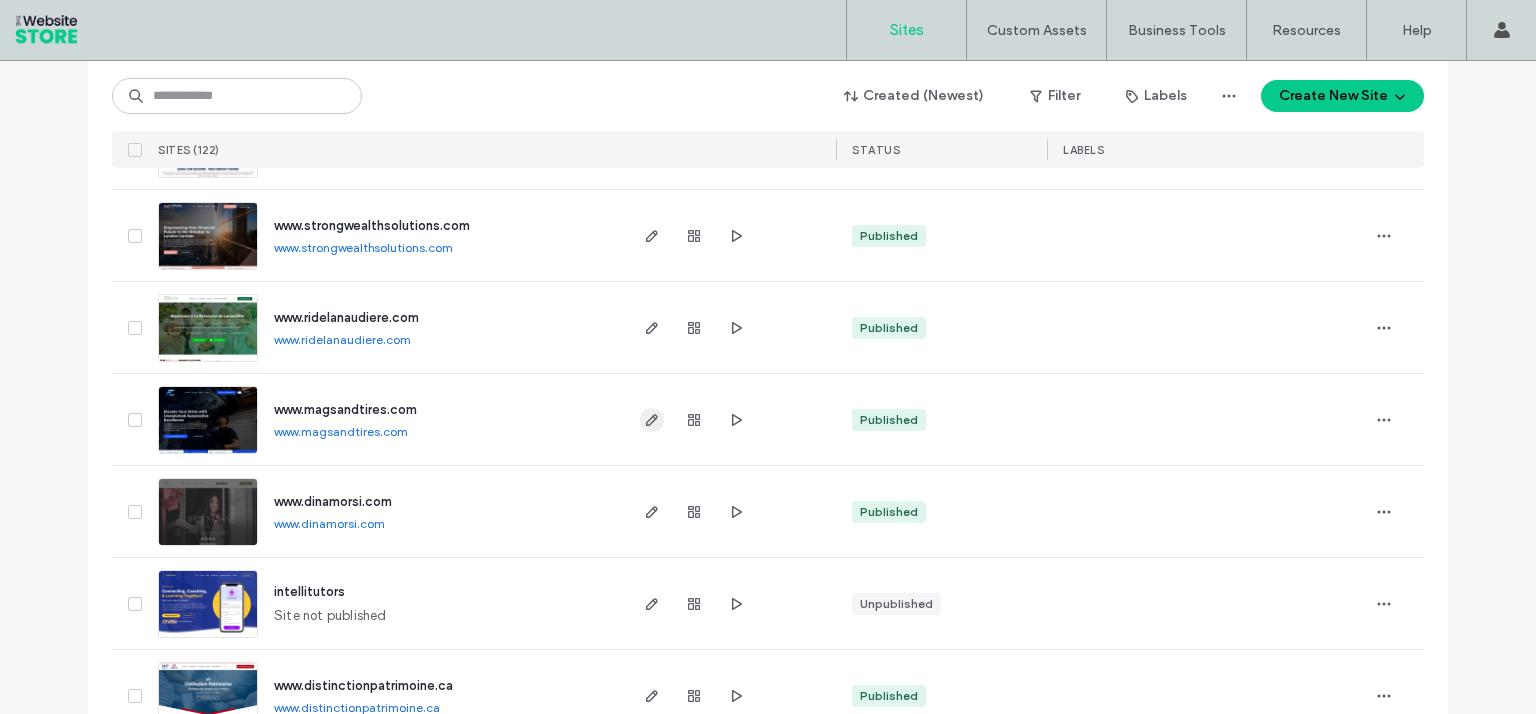 click at bounding box center (652, 420) 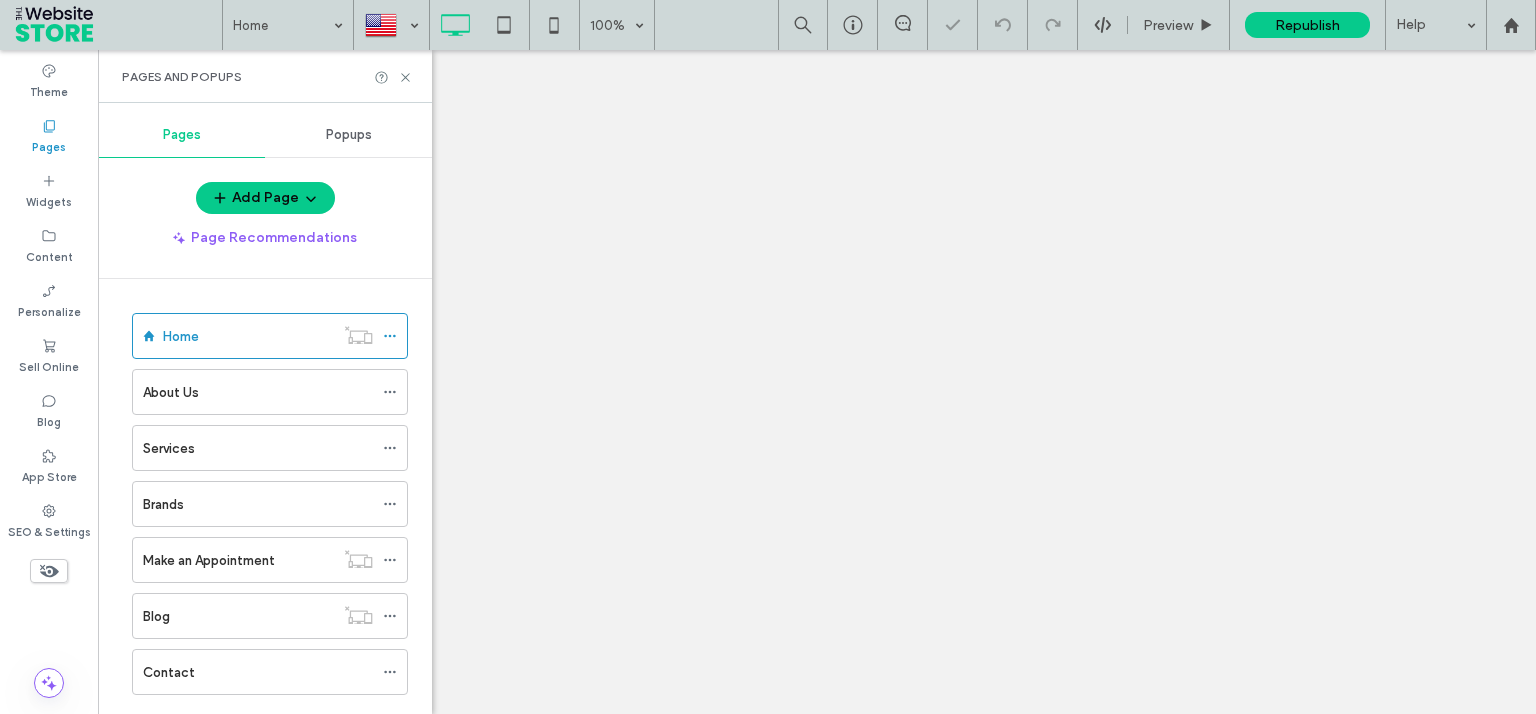 click on "Popups" at bounding box center (348, 135) 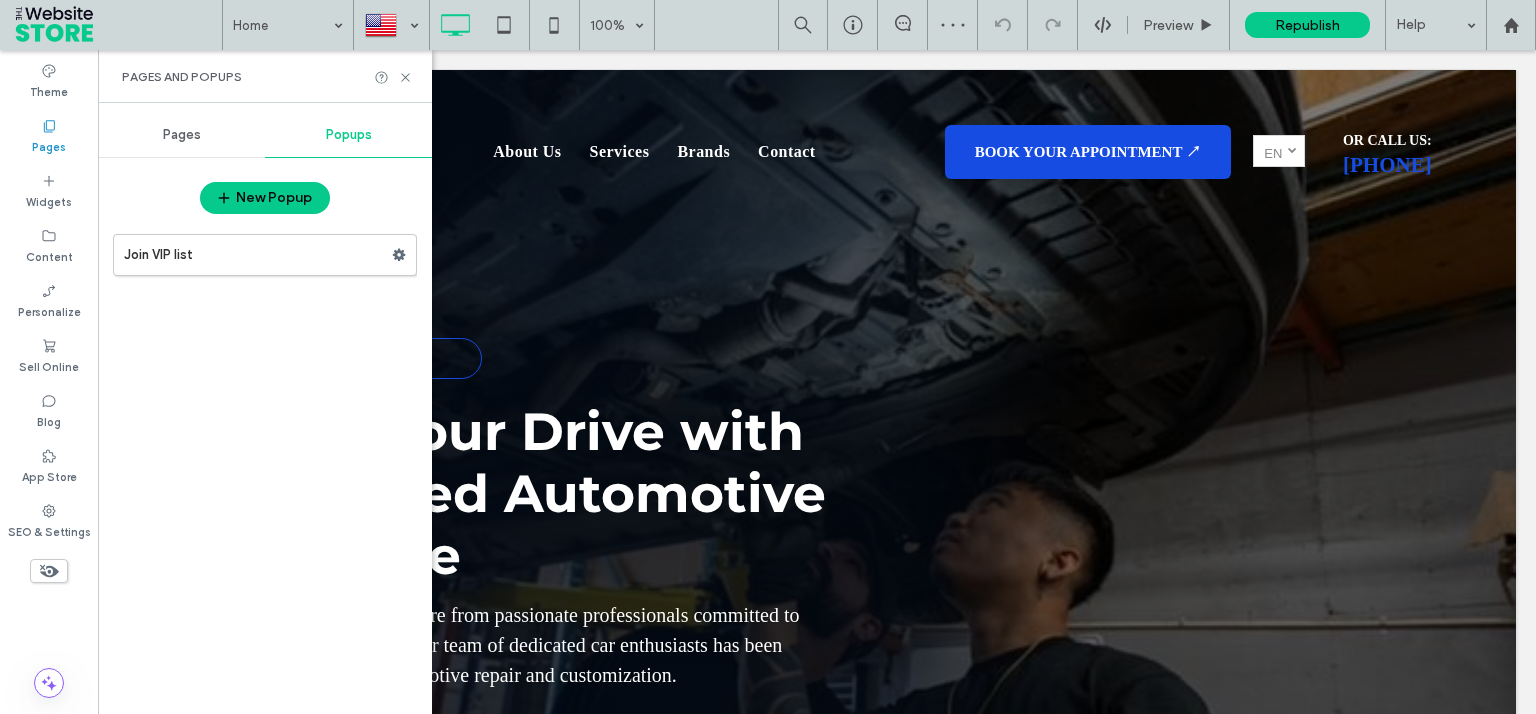 scroll, scrollTop: 0, scrollLeft: 0, axis: both 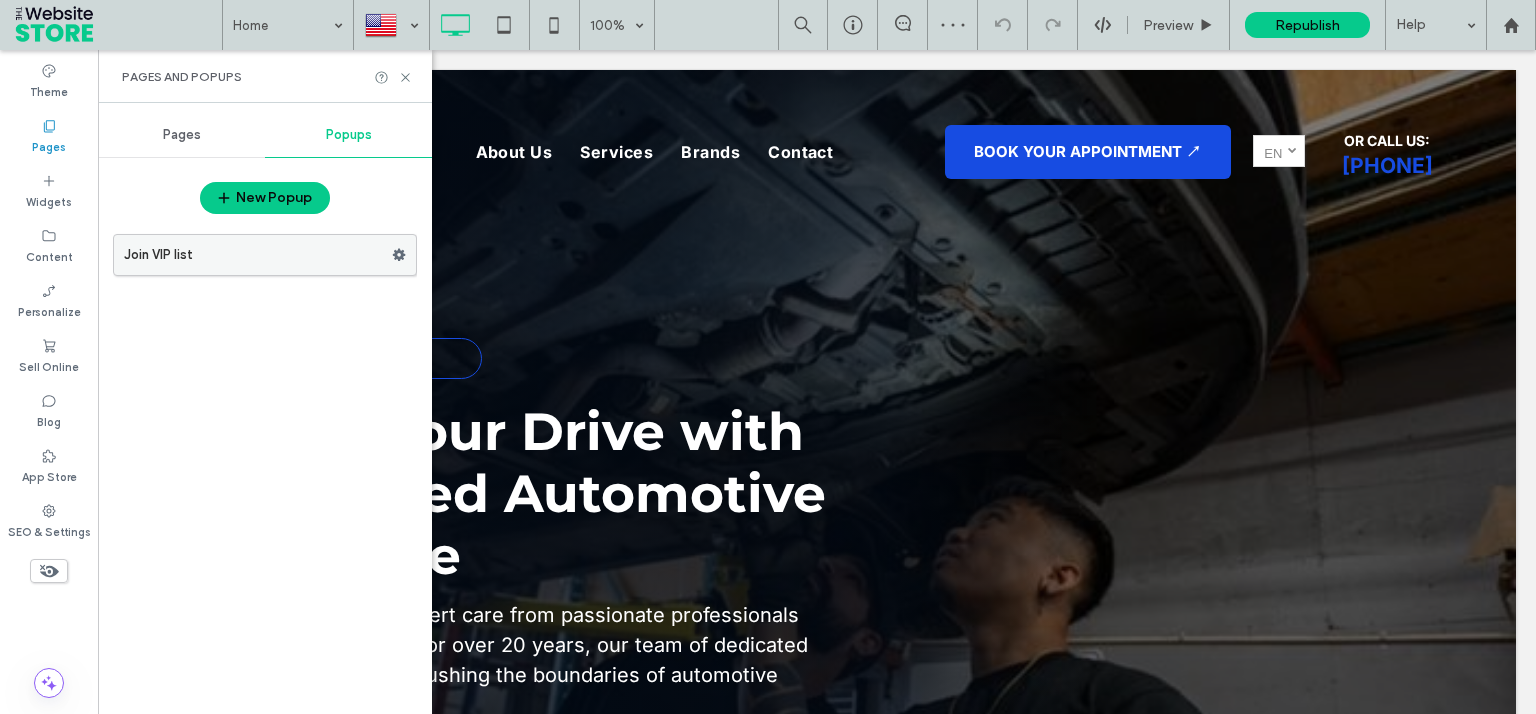 click on "Join VIP list" at bounding box center [258, 255] 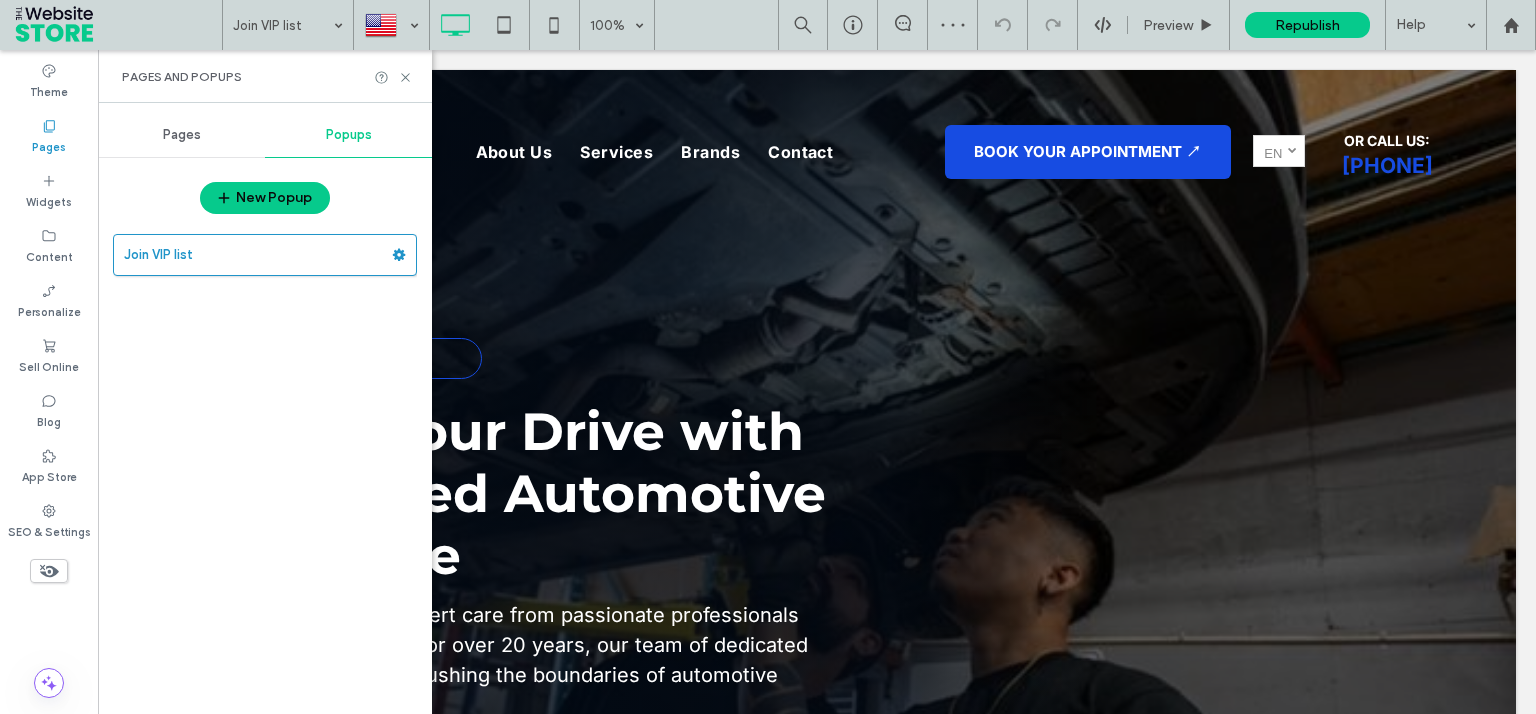 scroll, scrollTop: 0, scrollLeft: 0, axis: both 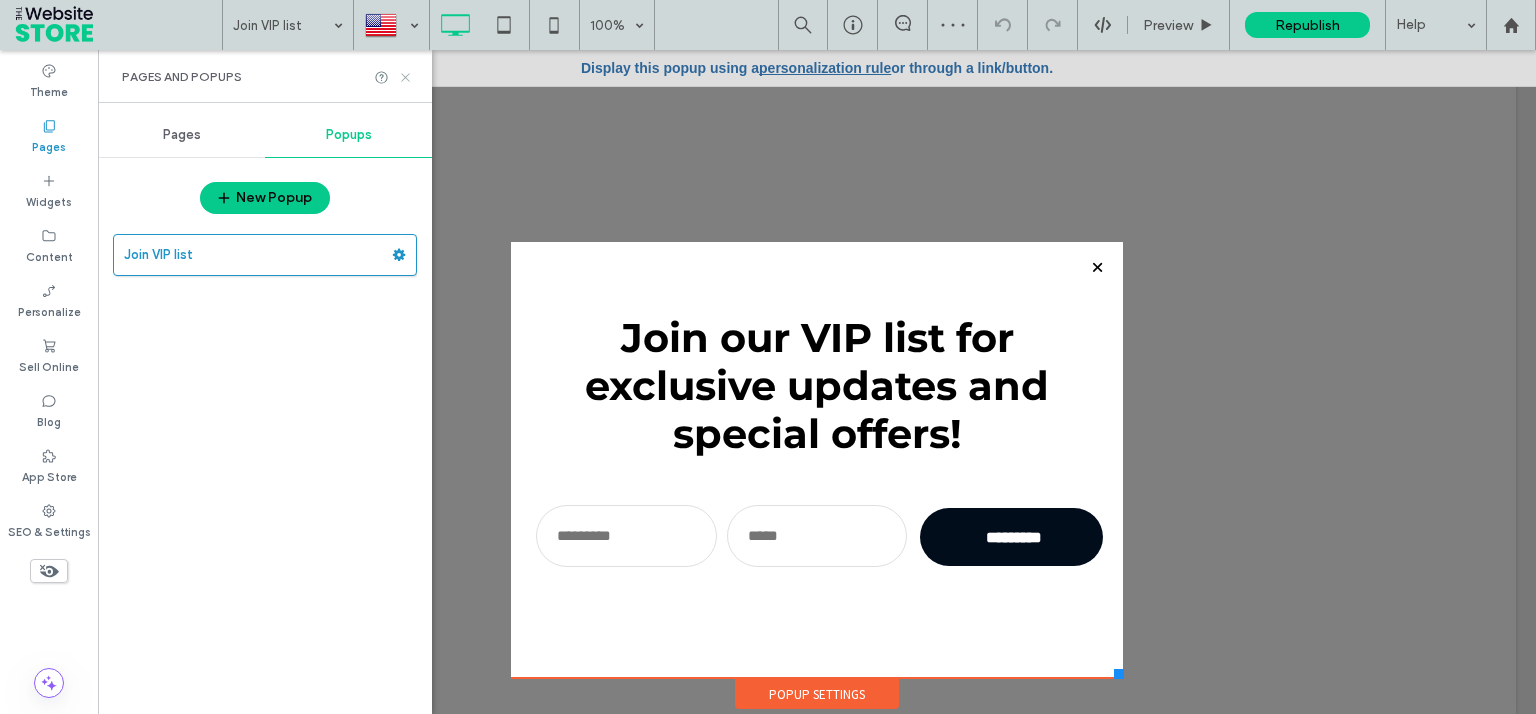 drag, startPoint x: 405, startPoint y: 79, endPoint x: 966, endPoint y: 496, distance: 699.0064 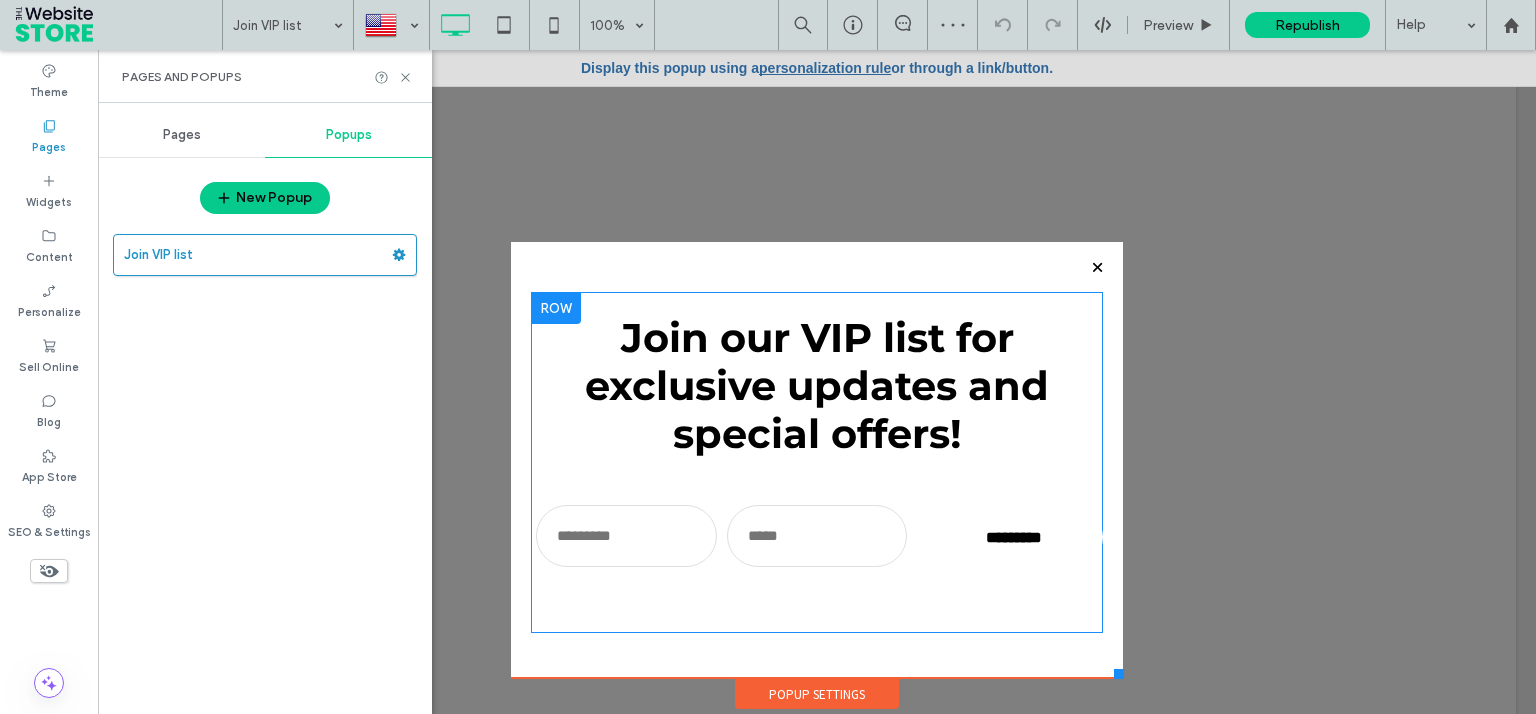 scroll, scrollTop: 0, scrollLeft: 0, axis: both 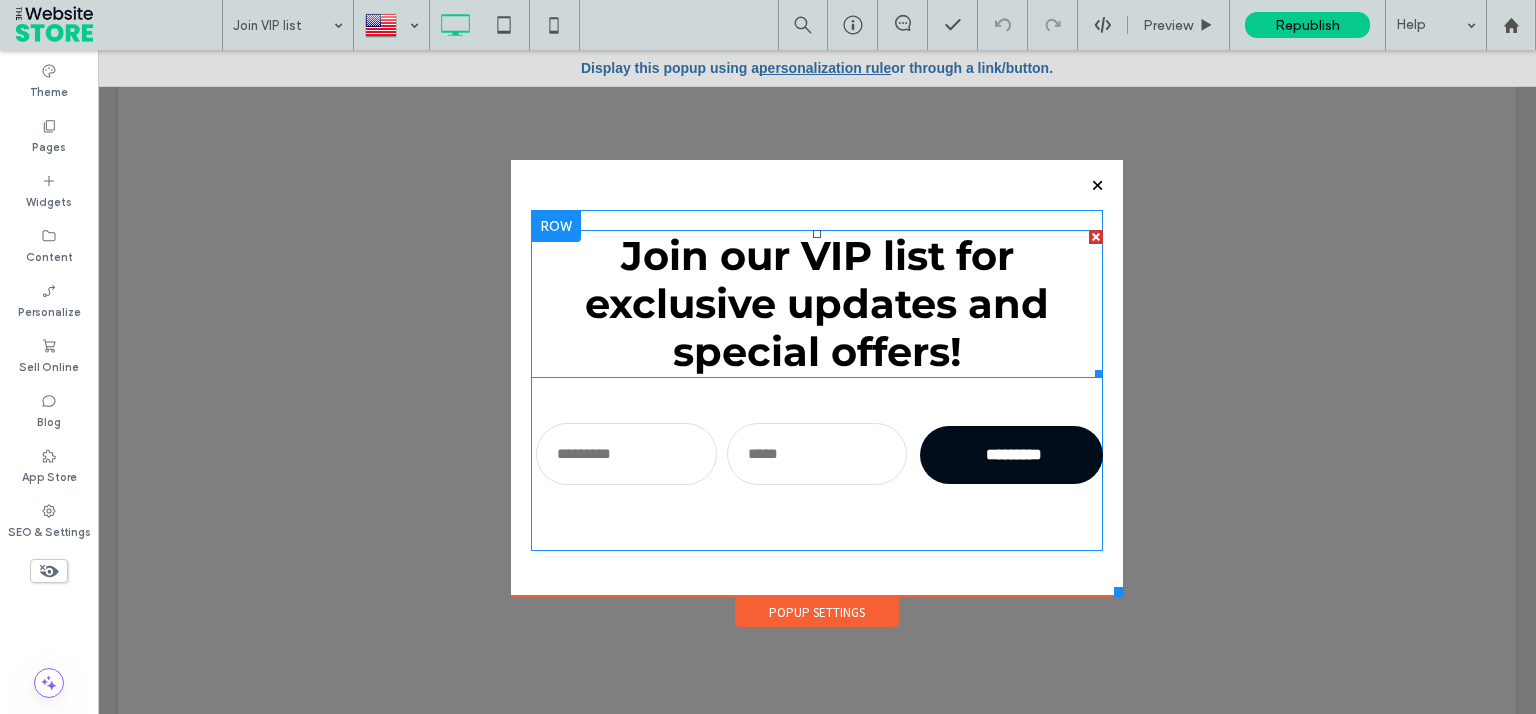 click on "Join our VIP list for exclusive updates and special offers!" at bounding box center [817, 303] 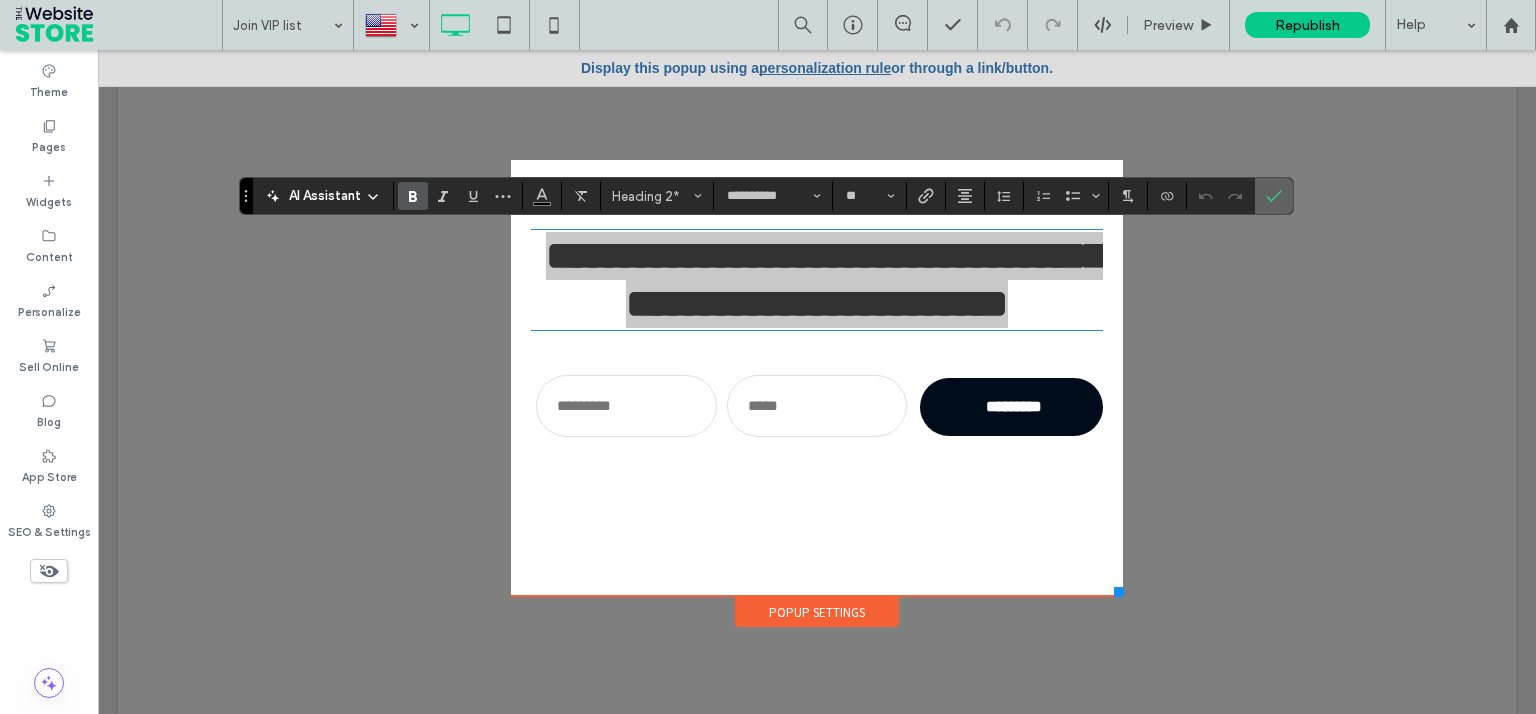 click 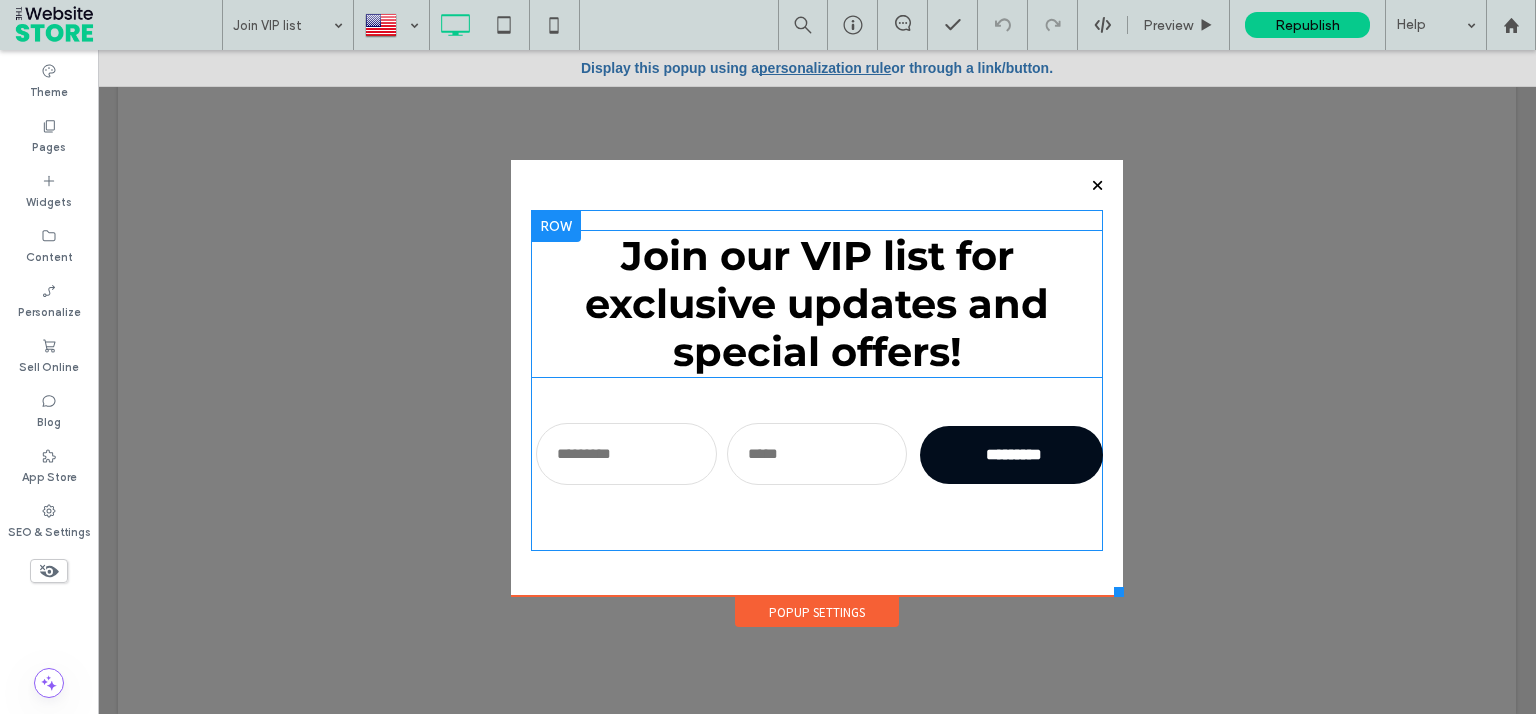click on "Join our VIP list for exclusive updates and special offers!" at bounding box center [817, 303] 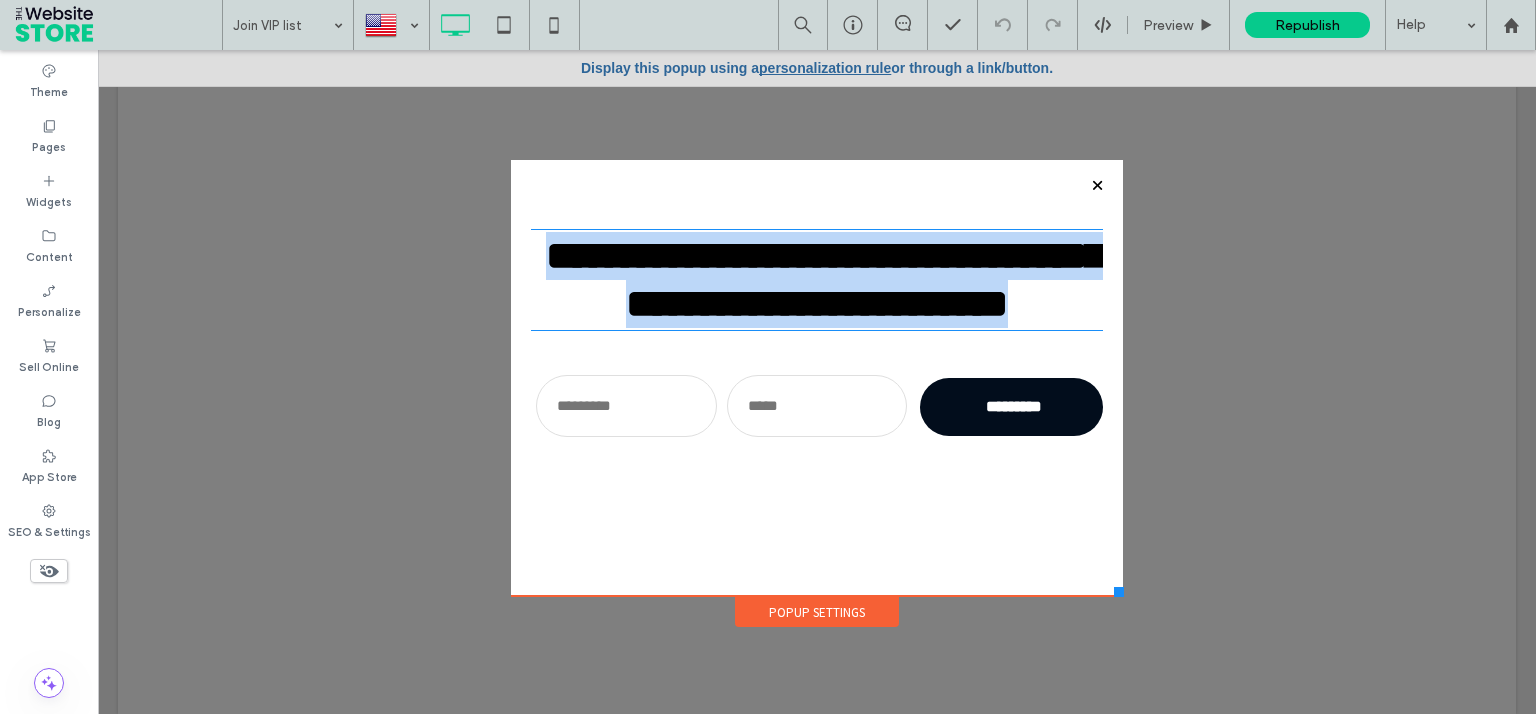 type on "**********" 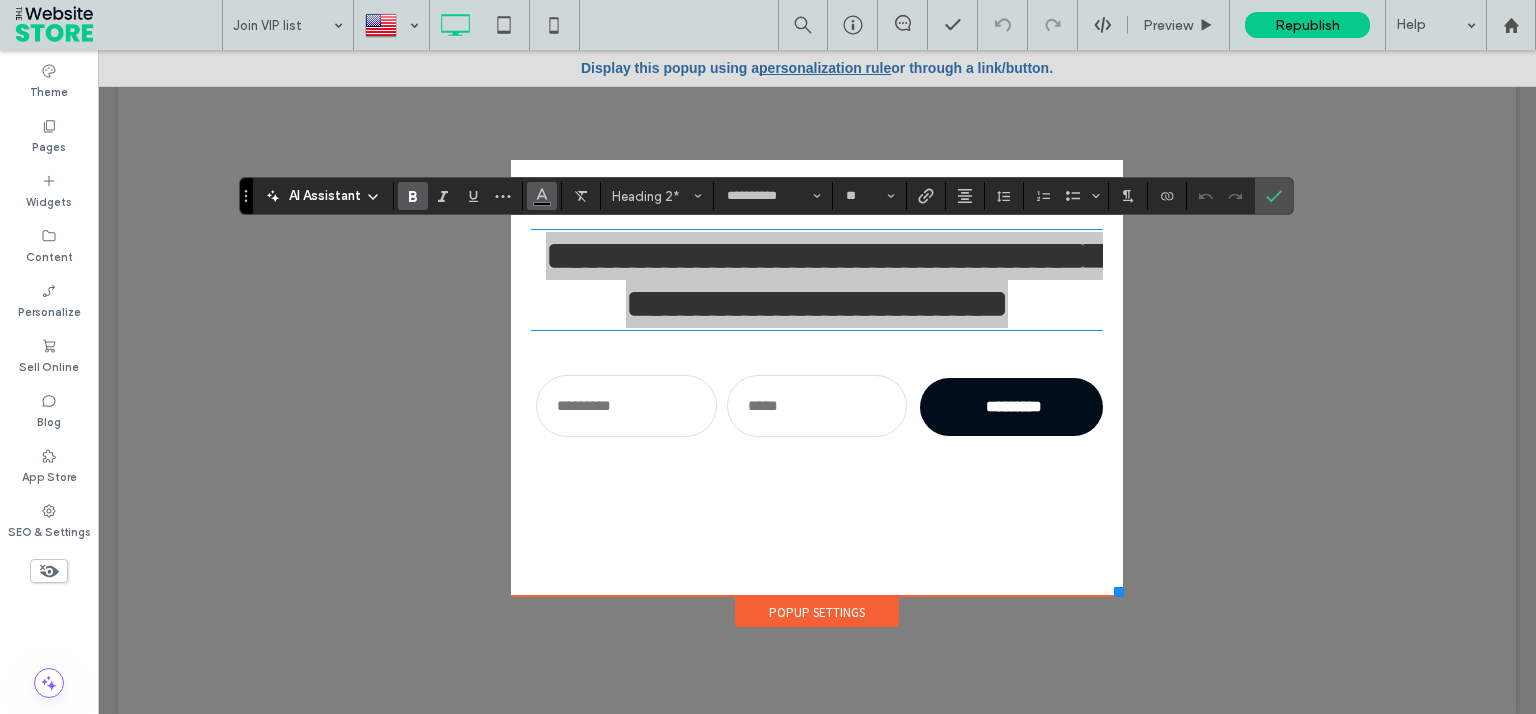 drag, startPoint x: 542, startPoint y: 199, endPoint x: 550, endPoint y: 206, distance: 10.630146 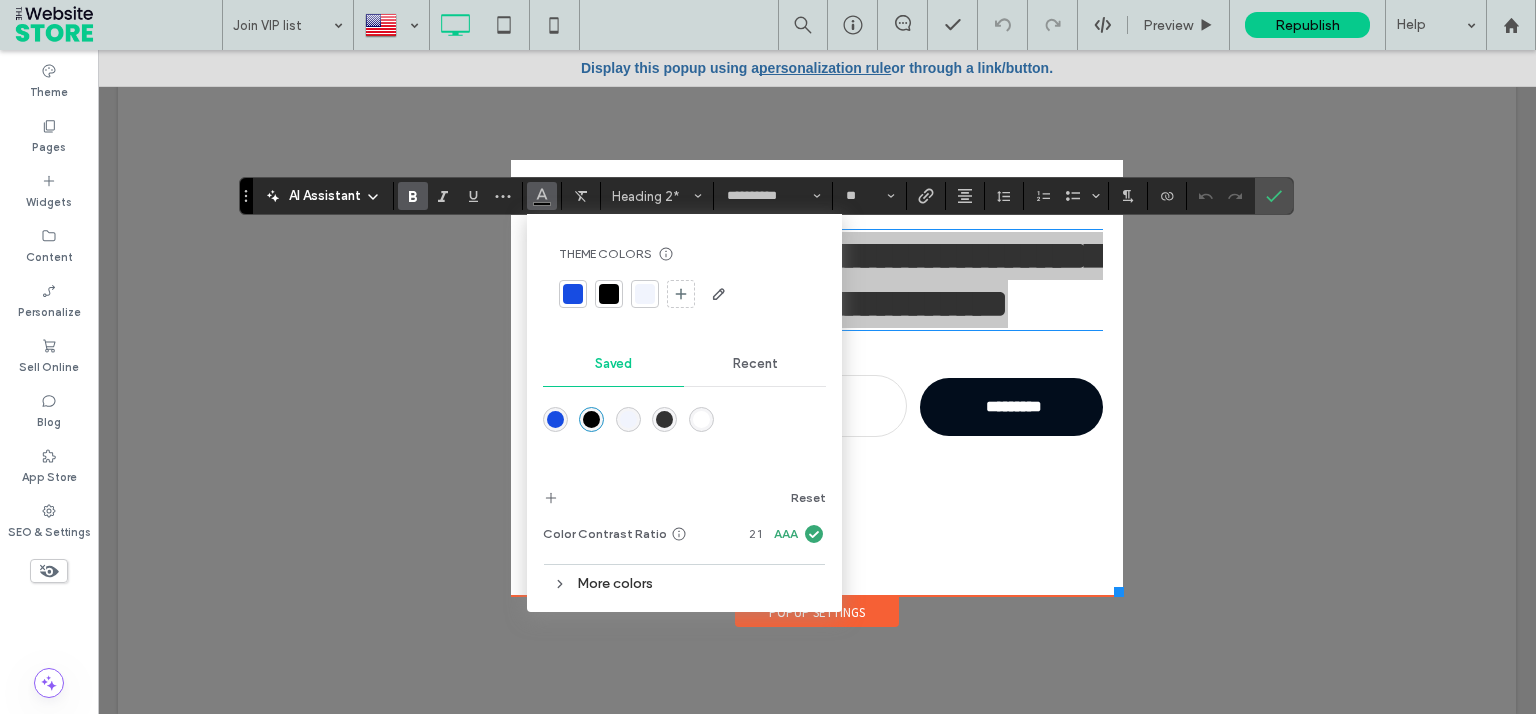 click at bounding box center [573, 294] 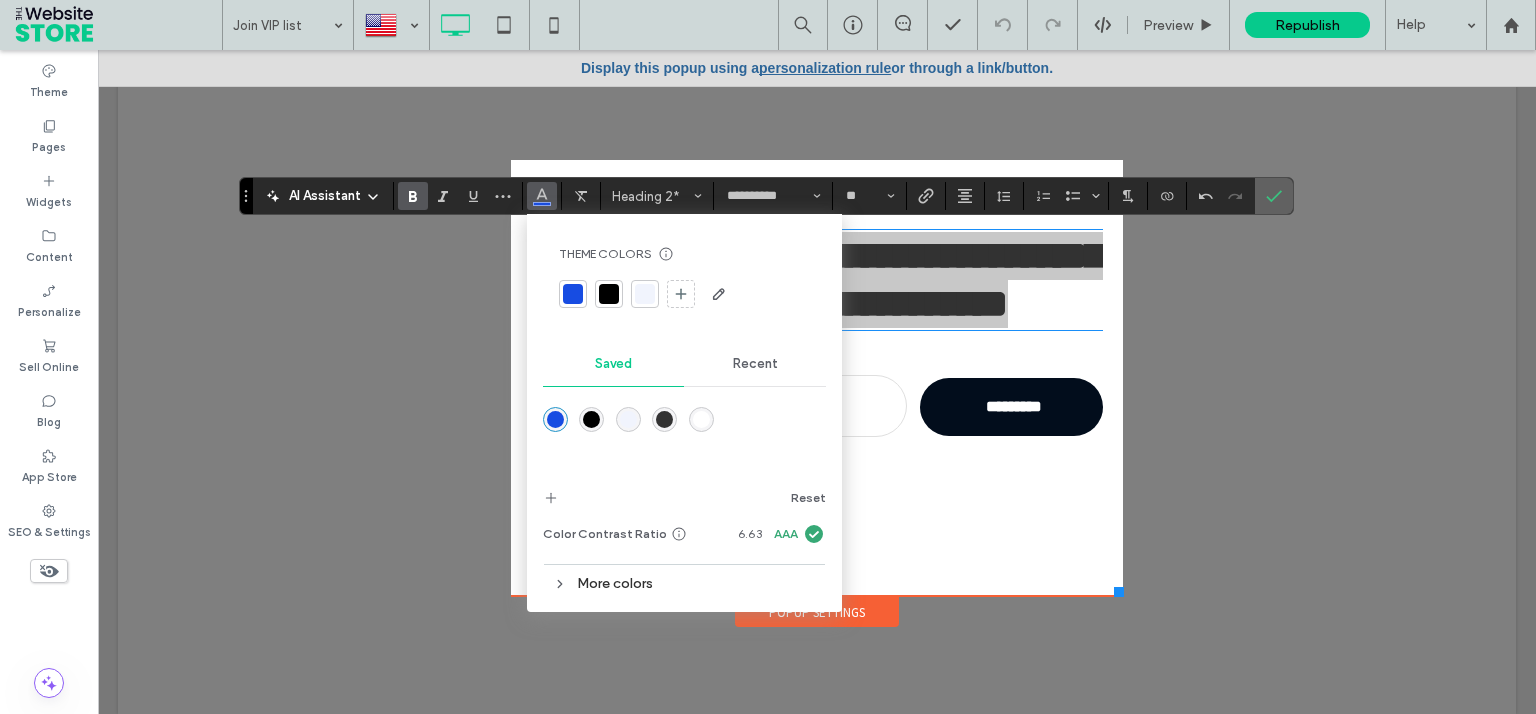 click 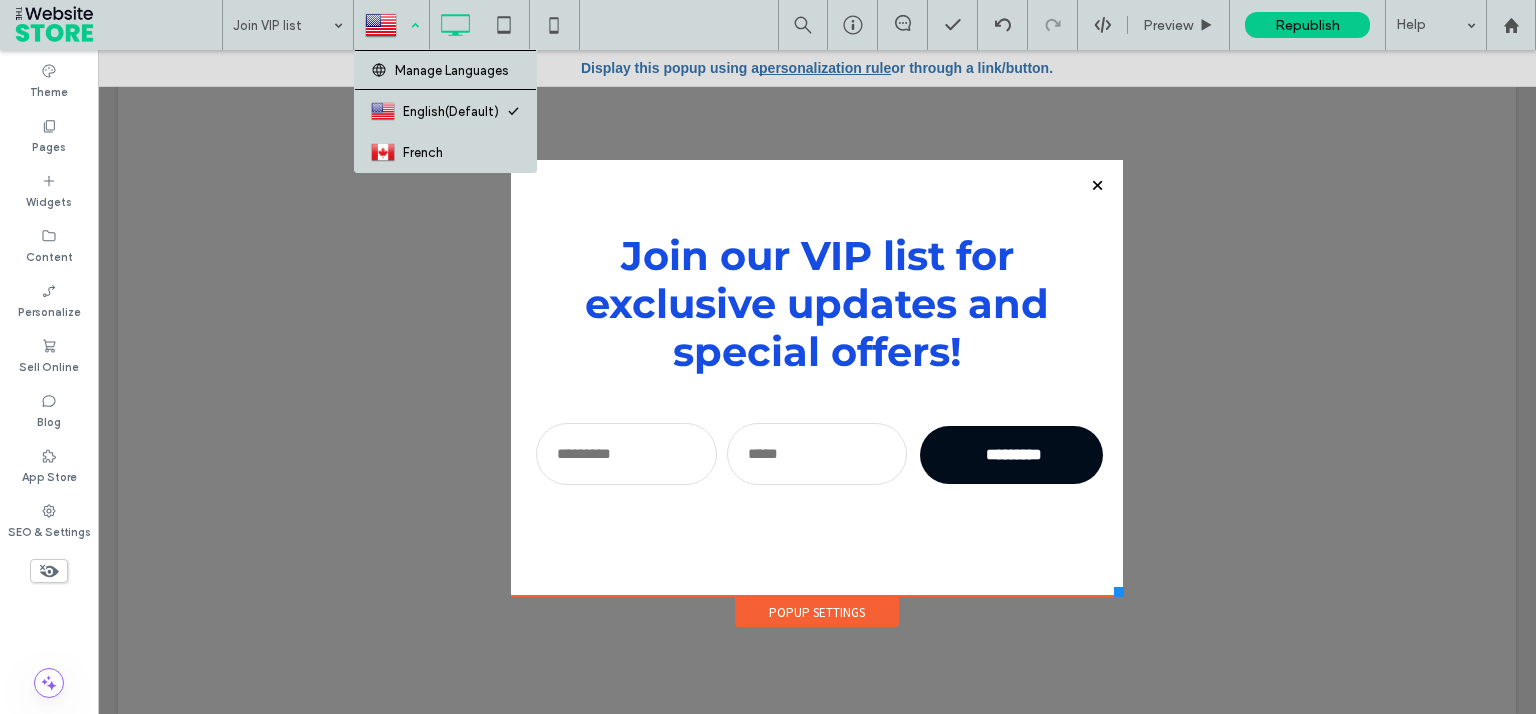 click at bounding box center (391, 25) 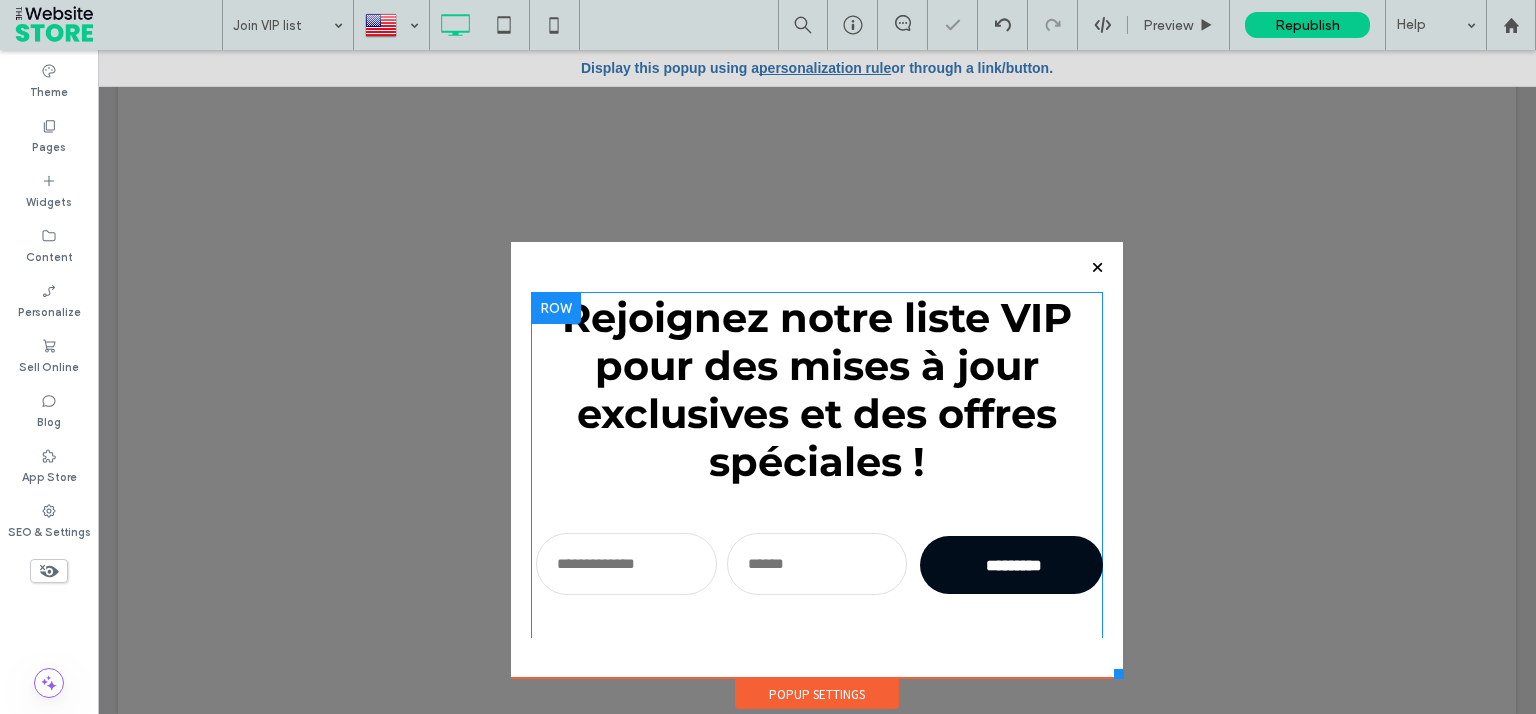 scroll, scrollTop: 0, scrollLeft: 0, axis: both 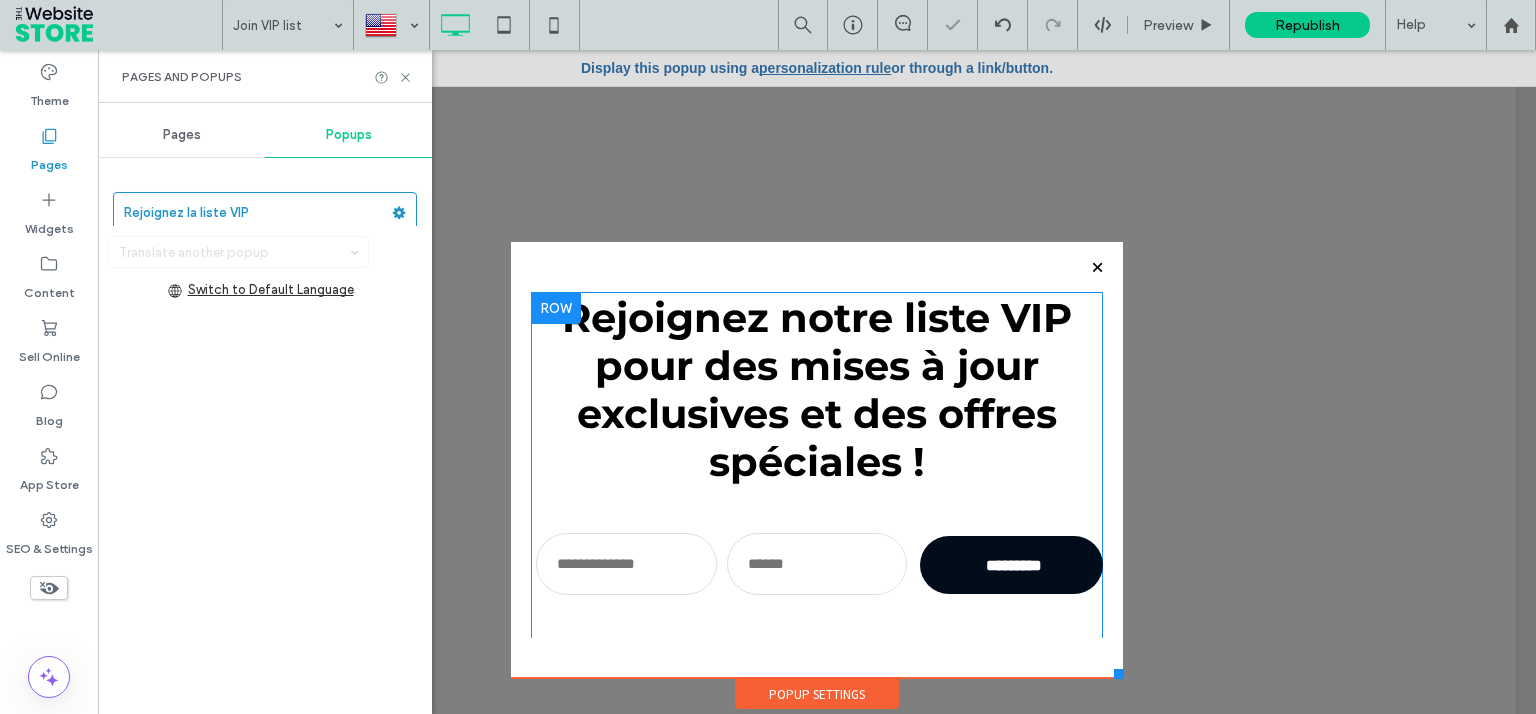 click on "Rejoignez notre liste VIP pour des mises à jour exclusives et des offres spéciales !" at bounding box center (817, 389) 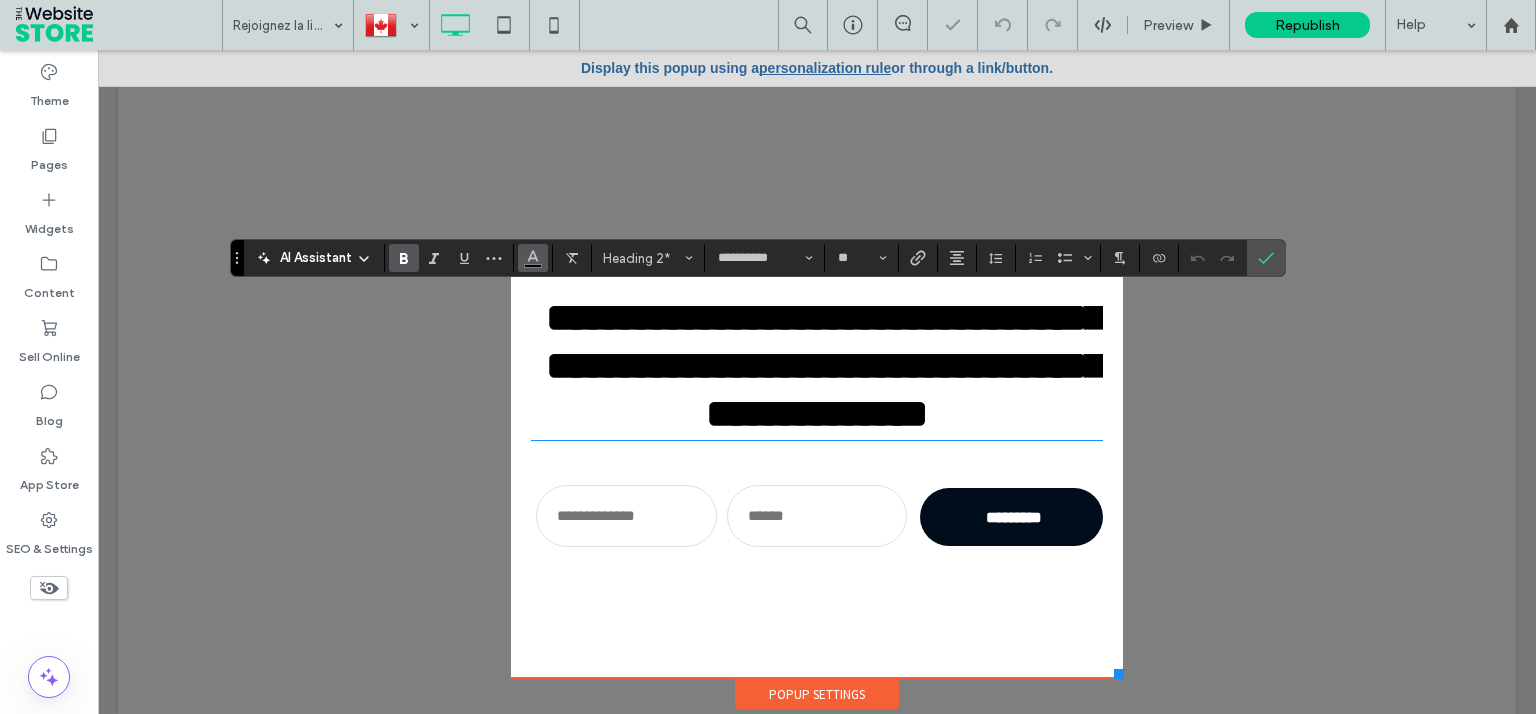 click 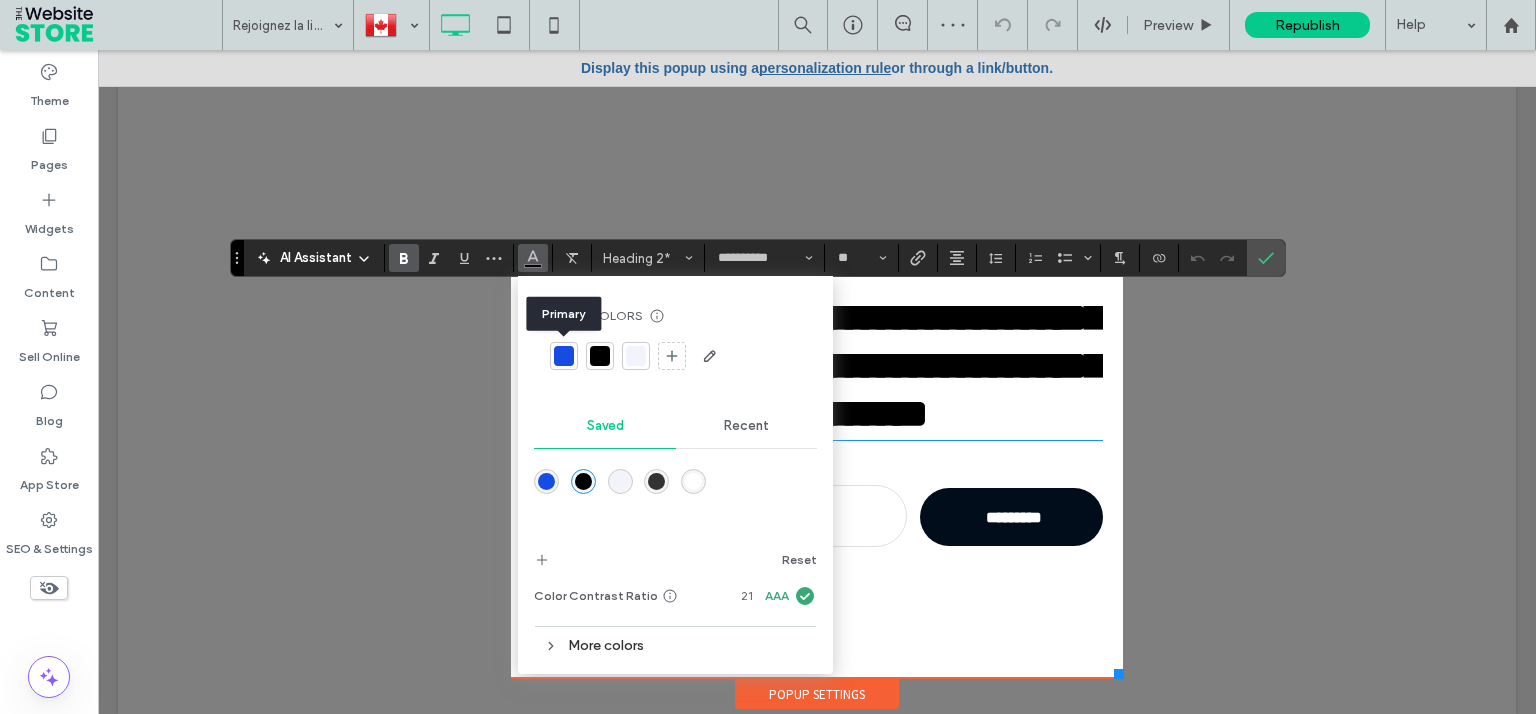 click at bounding box center (564, 356) 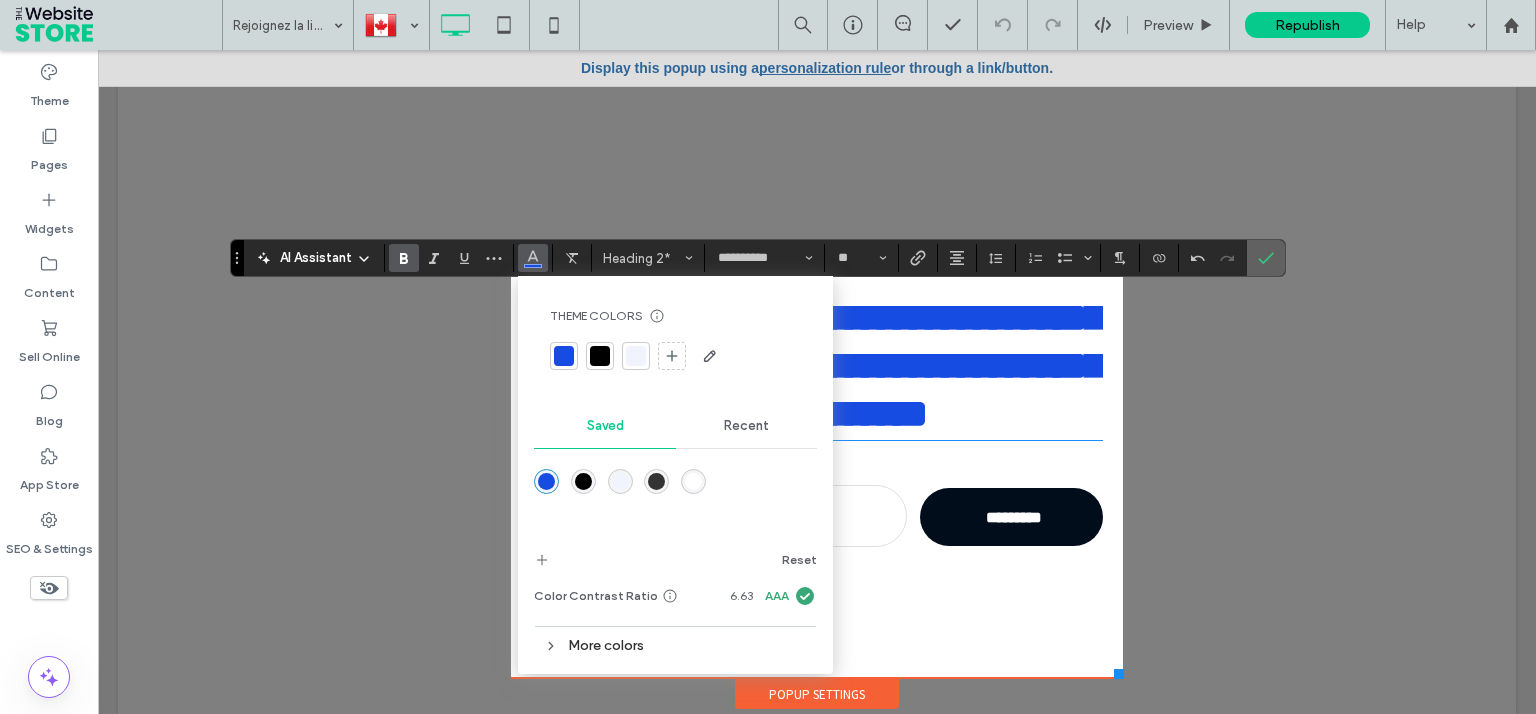 click 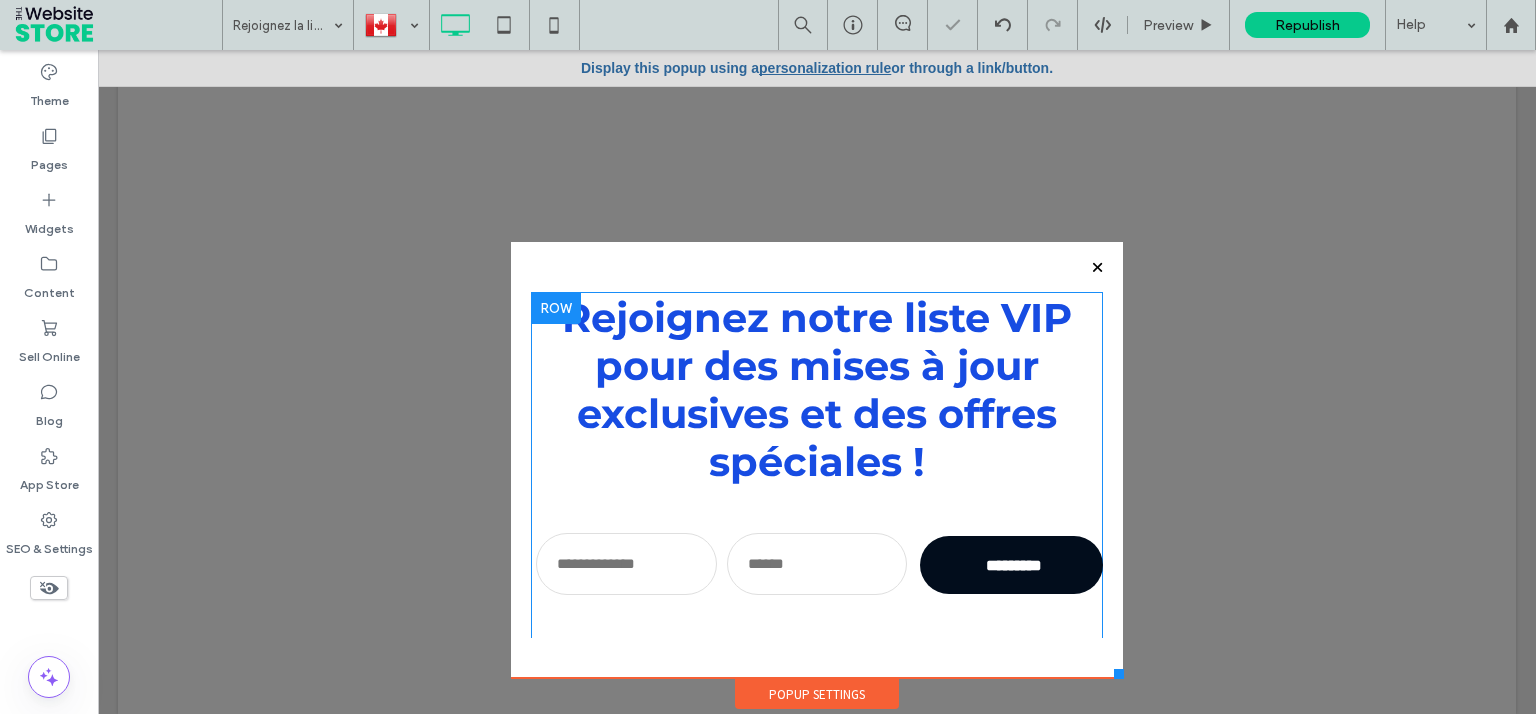 click on "Rejoignez notre liste VIP pour des mises à jour exclusives et des offres spéciales !
Abonnement à la newsletter
Nom et prénom
E-mail
*********
Merci de vous être abonné.
Veuillez réessayer plus tard.
Click To Paste" at bounding box center (817, 460) 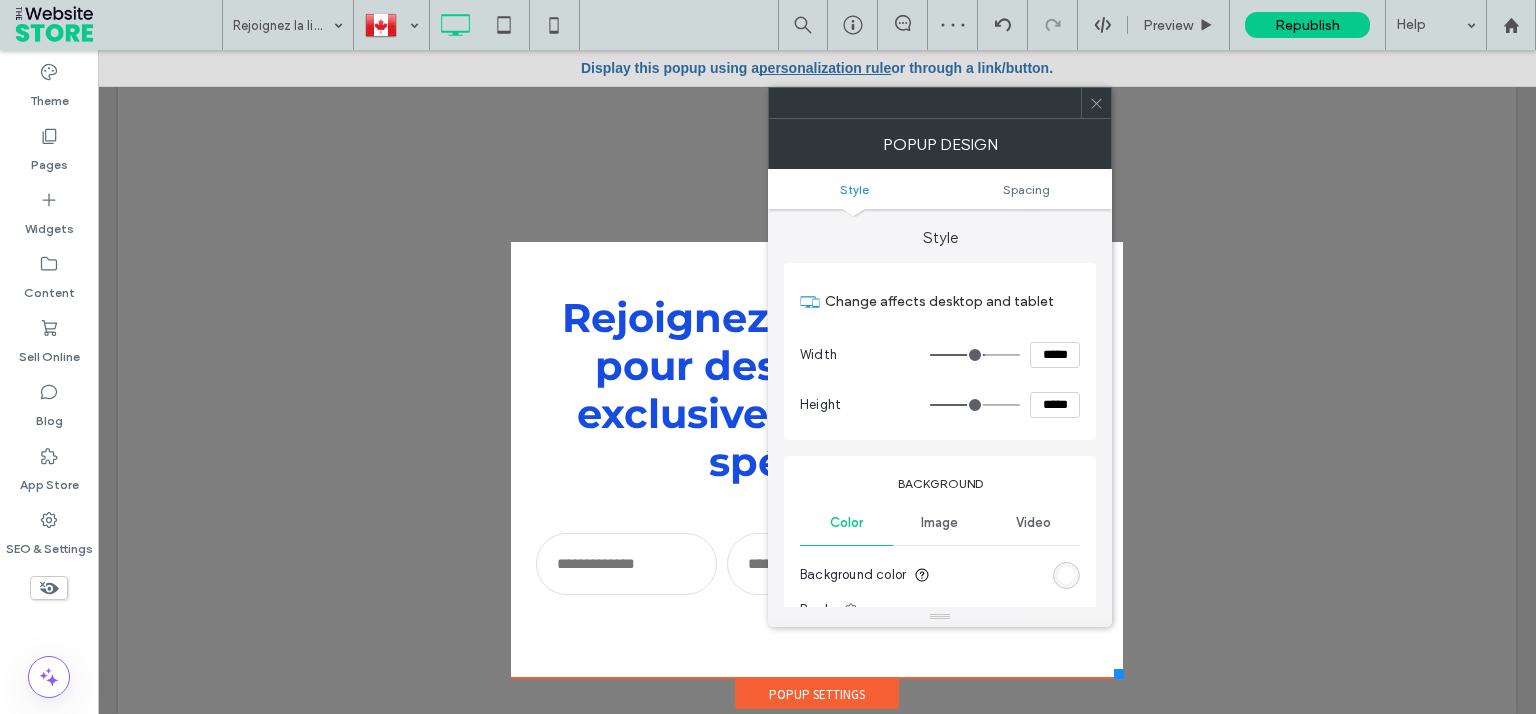 click at bounding box center [1066, 575] 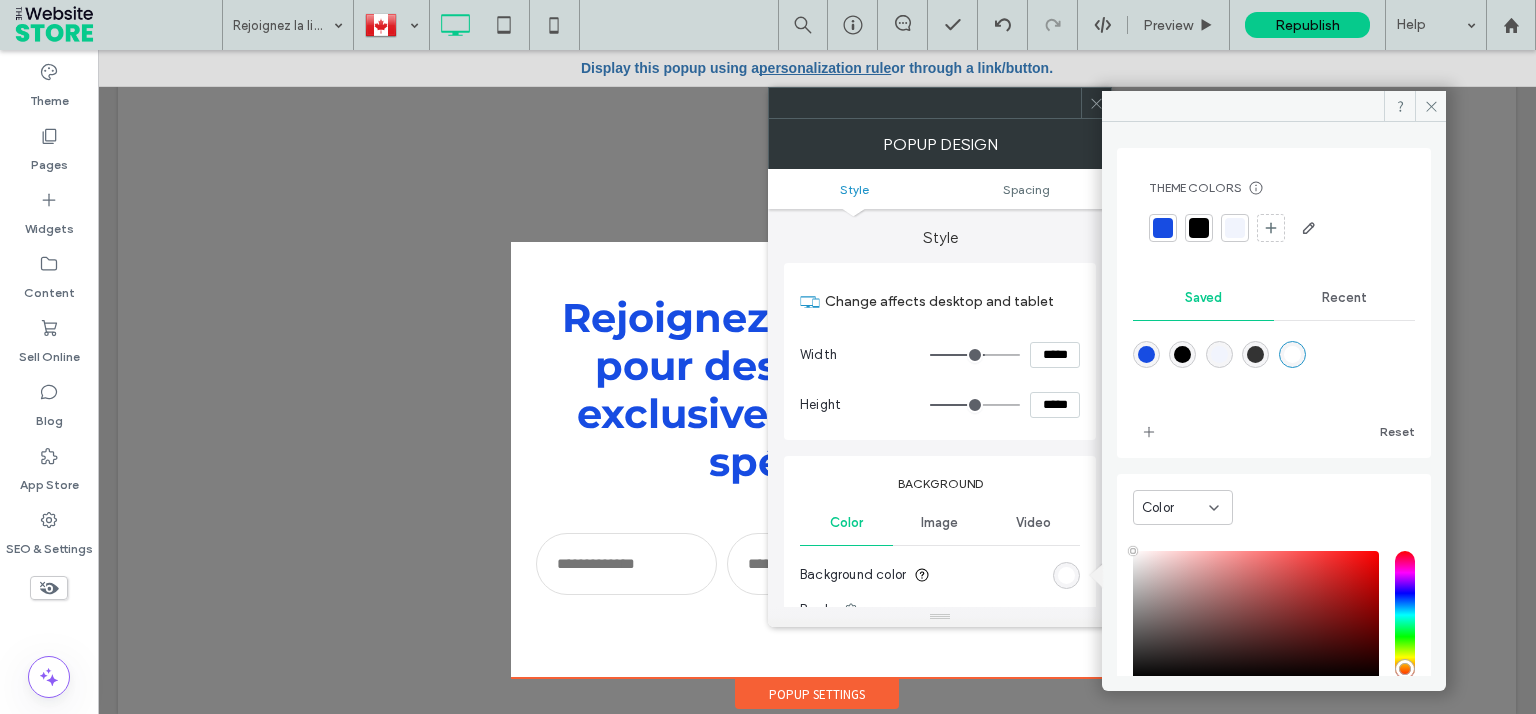click on "Theme Colors Save time with Theme Colors Create a color palette to instantly add or change colors of connected site elements.    Learn more" at bounding box center [1274, 212] 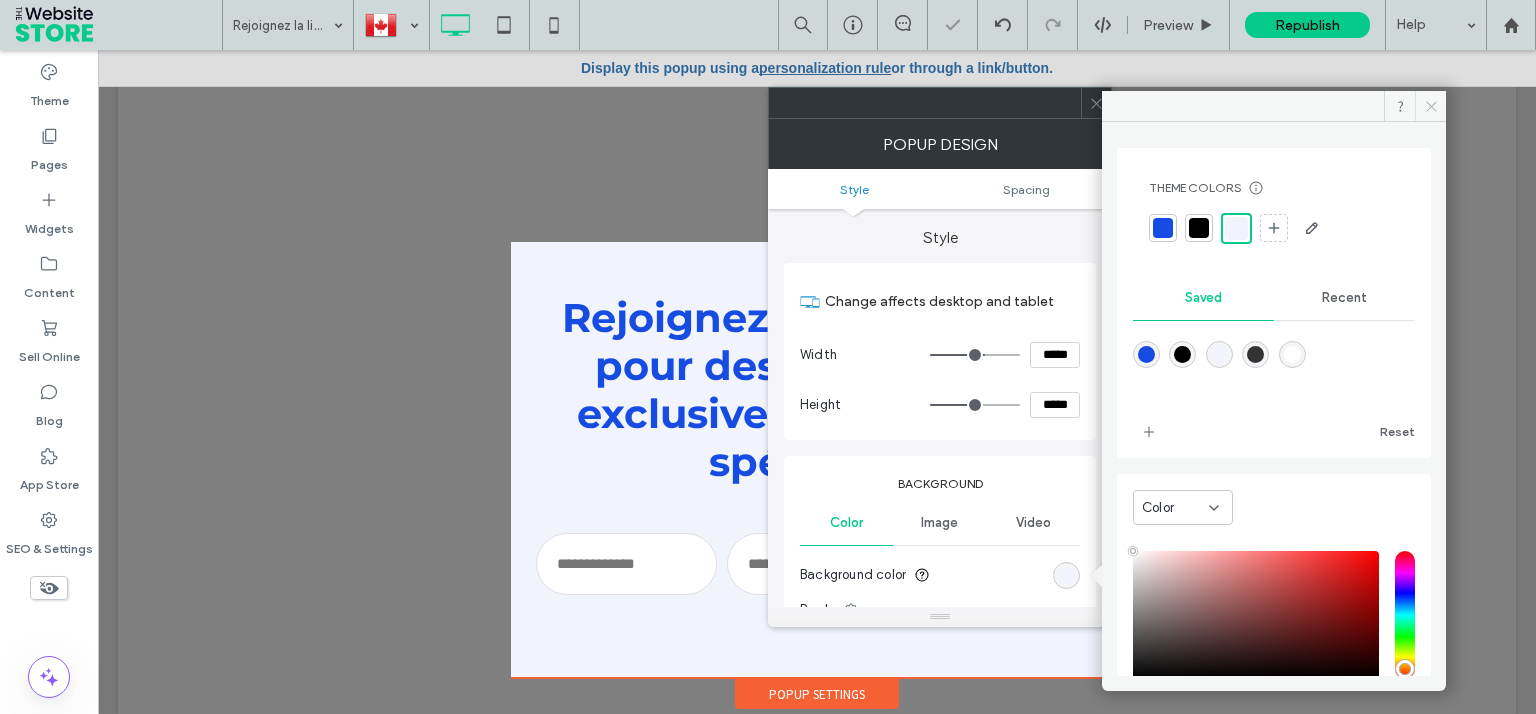 click 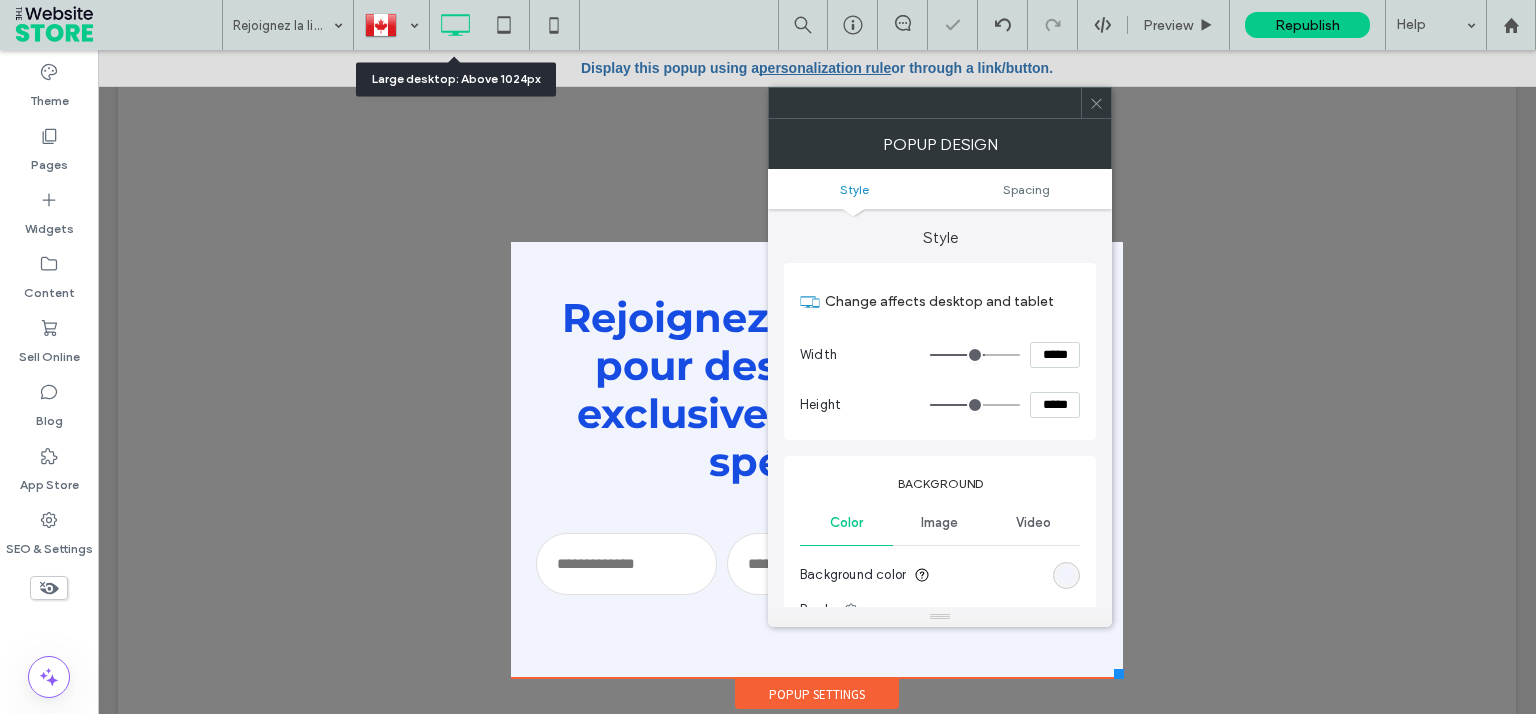 click at bounding box center [455, 25] 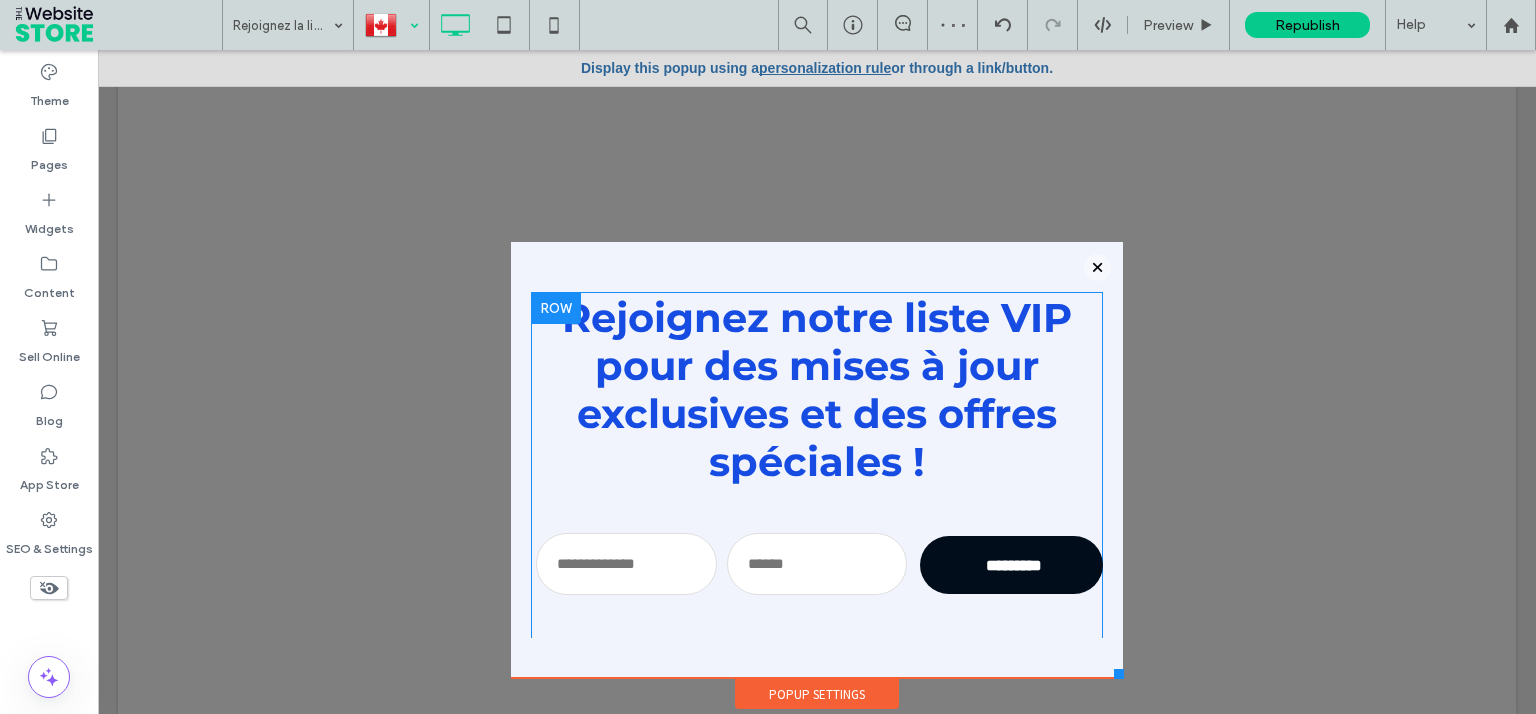click at bounding box center [391, 25] 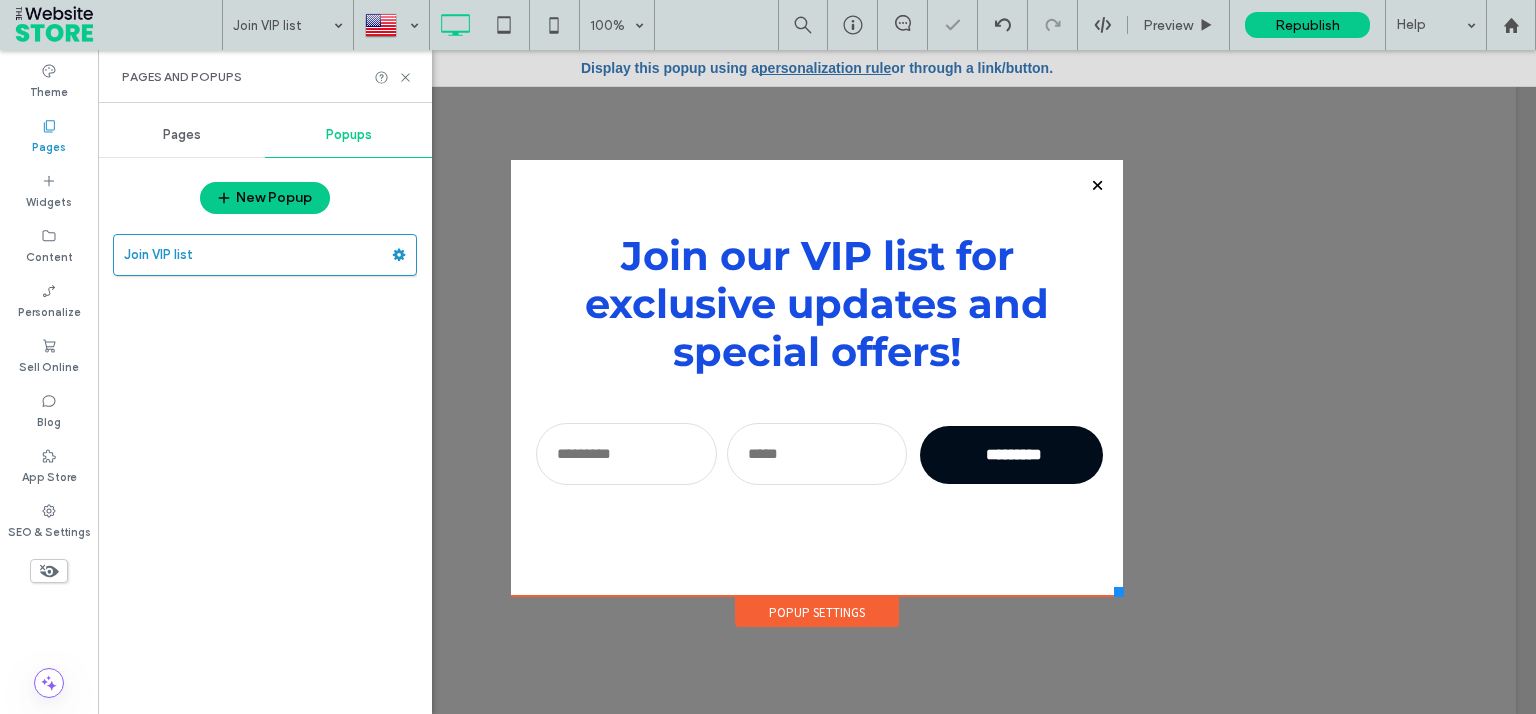 scroll, scrollTop: 0, scrollLeft: 0, axis: both 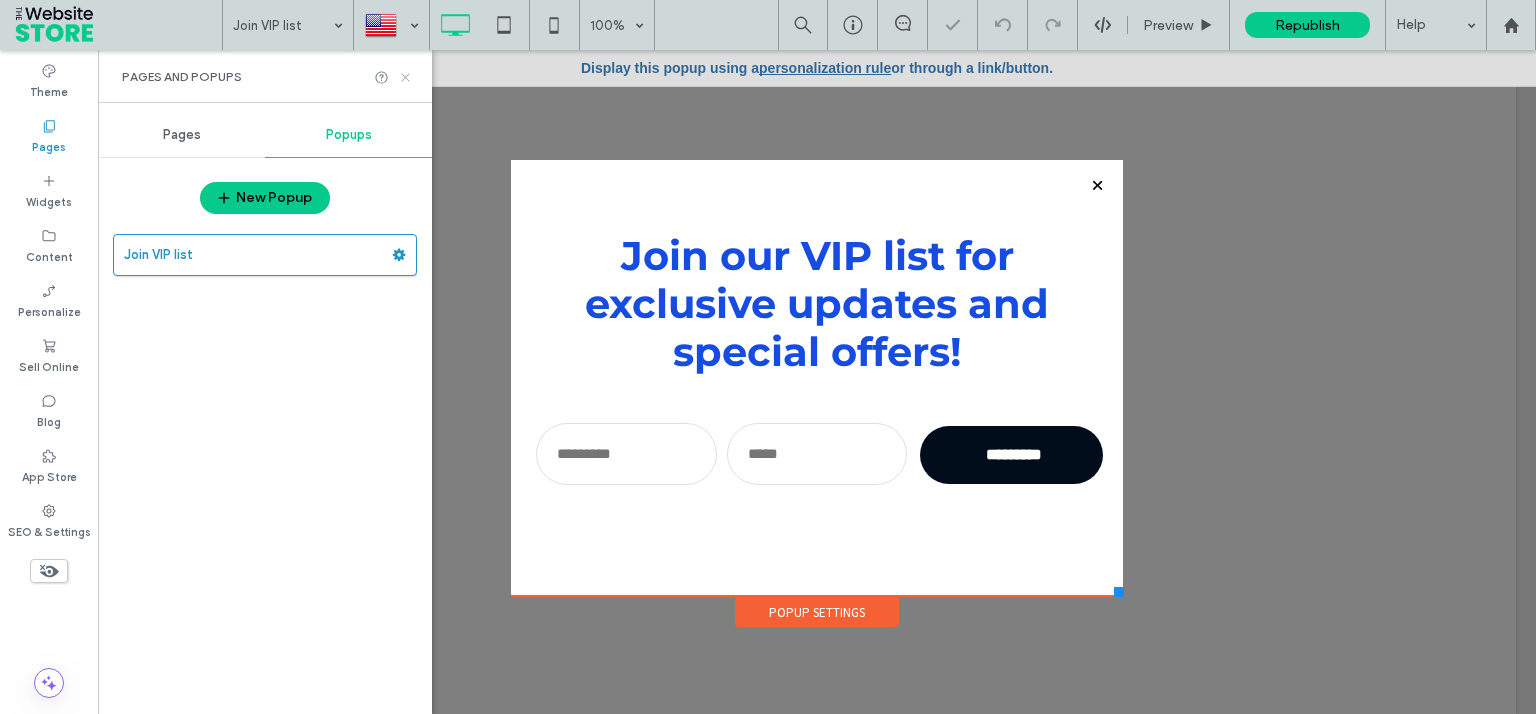 click 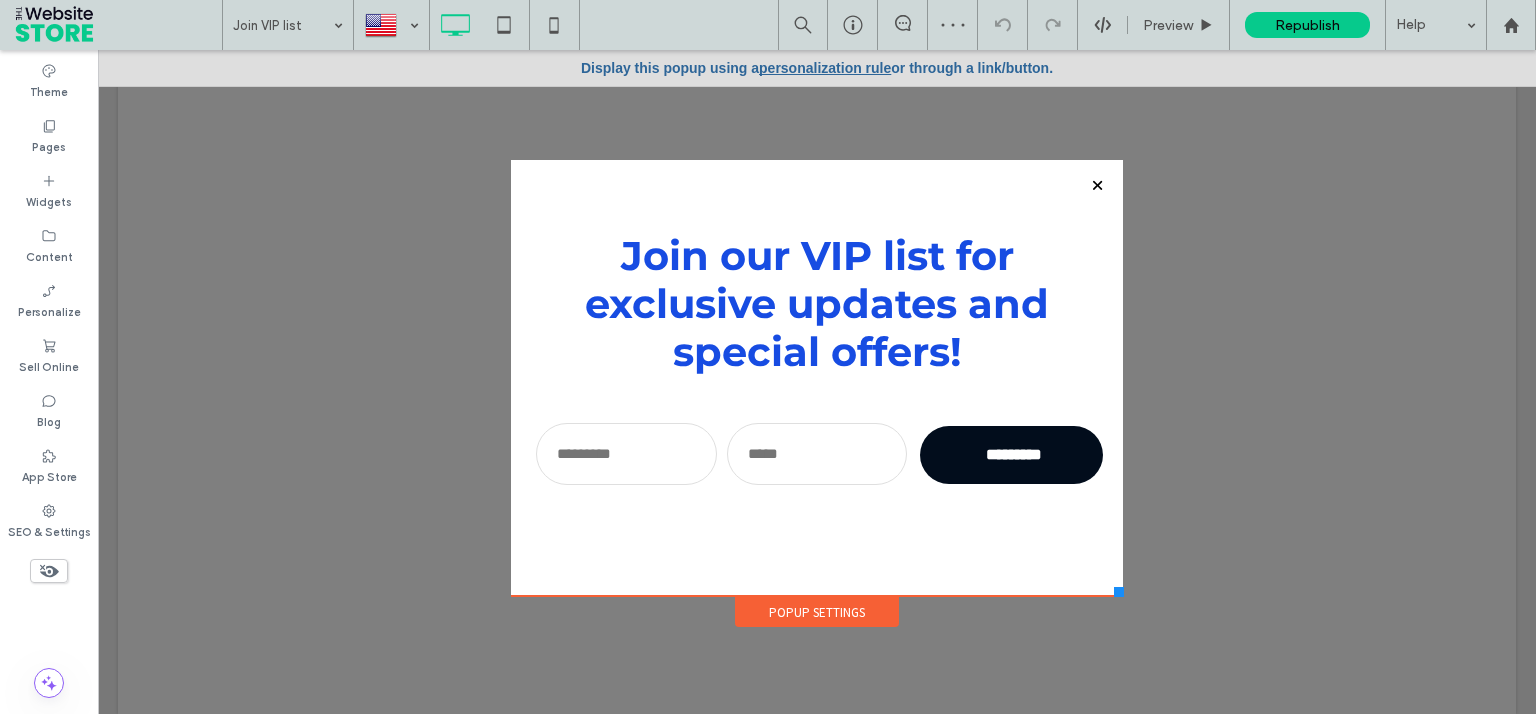 click on "Popup Settings" at bounding box center [817, 612] 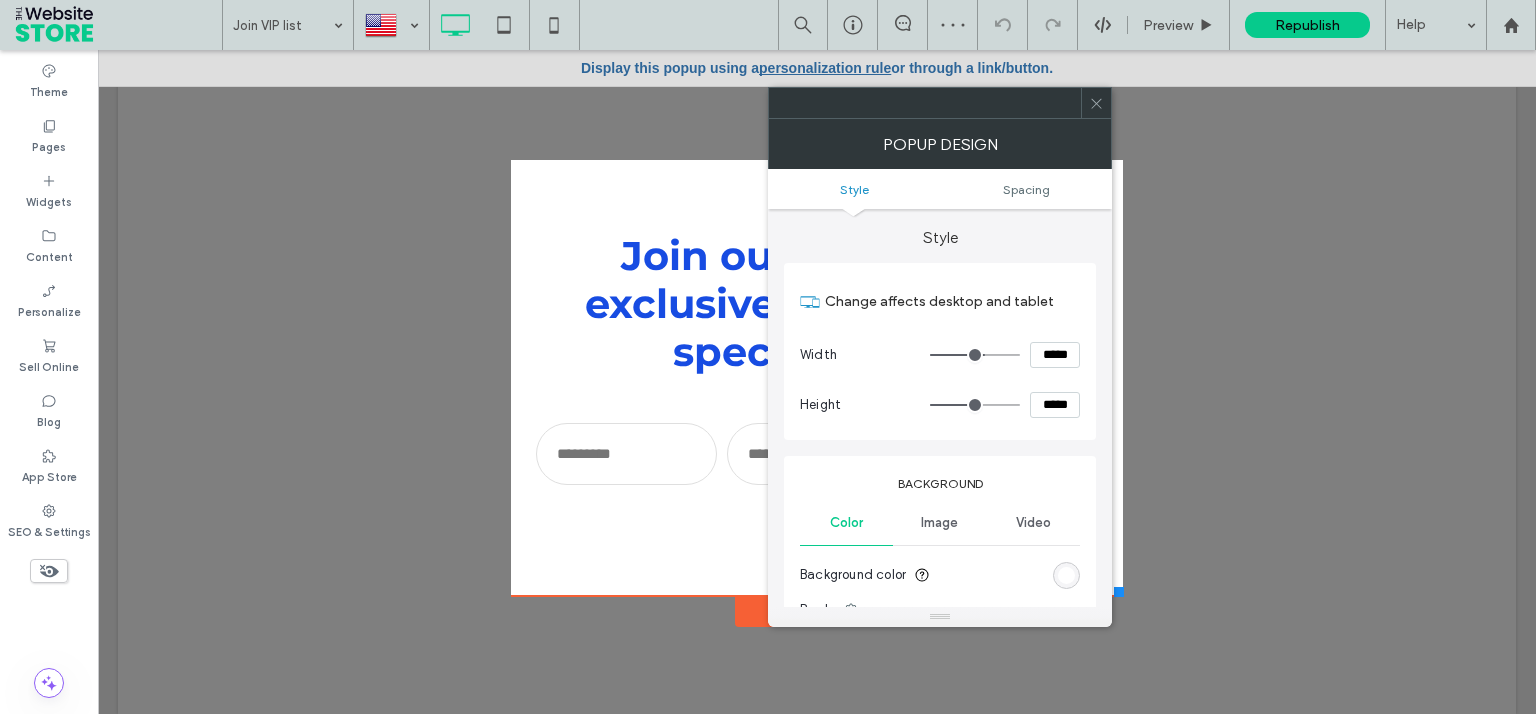click at bounding box center [1066, 575] 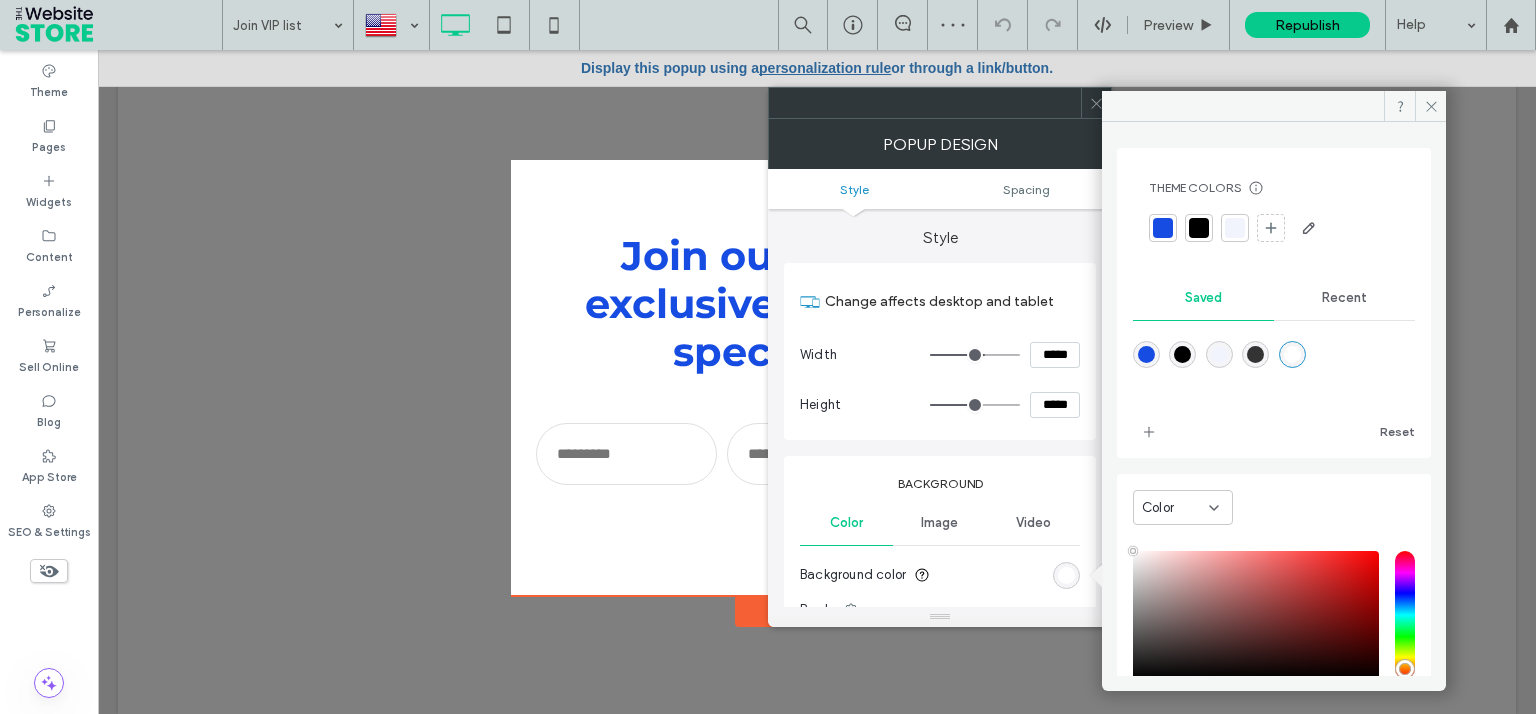 type on "****" 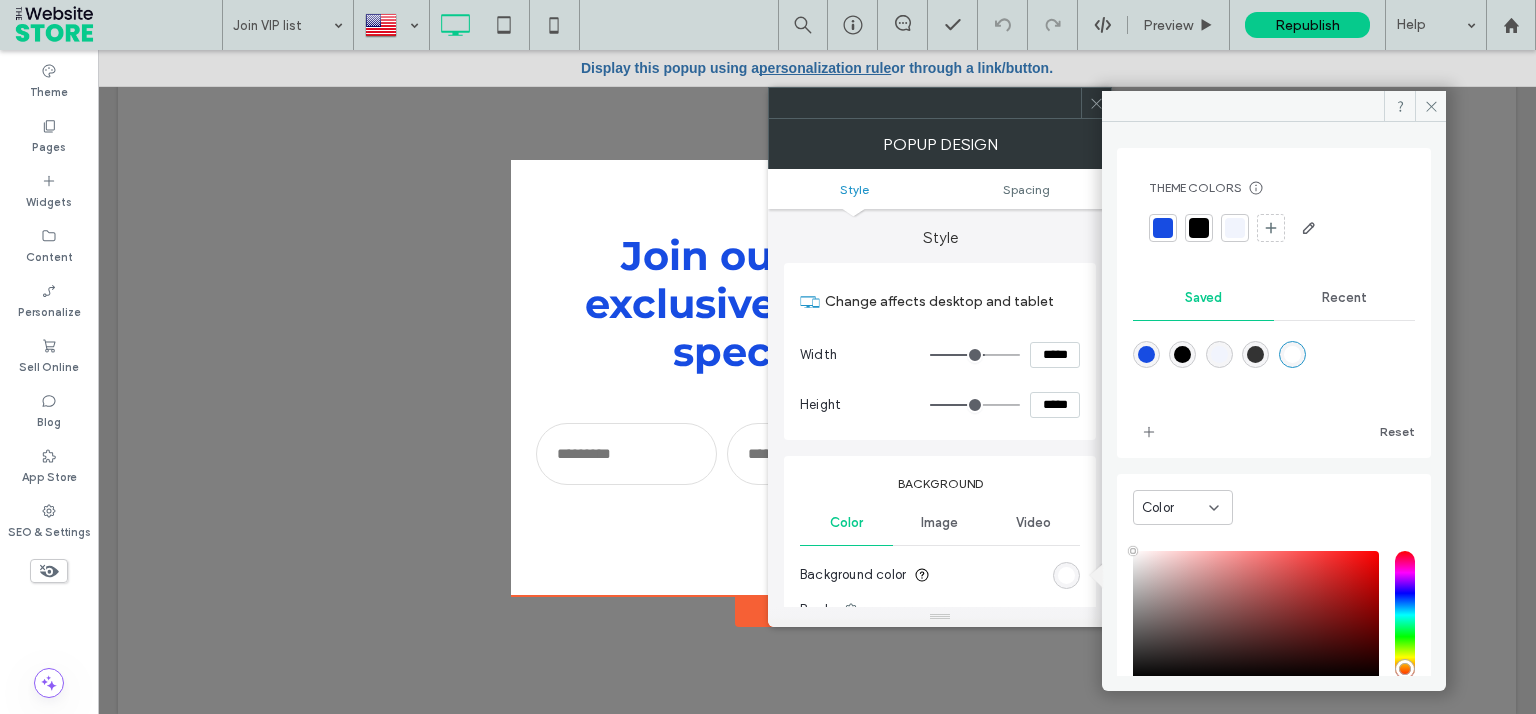 click at bounding box center (1235, 228) 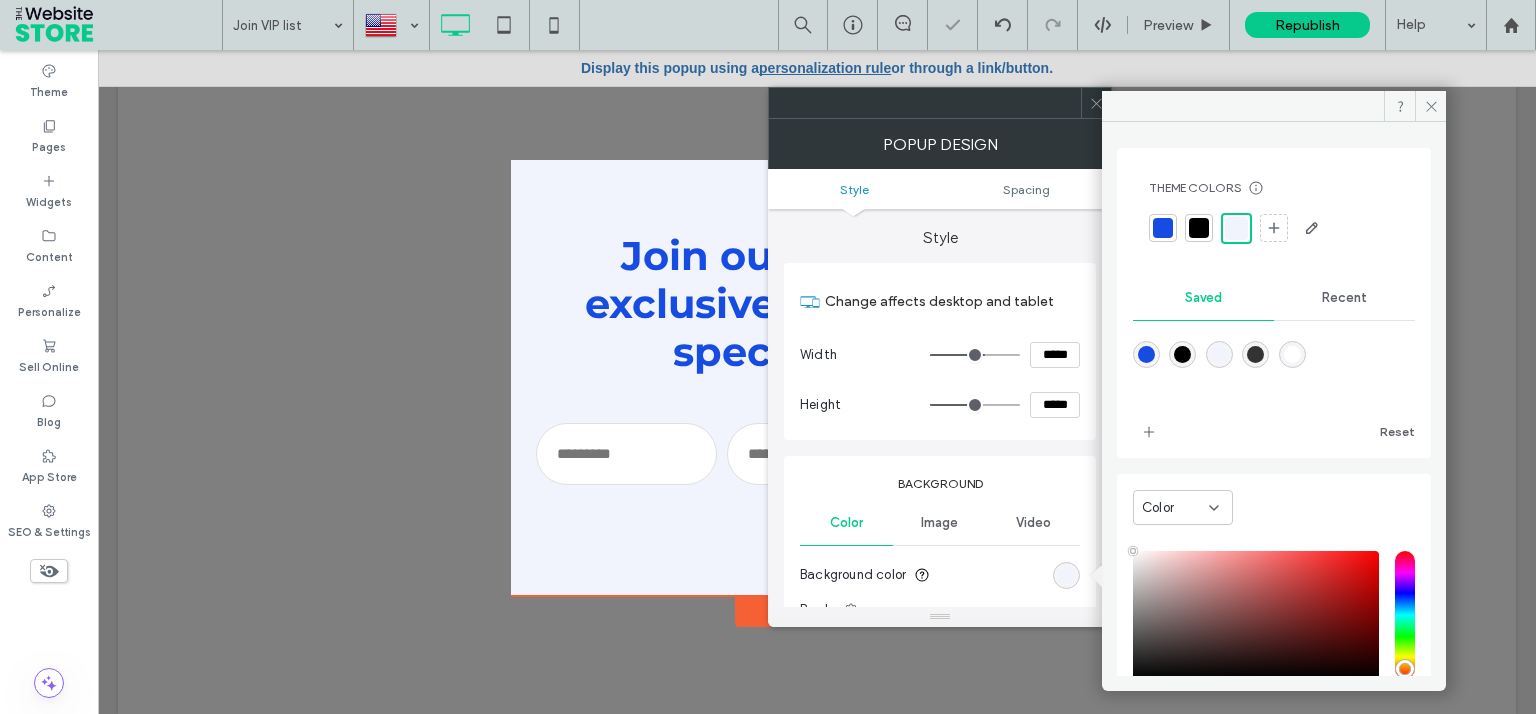 click 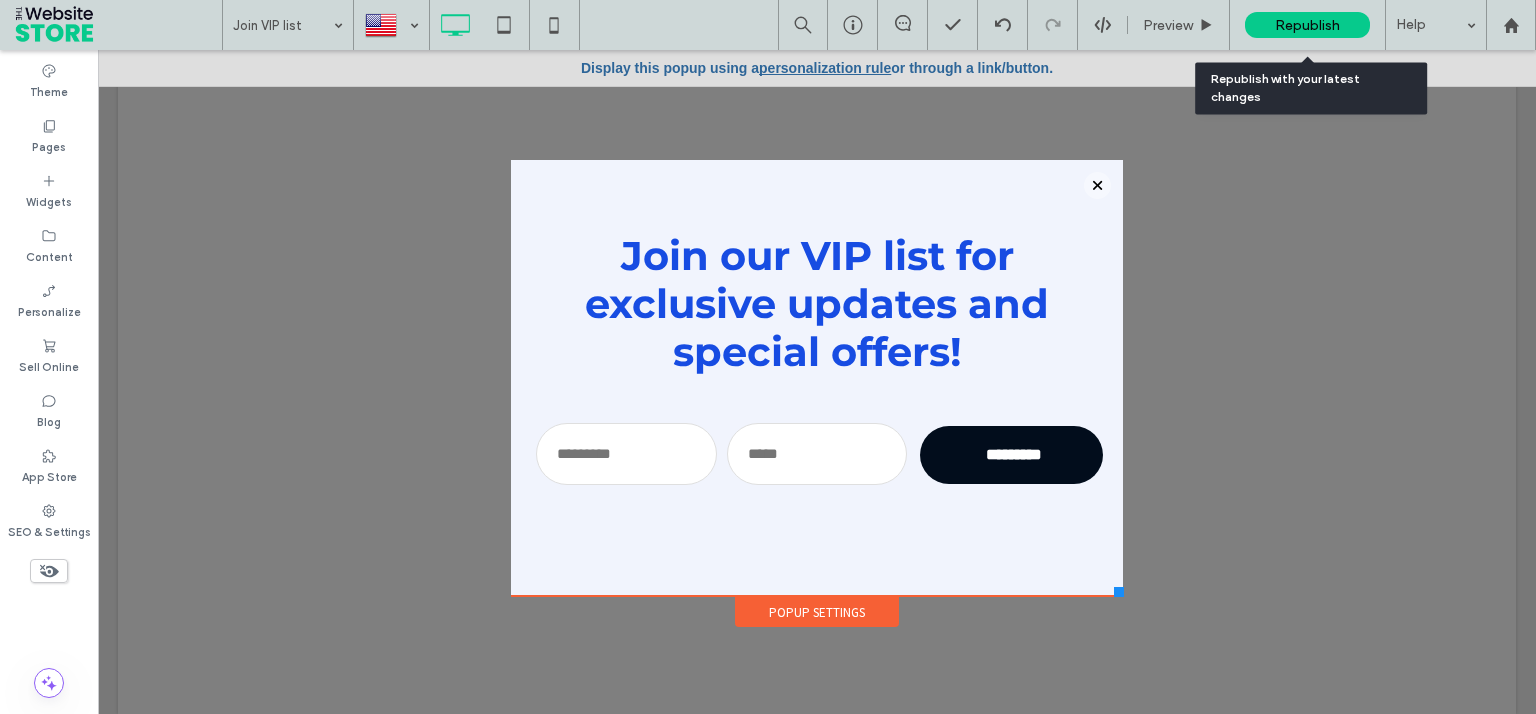 click on "Republish" at bounding box center [1307, 25] 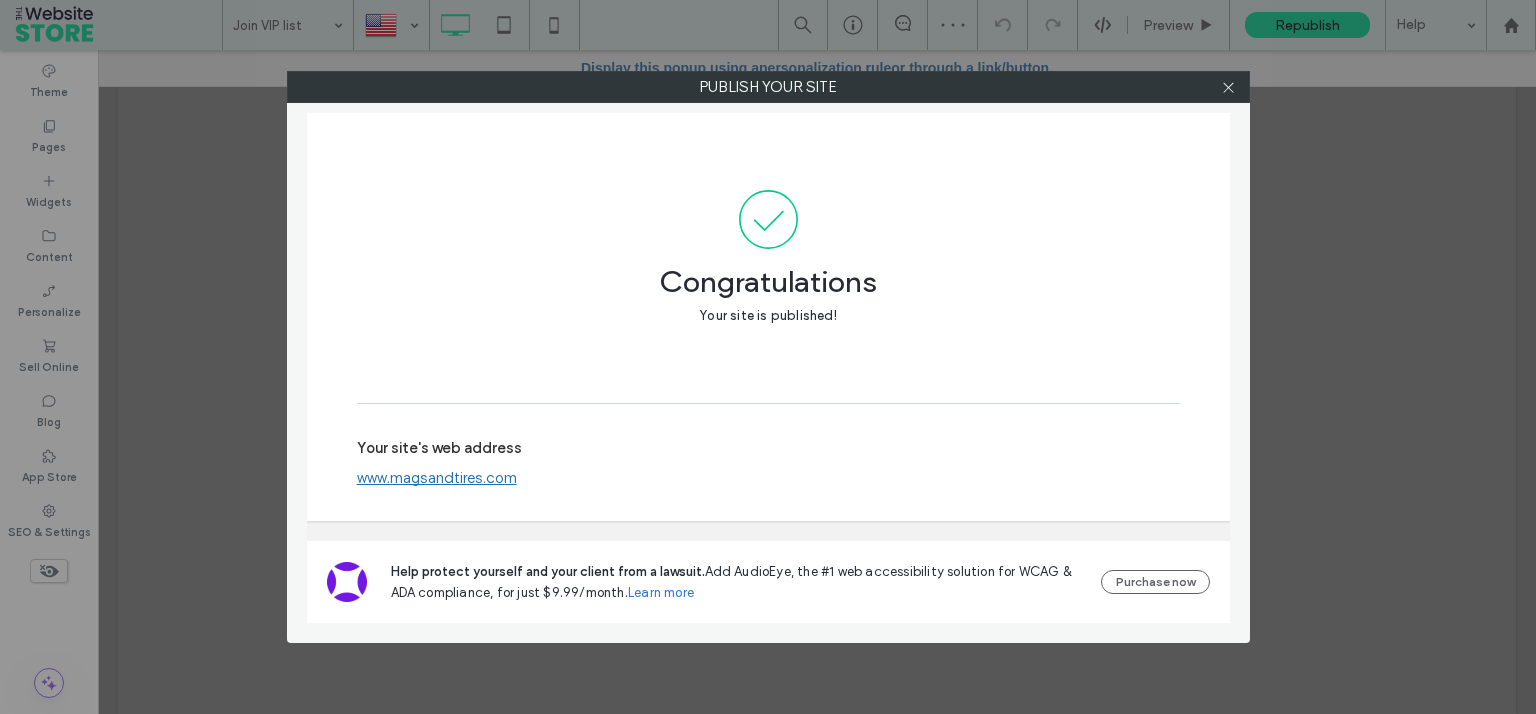 drag, startPoint x: 474, startPoint y: 483, endPoint x: 381, endPoint y: 480, distance: 93.04838 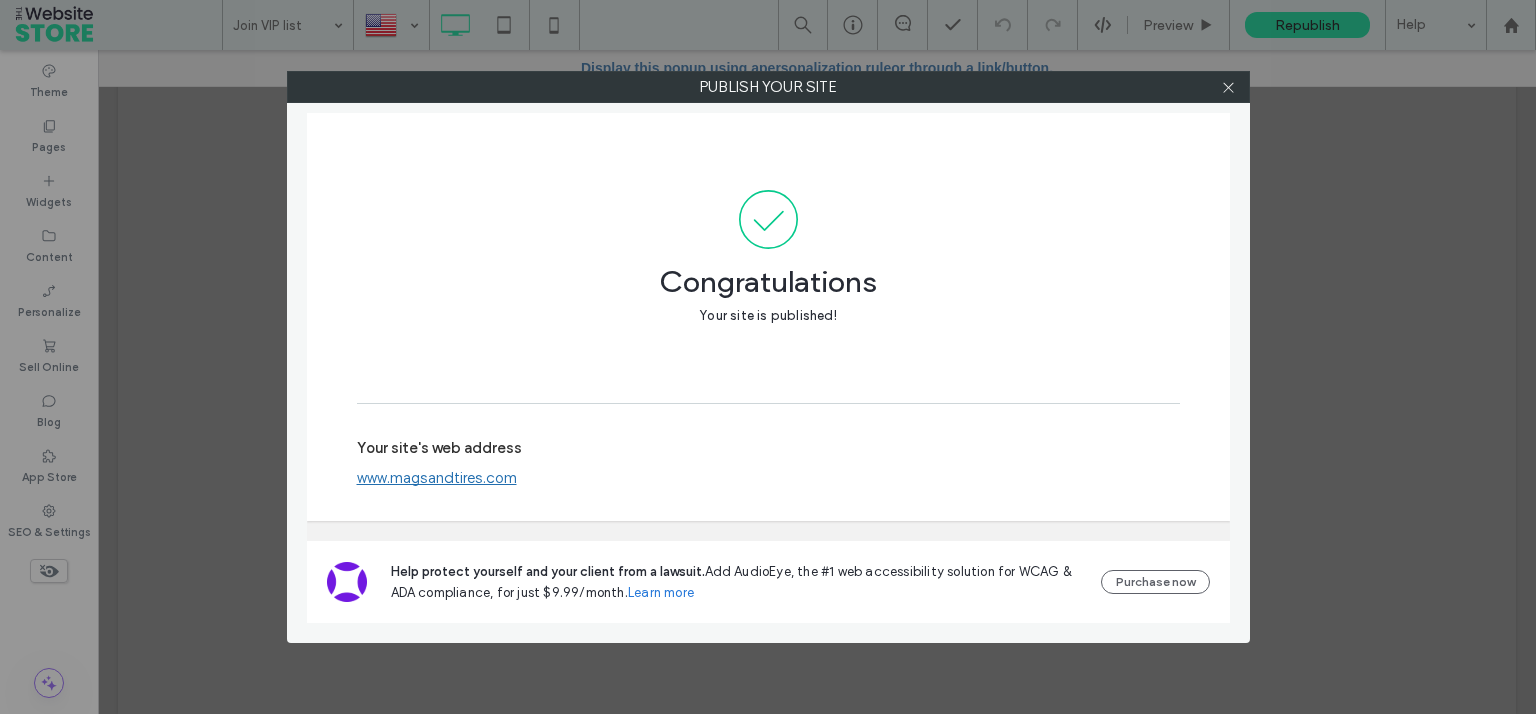 drag, startPoint x: 461, startPoint y: 479, endPoint x: 365, endPoint y: 484, distance: 96.13012 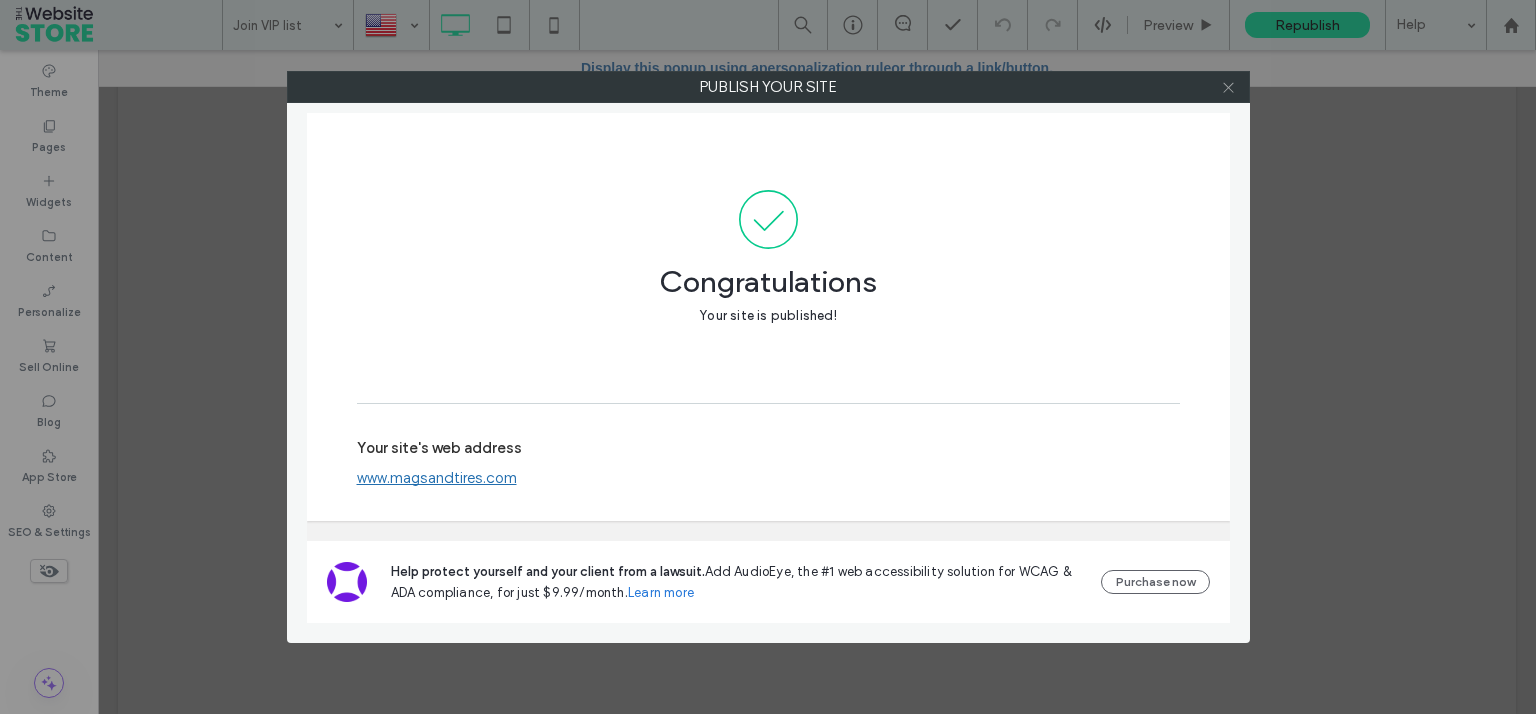 click 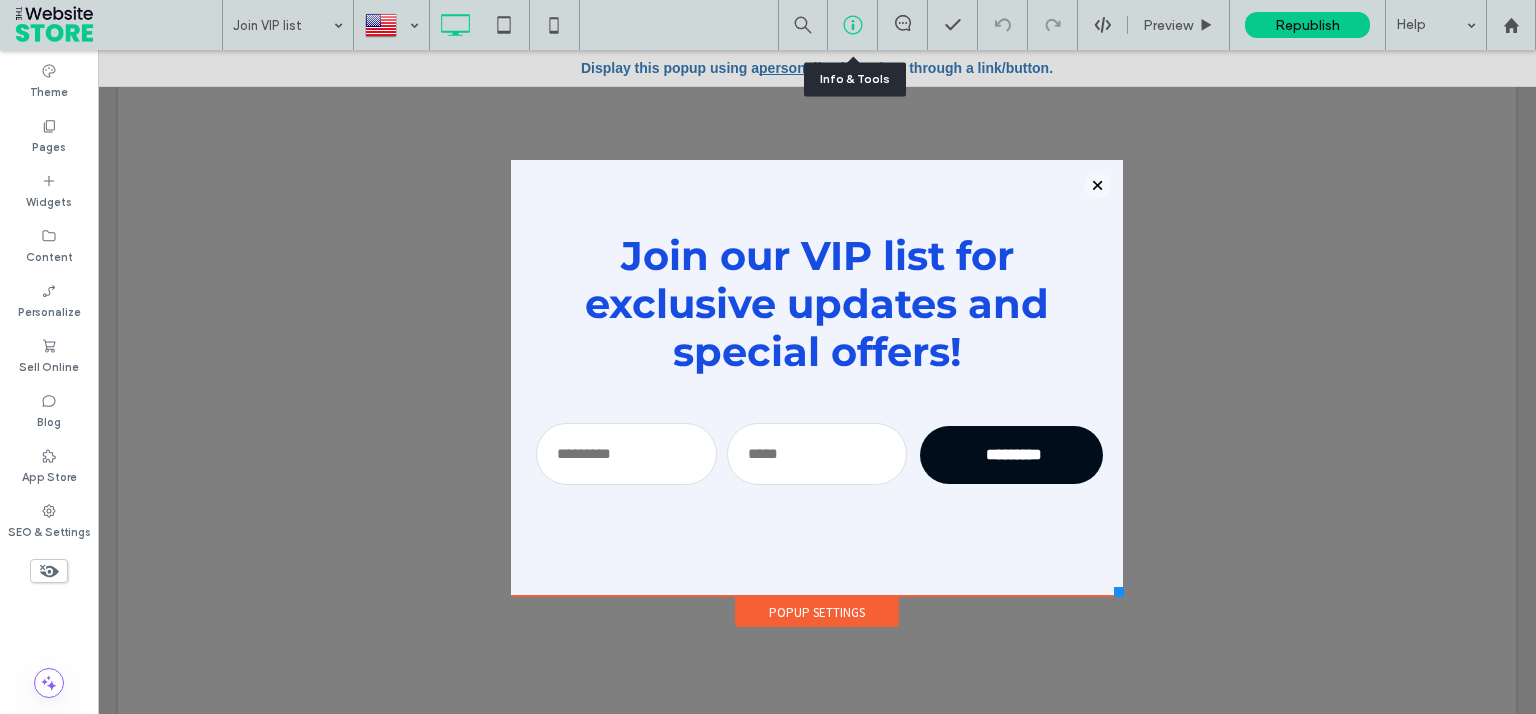 click 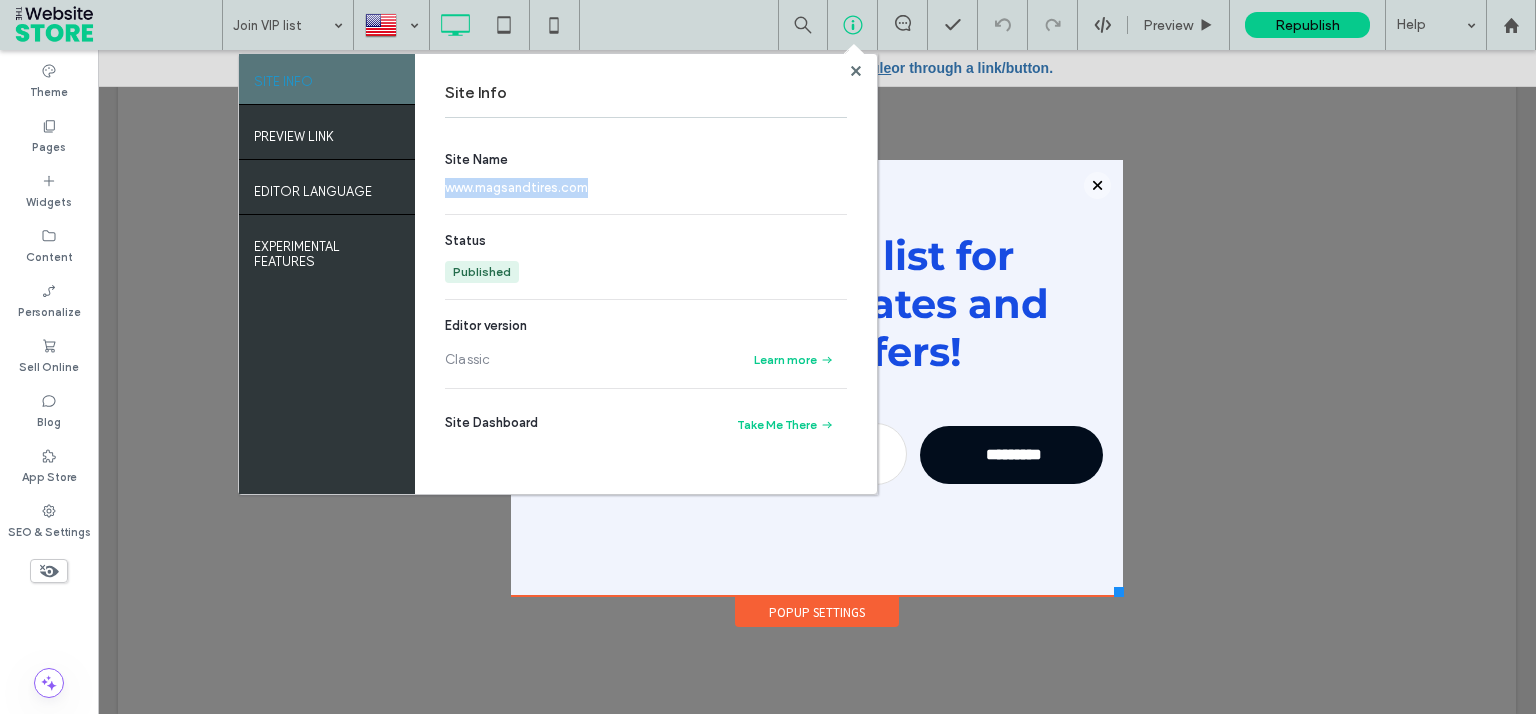 drag, startPoint x: 610, startPoint y: 190, endPoint x: 442, endPoint y: 185, distance: 168.07439 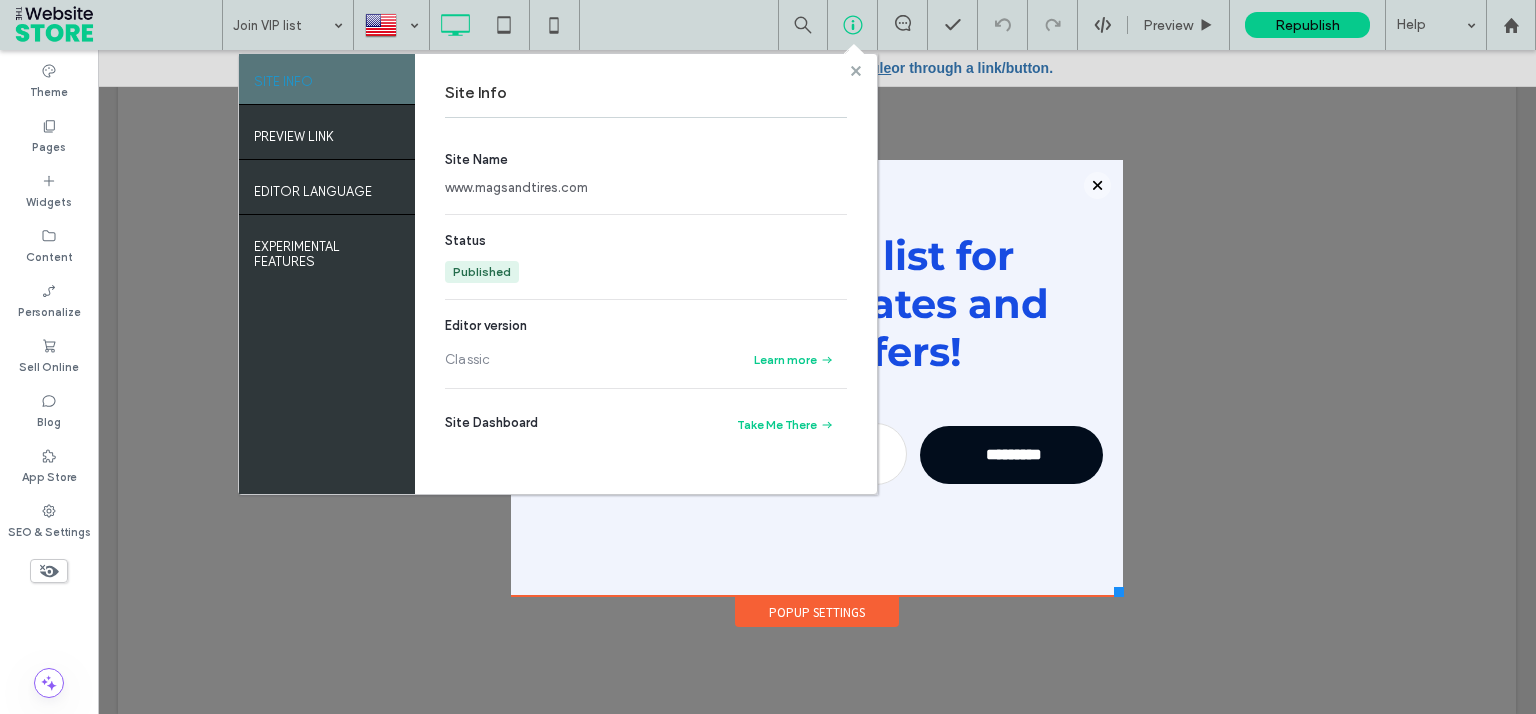 click 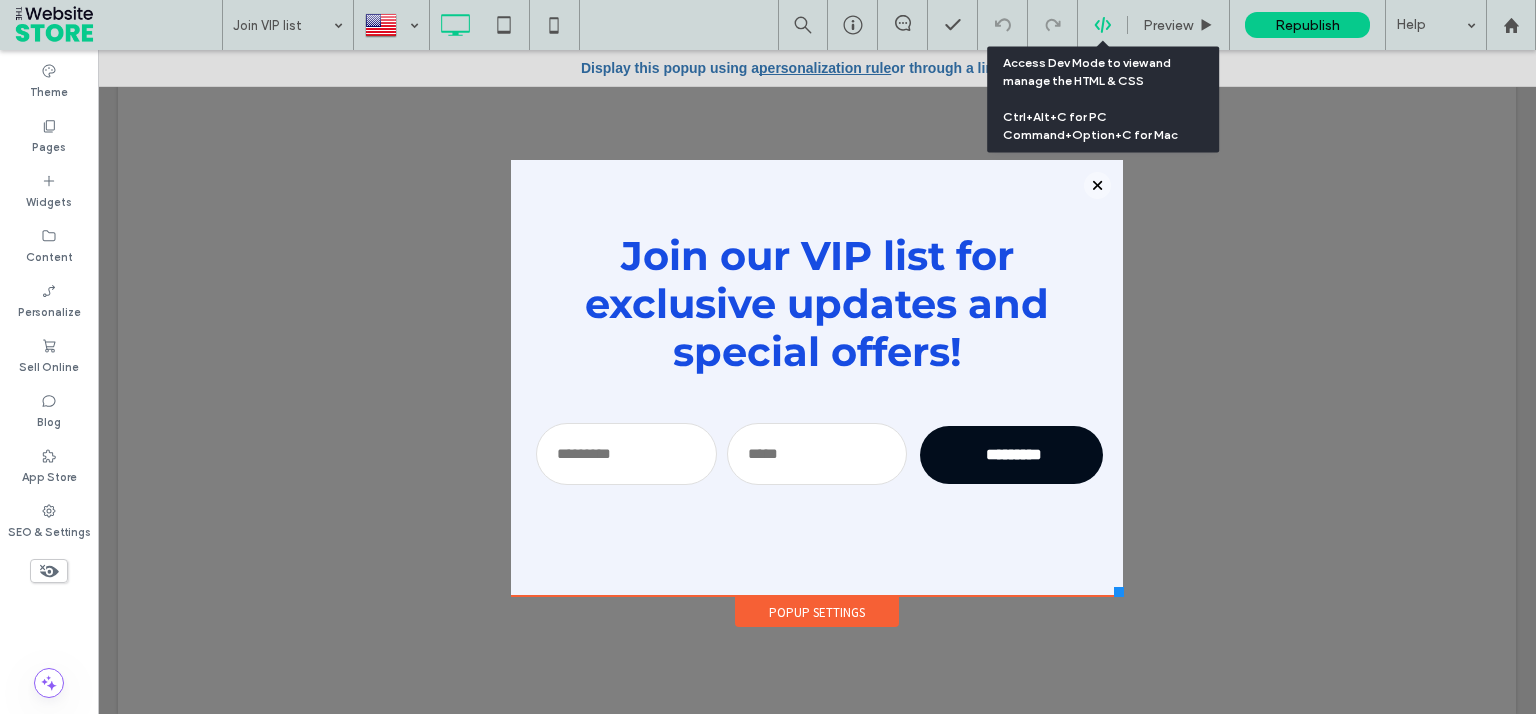click at bounding box center (1102, 25) 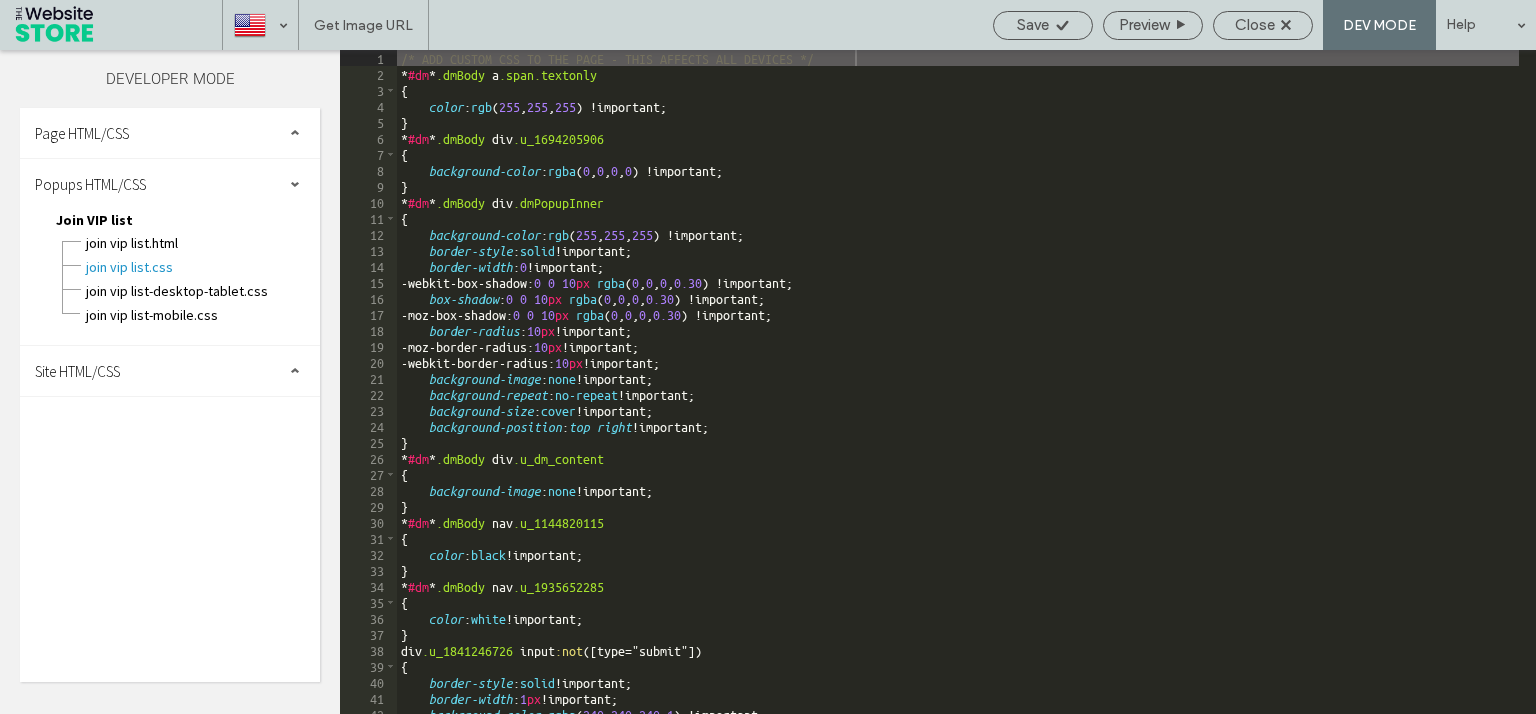 click on "Site HTML/CSS" at bounding box center [170, 371] 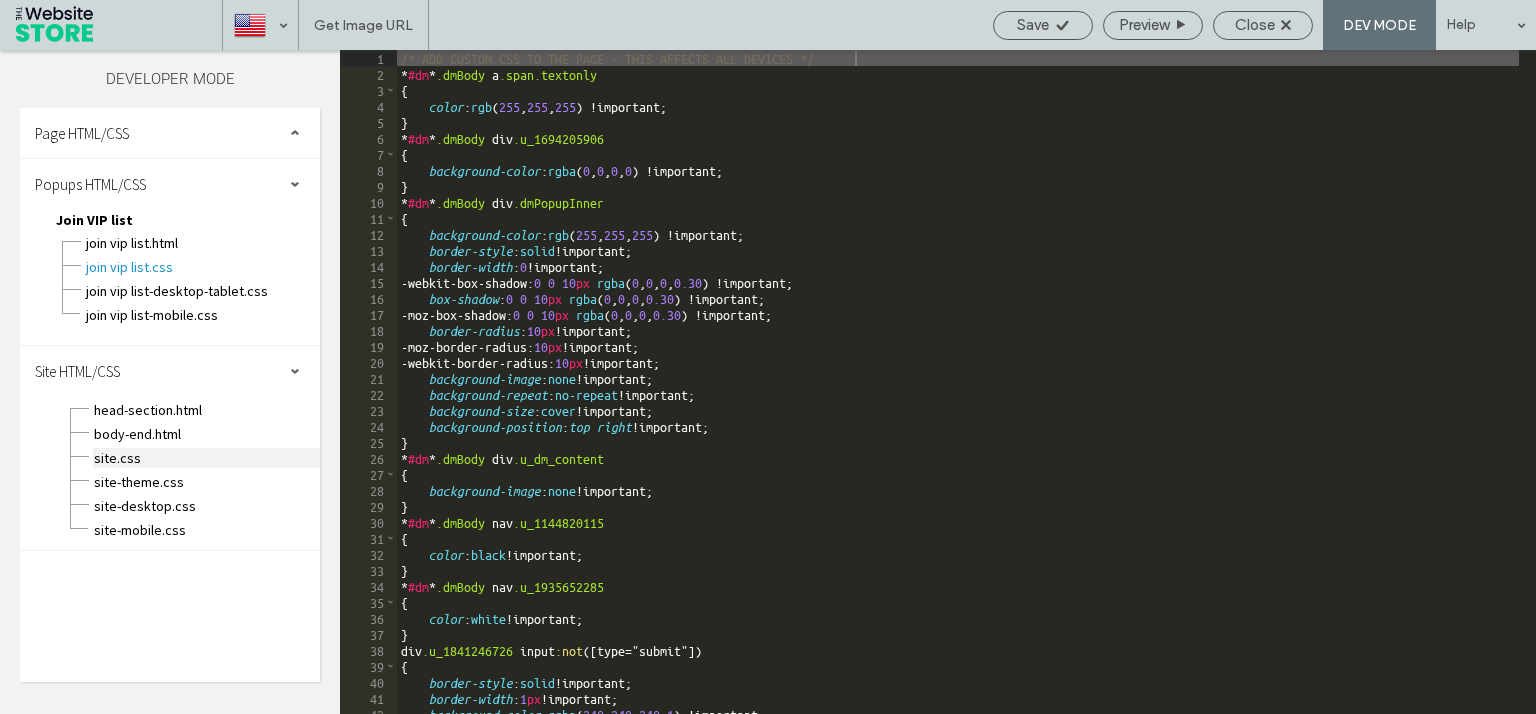 click on "site.css" at bounding box center [206, 458] 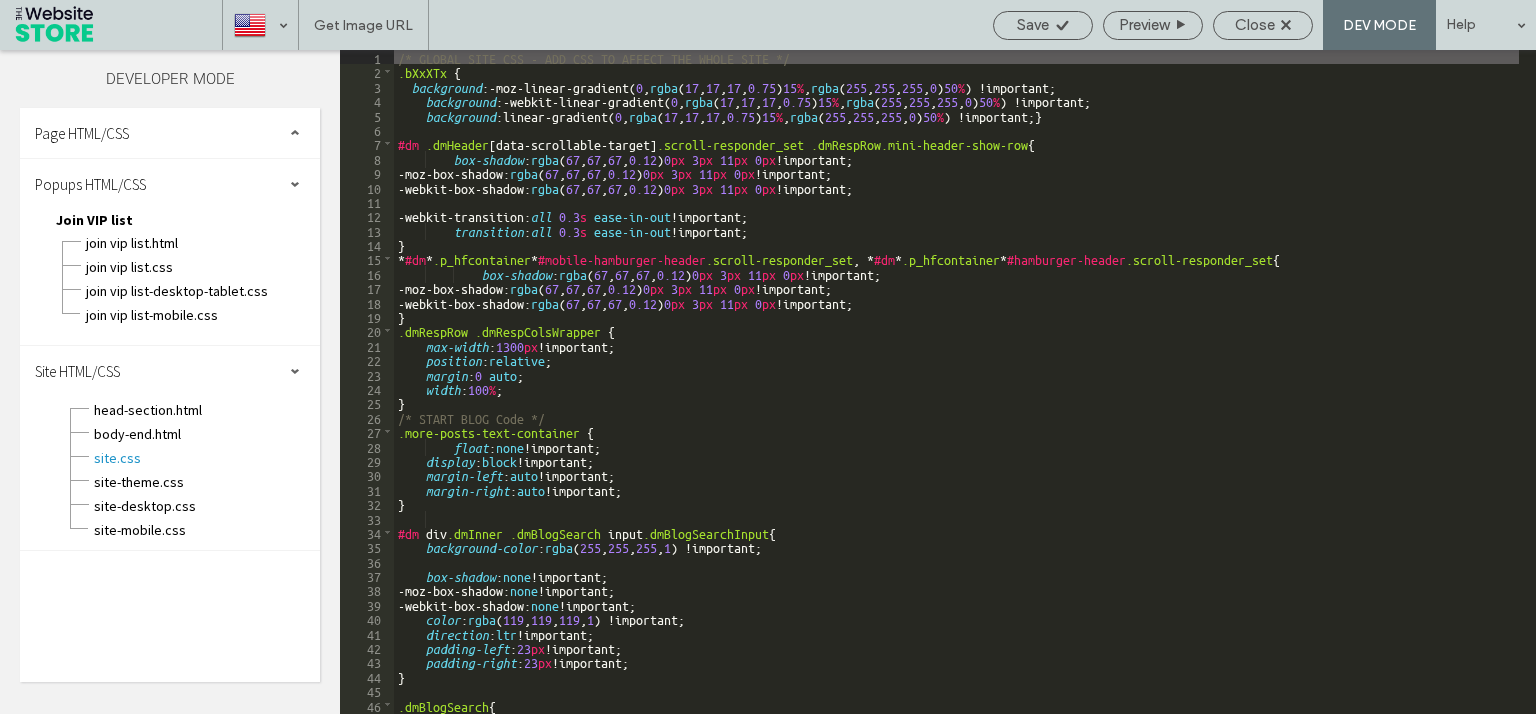 scroll, scrollTop: 1092, scrollLeft: 0, axis: vertical 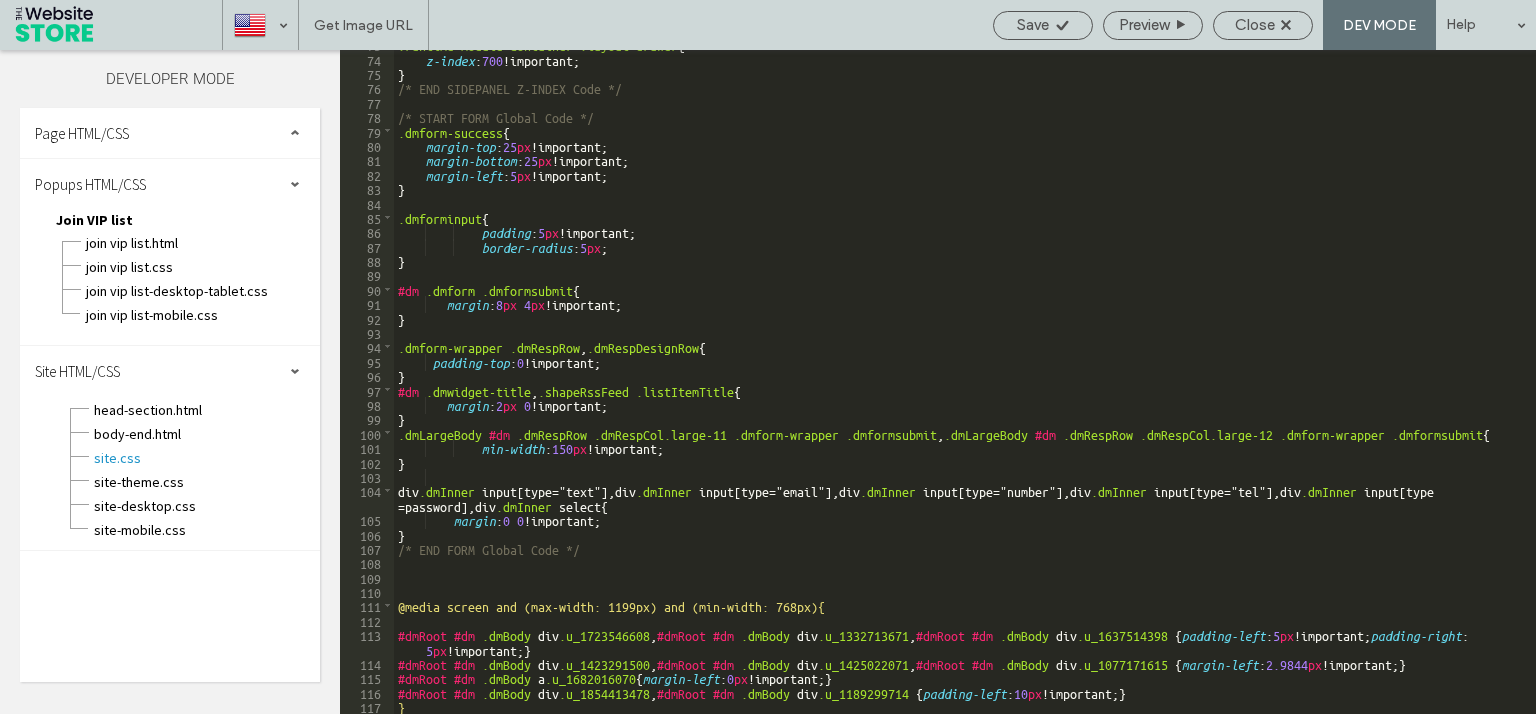 click on ".runtime-module-container   .layout-drawer {      z-index :  700  !important; } /* END SIDEPANEL Z-INDEX Code */ /* START FORM Global Code */ .dmform-success {      margin-top :  25 px !important;      margin-bottom :  25 px !important;      margin-left :  5 px !important; }   .dmforminput {                padding :  5 px !important;                border-radius :  5 px ; }   #dm   .dmform   .dmformsubmit {          margin :  8 px   4 px !important; }    .dmform-wrapper   .dmRespRow ,  .dmRespDesignRow {        padding-top :  0 !important; } #dm   .dmwidget-title ,  .shapeRssFeed   .listItemTitle {          margin :  2 px   0 !important; } .dmLargeBody   #dm   .dmRespRow   .dmRespCol.large-11   .dmform-wrapper   .dmformsubmit ,  .dmLargeBody   #dm   .dmRespRow   .dmRespCol.large-12   .dmform-wrapper   .dmformsubmit {                min-width :  150 px  !important; }           div .dmInner   input [ type =" text "],  div .dmInner   input [ type =" email "],  div .dmInner   input [ type =" number "],  div   [" at bounding box center (956, 383) 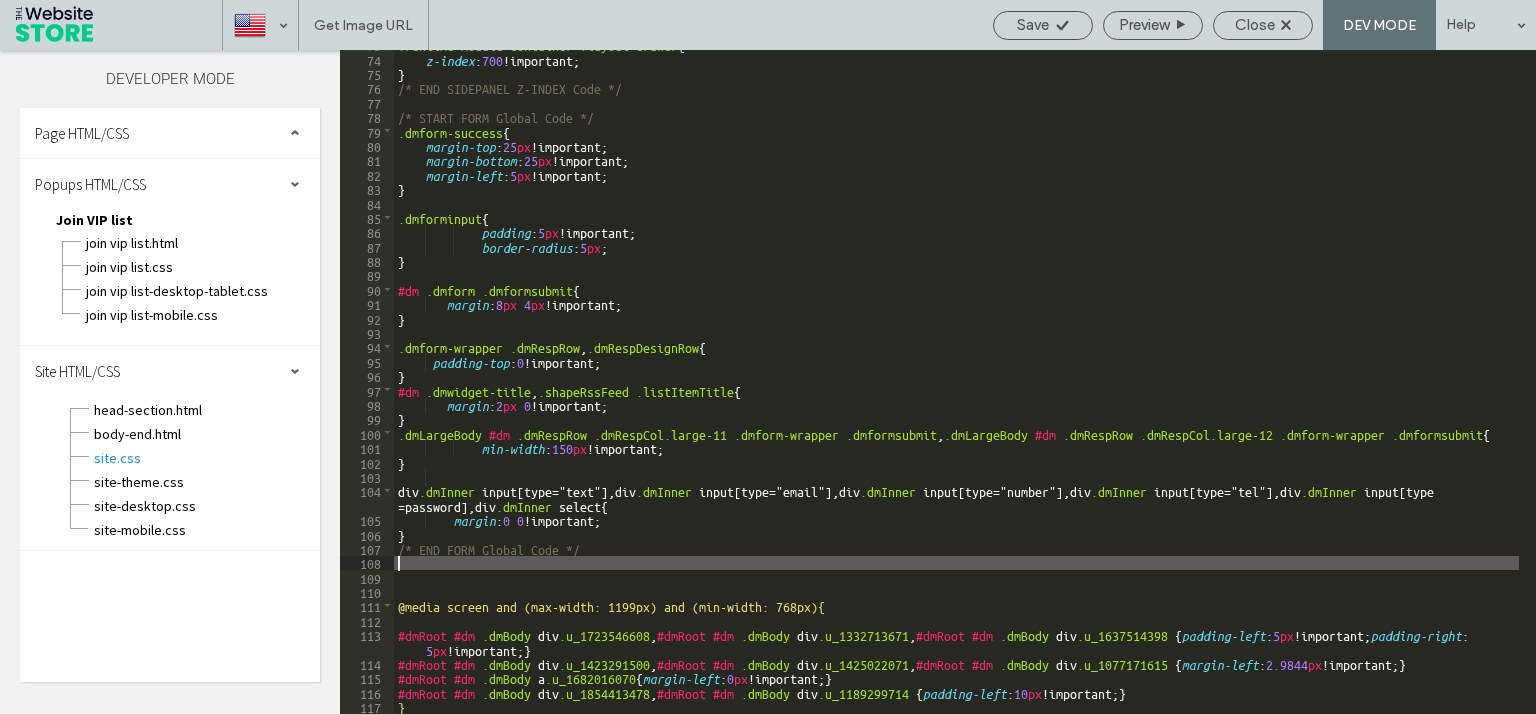 click on ".runtime-module-container   .layout-drawer {      z-index :  700  !important; } /* END SIDEPANEL Z-INDEX Code */ /* START FORM Global Code */ .dmform-success {      margin-top :  25 px !important;      margin-bottom :  25 px !important;      margin-left :  5 px !important; }   .dmforminput {                padding :  5 px !important;                border-radius :  5 px ; }   #dm   .dmform   .dmformsubmit {          margin :  8 px   4 px !important; }    .dmform-wrapper   .dmRespRow ,  .dmRespDesignRow {        padding-top :  0 !important; } #dm   .dmwidget-title ,  .shapeRssFeed   .listItemTitle {          margin :  2 px   0 !important; } .dmLargeBody   #dm   .dmRespRow   .dmRespCol.large-11   .dmform-wrapper   .dmformsubmit ,  .dmLargeBody   #dm   .dmRespRow   .dmRespCol.large-12   .dmform-wrapper   .dmformsubmit {                min-width :  150 px  !important; }           div .dmInner   input [ type =" text "],  div .dmInner   input [ type =" email "],  div .dmInner   input [ type =" number "],  div   [" at bounding box center [956, 383] 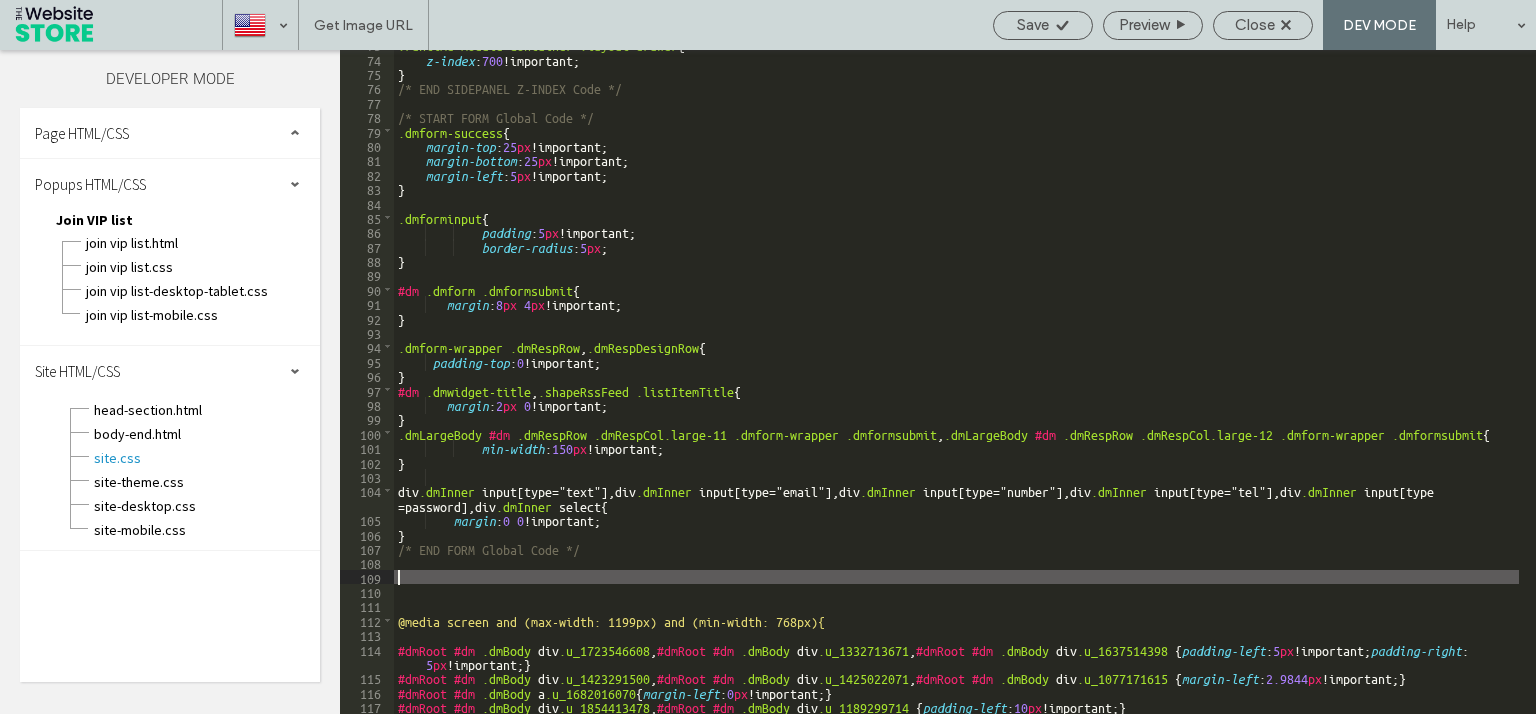 scroll, scrollTop: 0, scrollLeft: 6, axis: horizontal 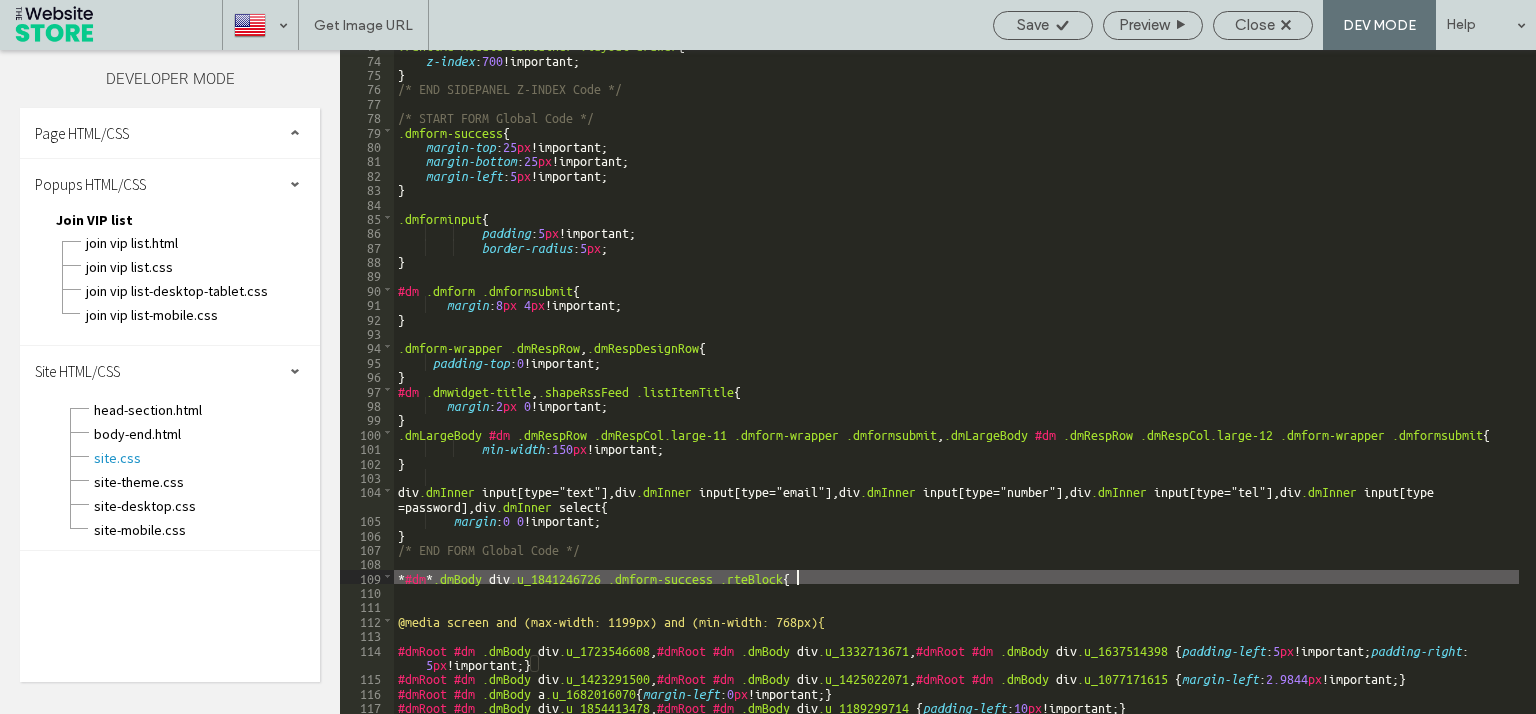 type on "**" 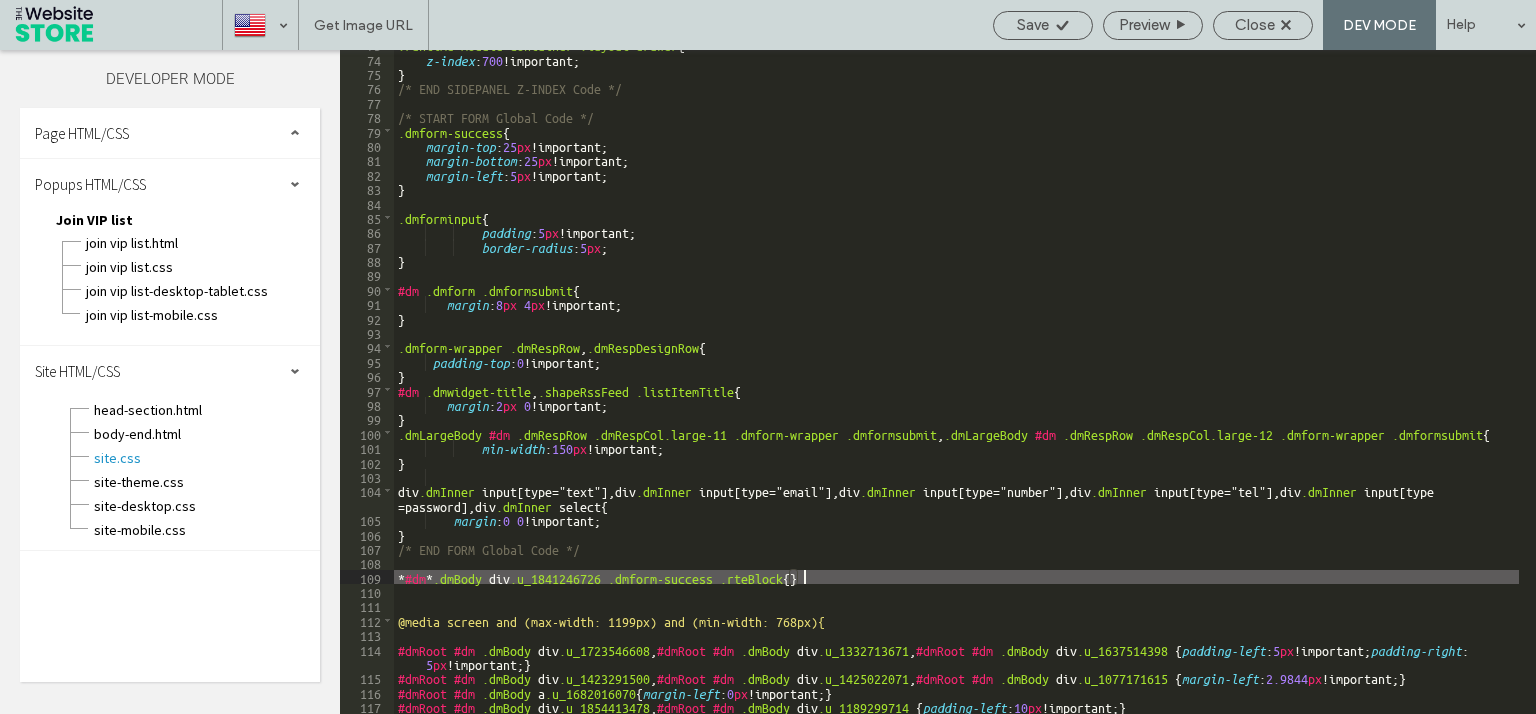 click on ".runtime-module-container   .layout-drawer {      z-index :  700  !important; } /* END SIDEPANEL Z-INDEX Code */ /* START FORM Global Code */ .dmform-success {      margin-top :  25 px !important;      margin-bottom :  25 px !important;      margin-left :  5 px !important; }   .dmforminput {                padding :  5 px !important;                border-radius :  5 px ; }   #dm   .dmform   .dmformsubmit {          margin :  8 px   4 px !important; }    .dmform-wrapper   .dmRespRow ,  .dmRespDesignRow {        padding-top :  0 !important; } #dm   .dmwidget-title ,  .shapeRssFeed   .listItemTitle {          margin :  2 px   0 !important; } .dmLargeBody   #dm   .dmRespRow   .dmRespCol.large-11   .dmform-wrapper   .dmformsubmit ,  .dmLargeBody   #dm   .dmRespRow   .dmRespCol.large-12   .dmform-wrapper   .dmformsubmit {                min-width :  150 px  !important; }           div .dmInner   input [ type =" text "],  div .dmInner   input [ type =" email "],  div .dmInner   input [ type =" number "],  div   [" at bounding box center (956, 383) 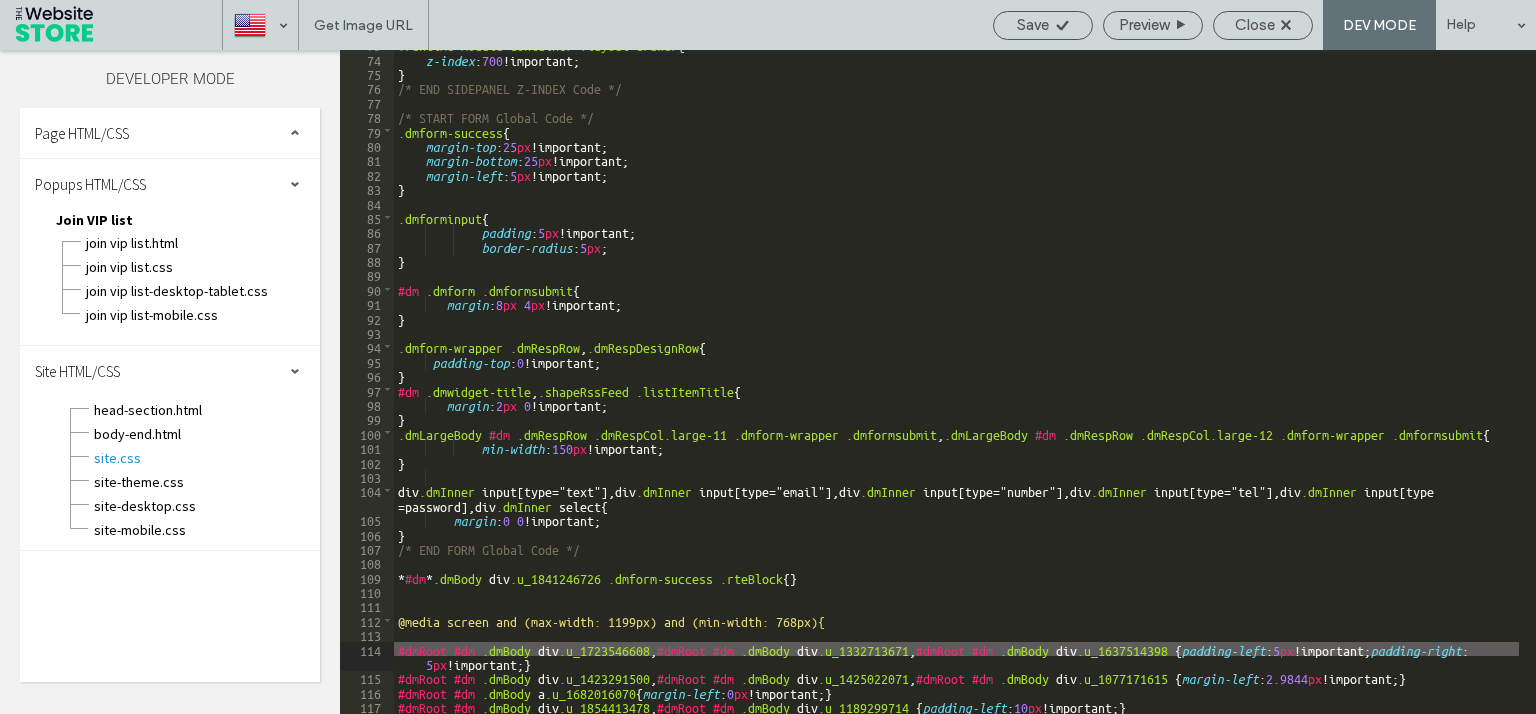 click on ".runtime-module-container   .layout-drawer {      z-index :  700  !important; } /* END SIDEPANEL Z-INDEX Code */ /* START FORM Global Code */ .dmform-success {      margin-top :  25 px !important;      margin-bottom :  25 px !important;      margin-left :  5 px !important; }   .dmforminput {                padding :  5 px !important;                border-radius :  5 px ; }   #dm   .dmform   .dmformsubmit {          margin :  8 px   4 px !important; }    .dmform-wrapper   .dmRespRow ,  .dmRespDesignRow {        padding-top :  0 !important; } #dm   .dmwidget-title ,  .shapeRssFeed   .listItemTitle {          margin :  2 px   0 !important; } .dmLargeBody   #dm   .dmRespRow   .dmRespCol.large-11   .dmform-wrapper   .dmformsubmit ,  .dmLargeBody   #dm   .dmRespRow   .dmRespCol.large-12   .dmform-wrapper   .dmformsubmit {                min-width :  150 px  !important; }           div .dmInner   input [ type =" text "],  div .dmInner   input [ type =" email "],  div .dmInner   input [ type =" number "],  div   [" at bounding box center (956, 383) 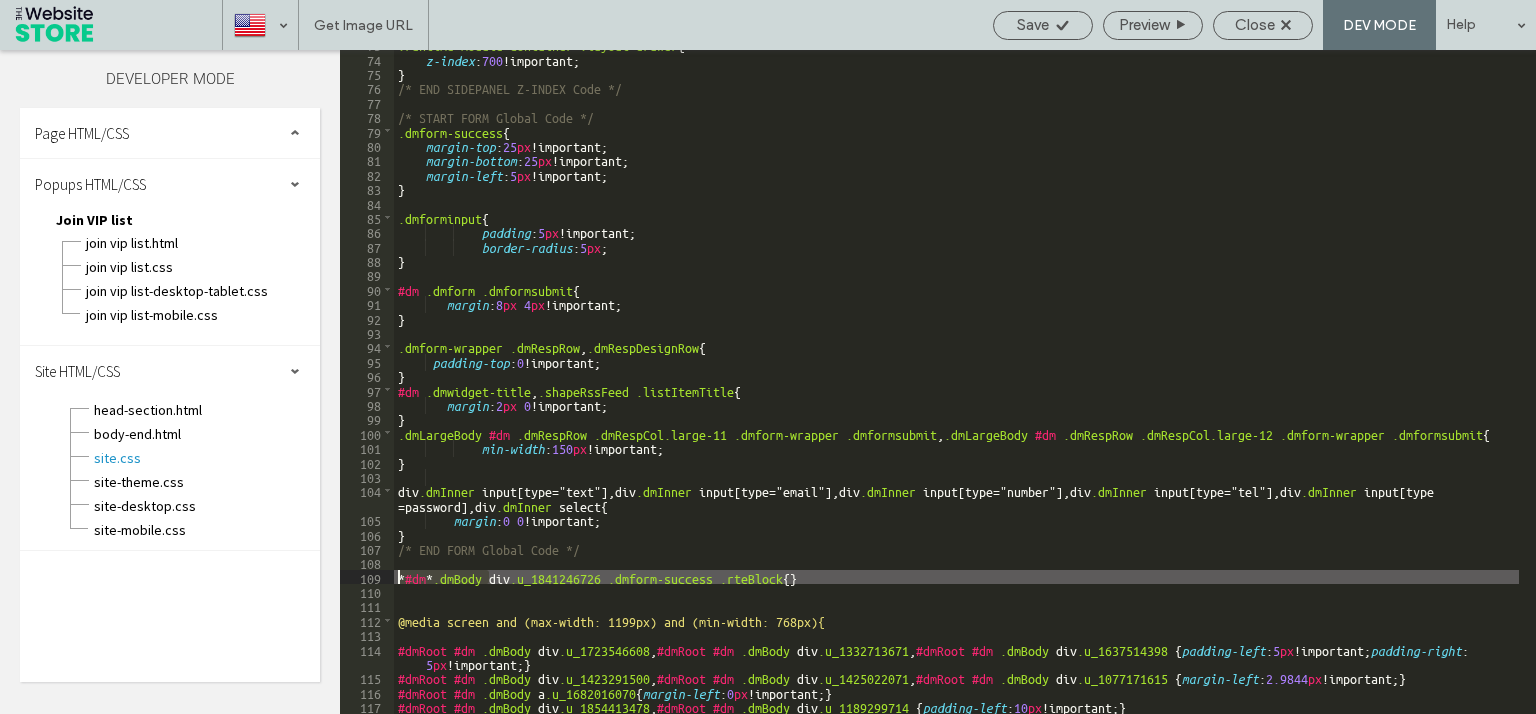 drag, startPoint x: 489, startPoint y: 582, endPoint x: 392, endPoint y: 579, distance: 97.04638 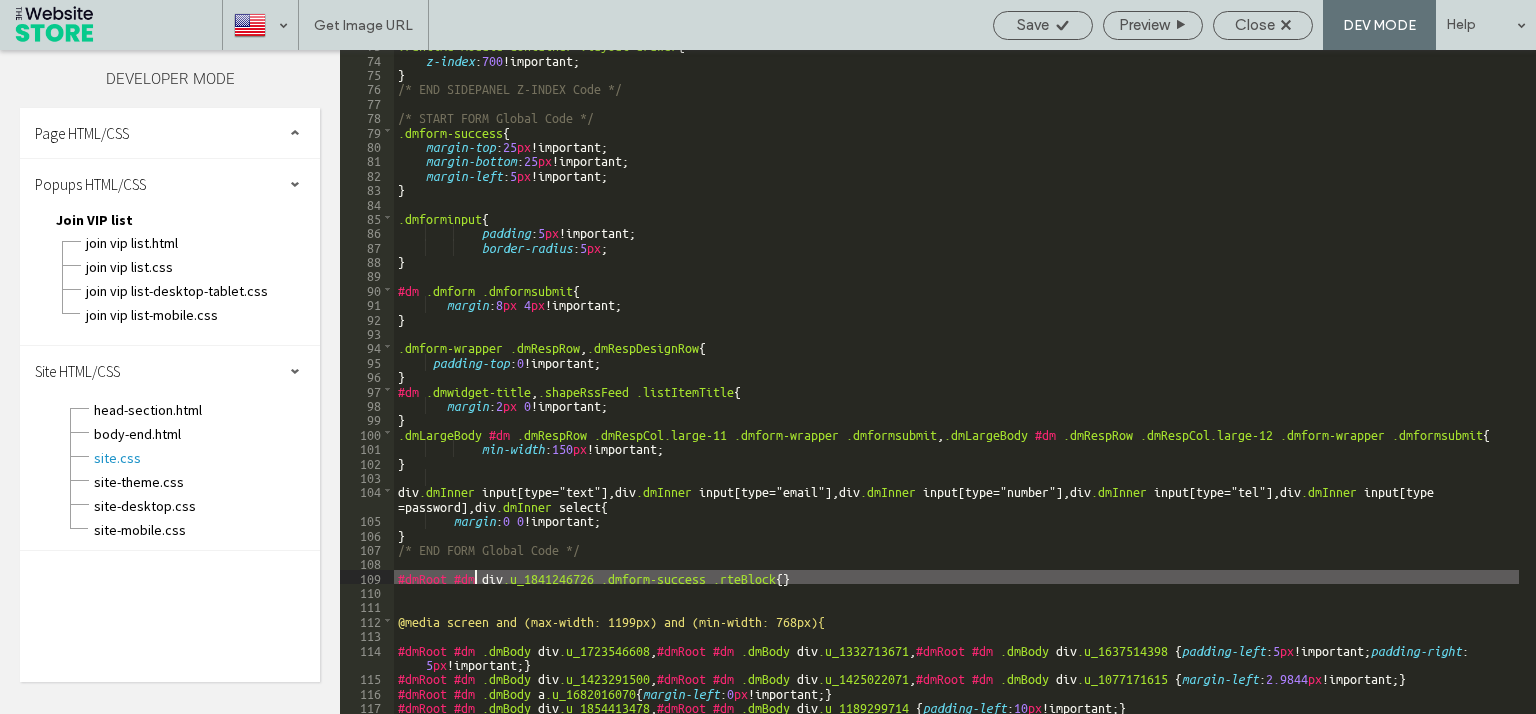 click on ".runtime-module-container   .layout-drawer {      z-index :  700  !important; } /* END SIDEPANEL Z-INDEX Code */ /* START FORM Global Code */ .dmform-success {      margin-top :  25 px !important;      margin-bottom :  25 px !important;      margin-left :  5 px !important; }   .dmforminput {                padding :  5 px !important;                border-radius :  5 px ; }   #dm   .dmform   .dmformsubmit {          margin :  8 px   4 px !important; }    .dmform-wrapper   .dmRespRow ,  .dmRespDesignRow {        padding-top :  0 !important; } #dm   .dmwidget-title ,  .shapeRssFeed   .listItemTitle {          margin :  2 px   0 !important; } .dmLargeBody   #dm   .dmRespRow   .dmRespCol.large-11   .dmform-wrapper   .dmformsubmit ,  .dmLargeBody   #dm   .dmRespRow   .dmRespCol.large-12   .dmform-wrapper   .dmformsubmit {                min-width :  150 px  !important; }           div .dmInner   input [ type =" text "],  div .dmInner   input [ type =" email "],  div .dmInner   input [ type =" number "],  div   [" at bounding box center (956, 383) 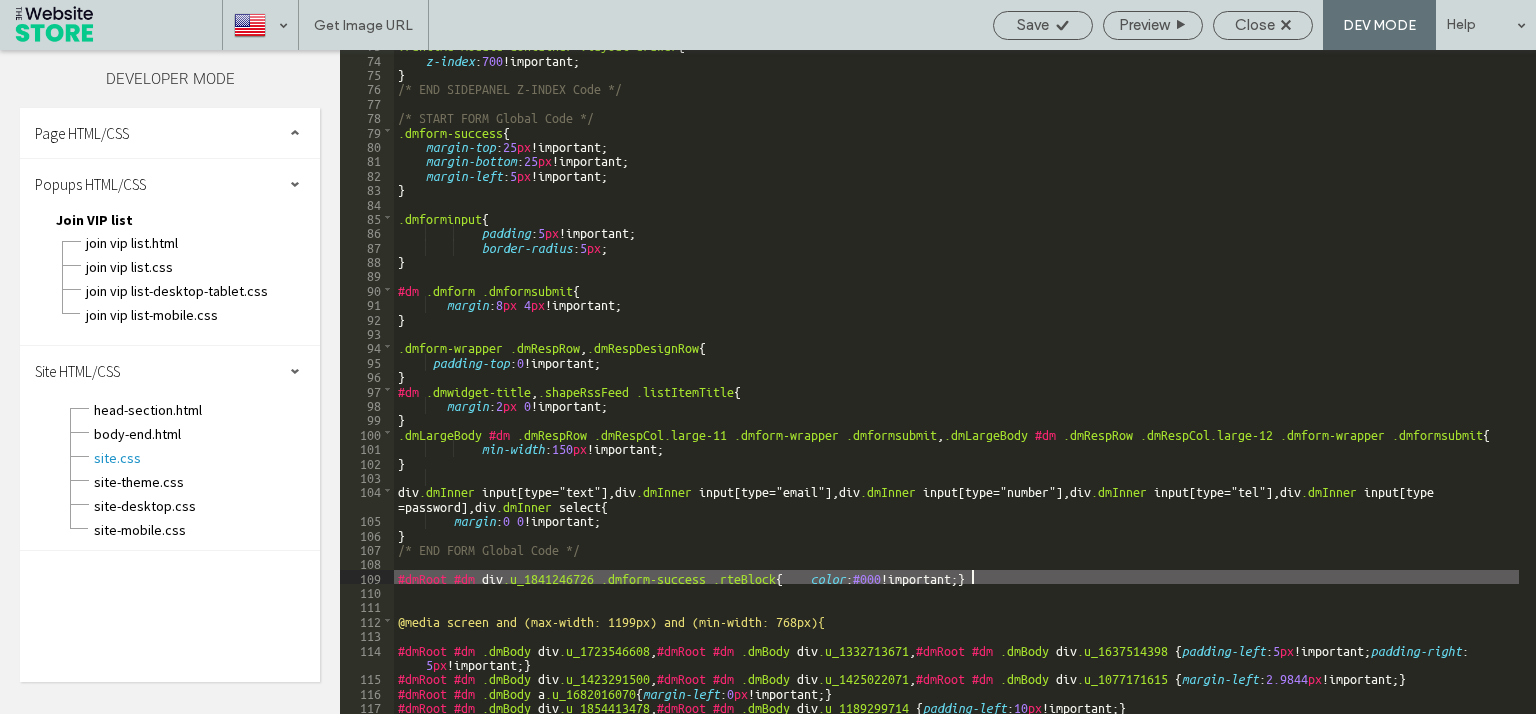 click on ".runtime-module-container   .layout-drawer {      z-index :  700  !important; } /* END SIDEPANEL Z-INDEX Code */ /* START FORM Global Code */ .dmform-success {      margin-top :  25 px !important;      margin-bottom :  25 px !important;      margin-left :  5 px !important; }   .dmforminput {                padding :  5 px !important;                border-radius :  5 px ; }   #dm   .dmform   .dmformsubmit {          margin :  8 px   4 px !important; }    .dmform-wrapper   .dmRespRow ,  .dmRespDesignRow {        padding-top :  0 !important; } #dm   .dmwidget-title ,  .shapeRssFeed   .listItemTitle {          margin :  2 px   0 !important; } .dmLargeBody   #dm   .dmRespRow   .dmRespCol.large-11   .dmform-wrapper   .dmformsubmit ,  .dmLargeBody   #dm   .dmRespRow   .dmRespCol.large-12   .dmform-wrapper   .dmformsubmit {                min-width :  150 px  !important; }           div .dmInner   input [ type =" text "],  div .dmInner   input [ type =" email "],  div .dmInner   input [ type =" number "],  div   [" at bounding box center (956, 383) 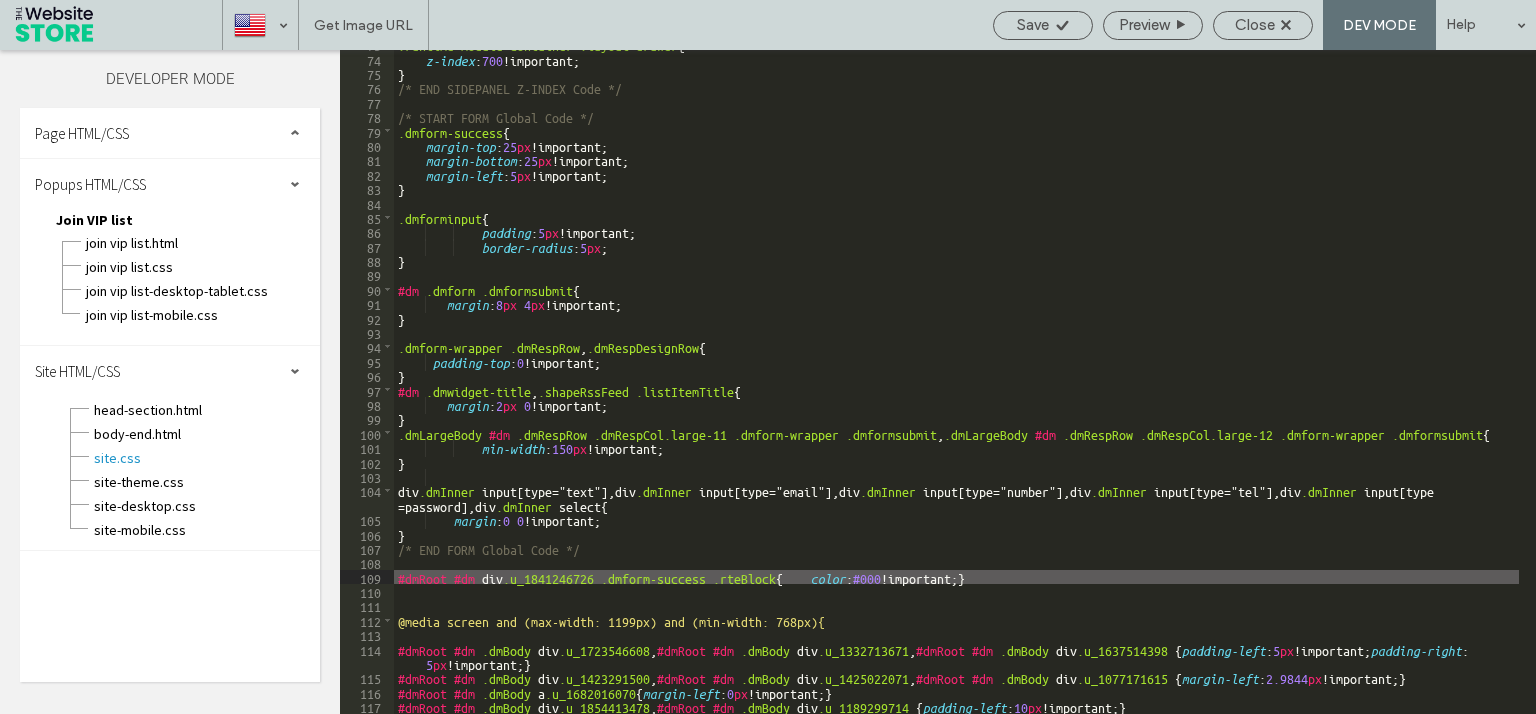 click on ".runtime-module-container   .layout-drawer {      z-index :  700  !important; } /* END SIDEPANEL Z-INDEX Code */ /* START FORM Global Code */ .dmform-success {      margin-top :  25 px !important;      margin-bottom :  25 px !important;      margin-left :  5 px !important; }   .dmforminput {                padding :  5 px !important;                border-radius :  5 px ; }   #dm   .dmform   .dmformsubmit {          margin :  8 px   4 px !important; }    .dmform-wrapper   .dmRespRow ,  .dmRespDesignRow {        padding-top :  0 !important; } #dm   .dmwidget-title ,  .shapeRssFeed   .listItemTitle {          margin :  2 px   0 !important; } .dmLargeBody   #dm   .dmRespRow   .dmRespCol.large-11   .dmform-wrapper   .dmformsubmit ,  .dmLargeBody   #dm   .dmRespRow   .dmRespCol.large-12   .dmform-wrapper   .dmformsubmit {                min-width :  150 px  !important; }           div .dmInner   input [ type =" text "],  div .dmInner   input [ type =" email "],  div .dmInner   input [ type =" number "],  div   [" at bounding box center (956, 383) 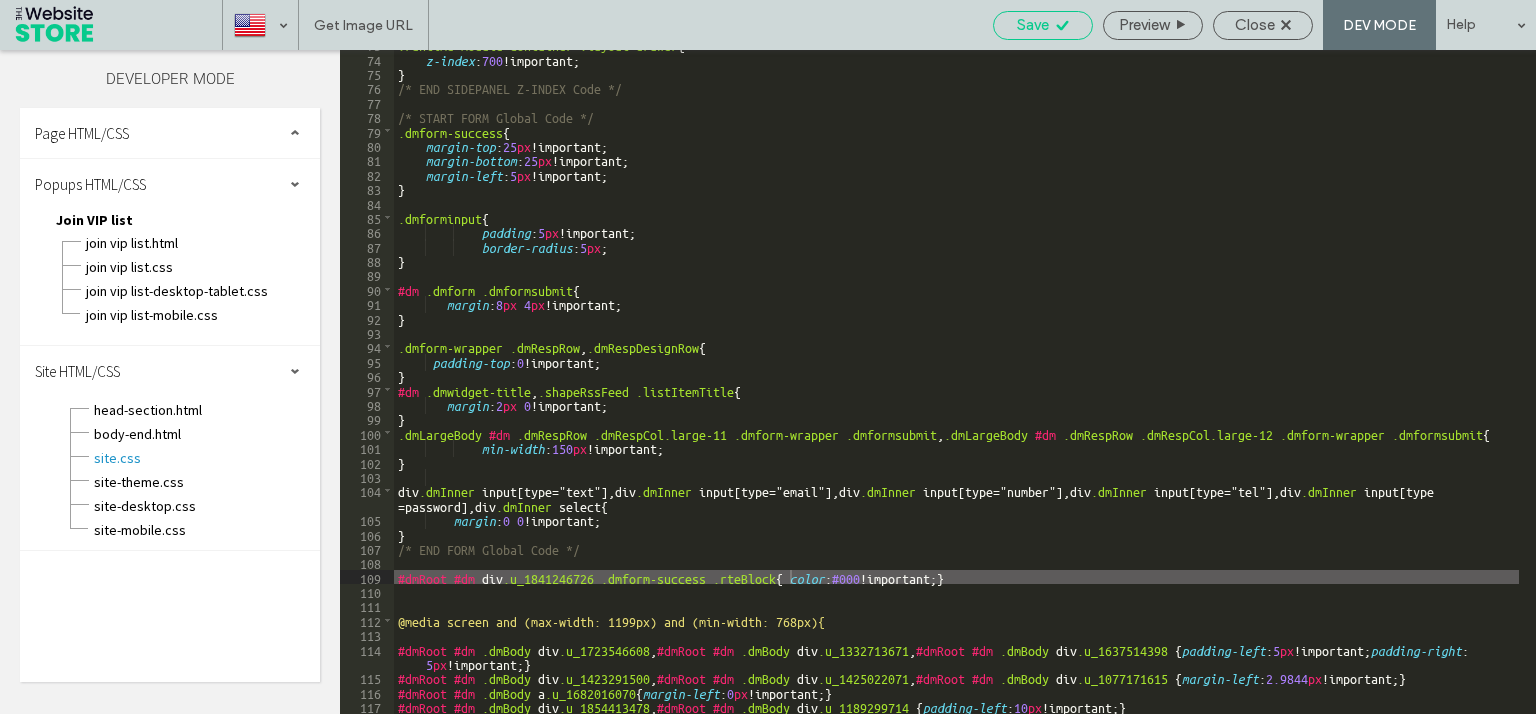 click 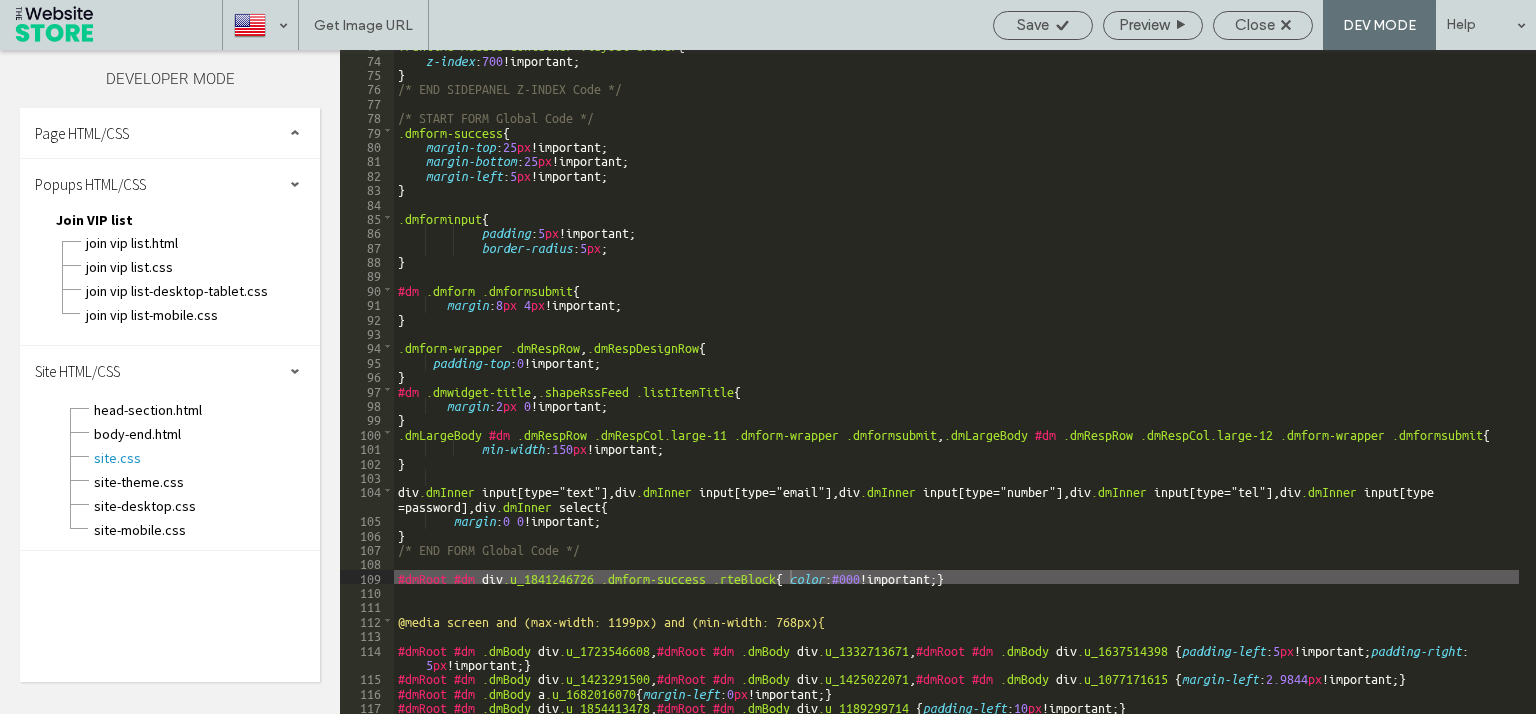 click at bounding box center [768, 357] 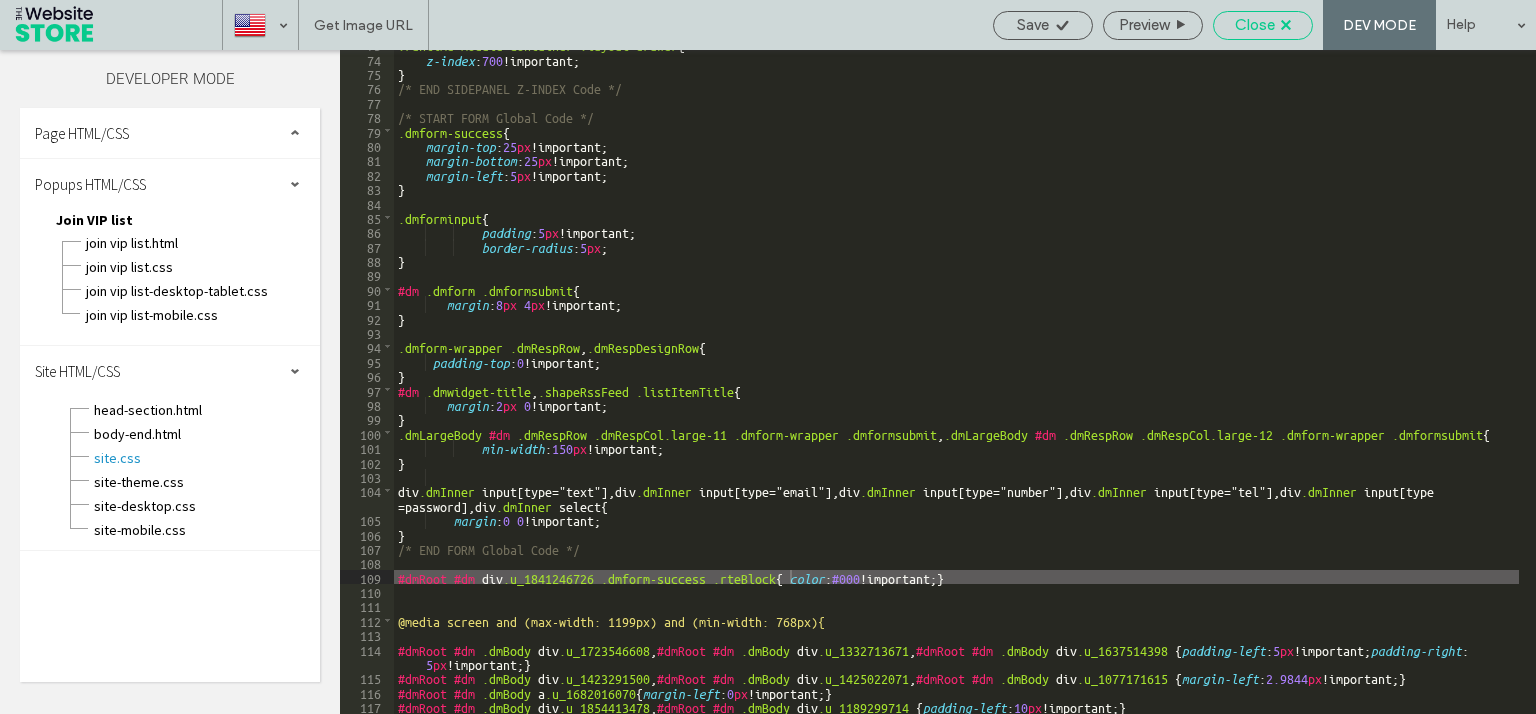 click on "Close" at bounding box center [1263, 25] 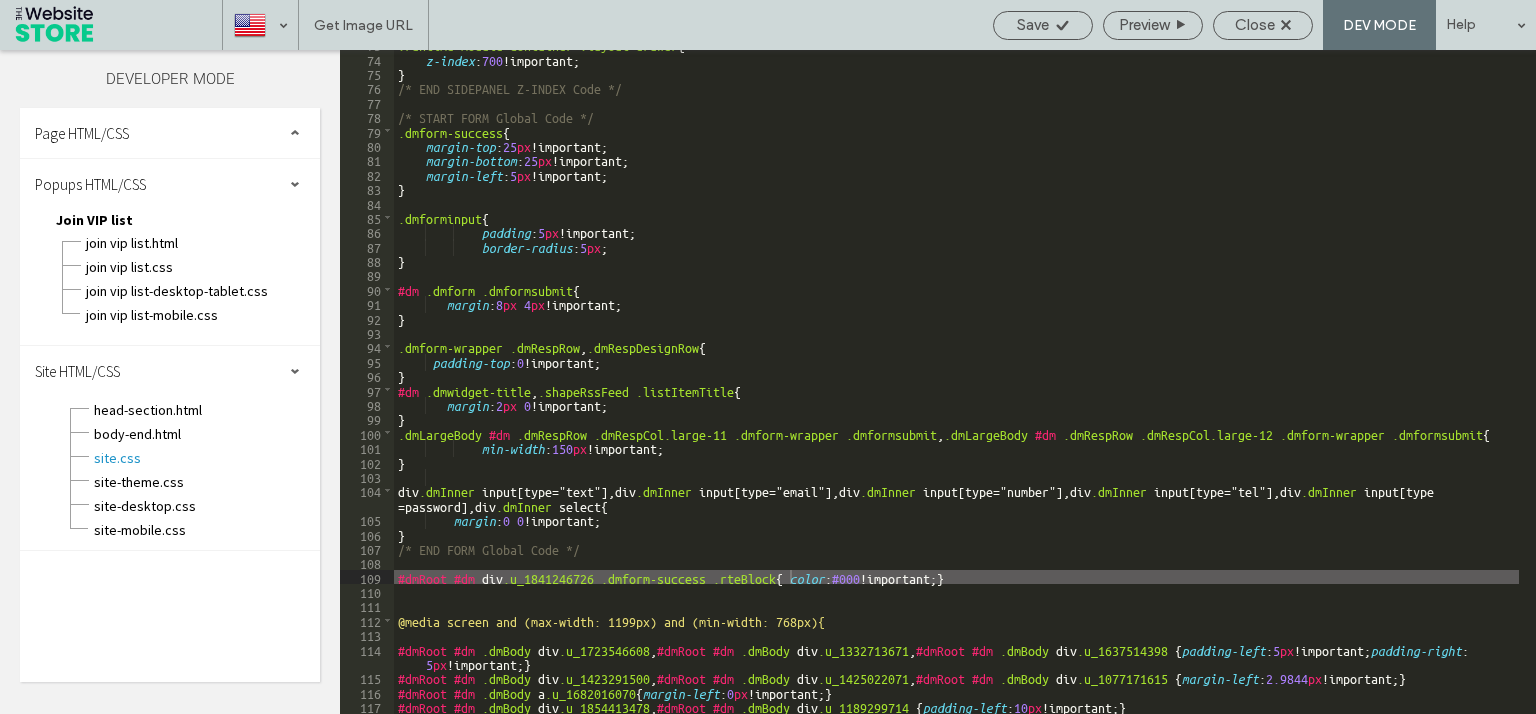 scroll, scrollTop: 1092, scrollLeft: 0, axis: vertical 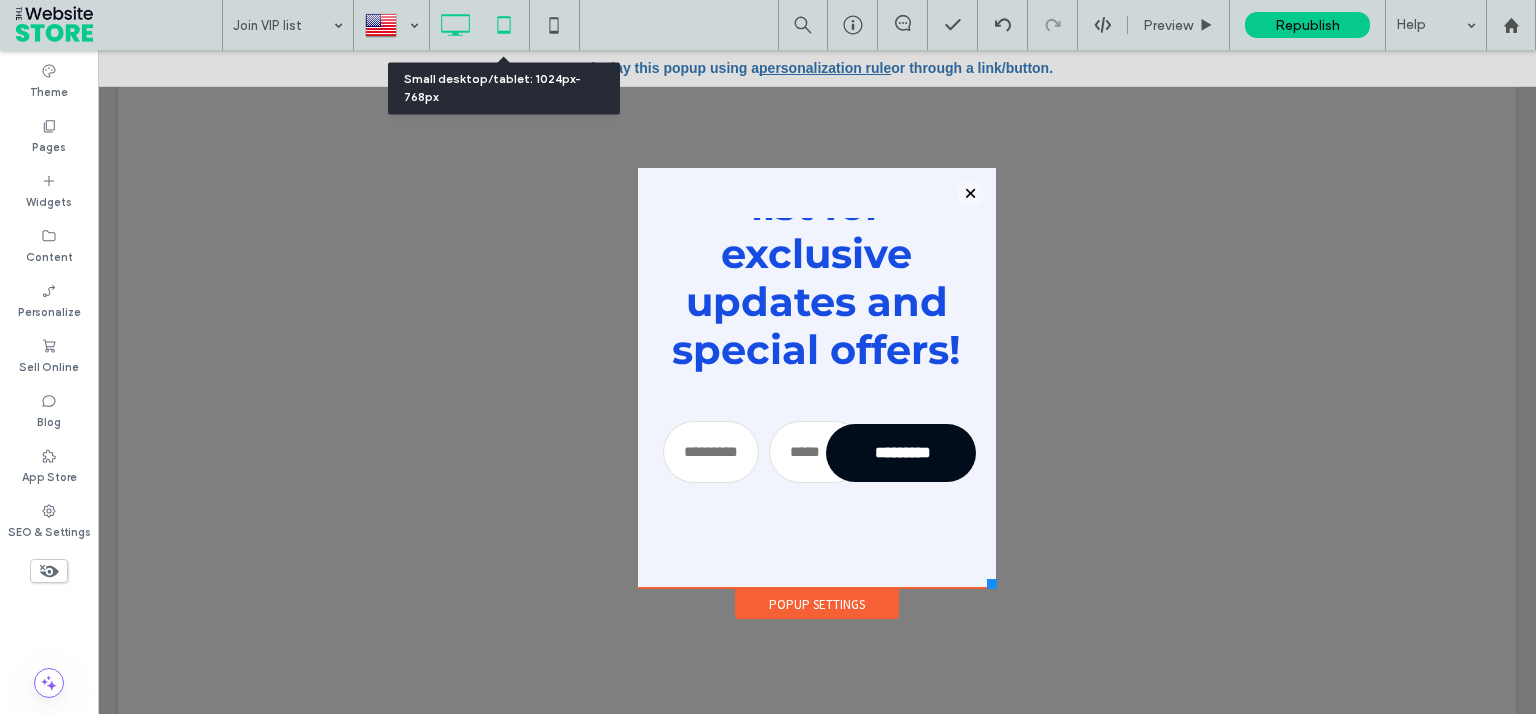 click 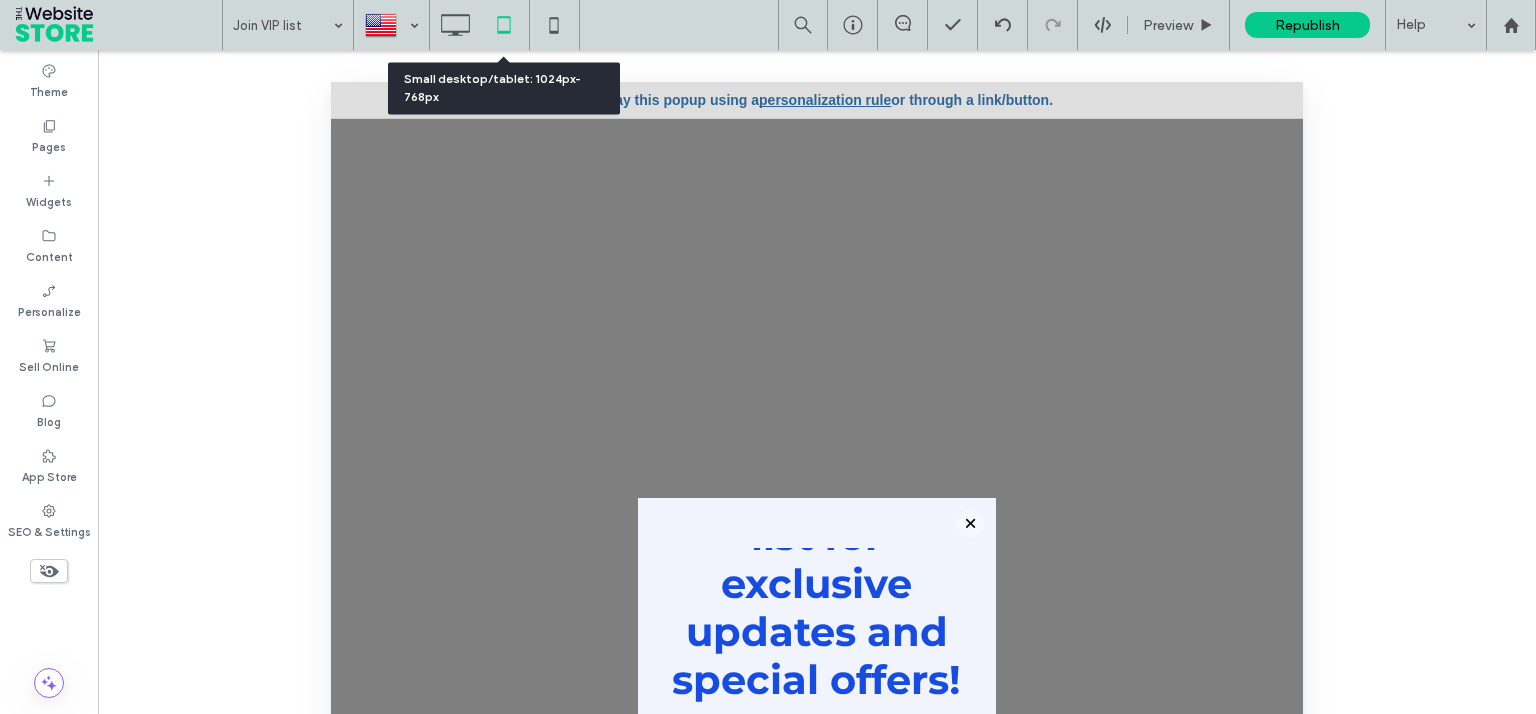 scroll, scrollTop: 105, scrollLeft: 0, axis: vertical 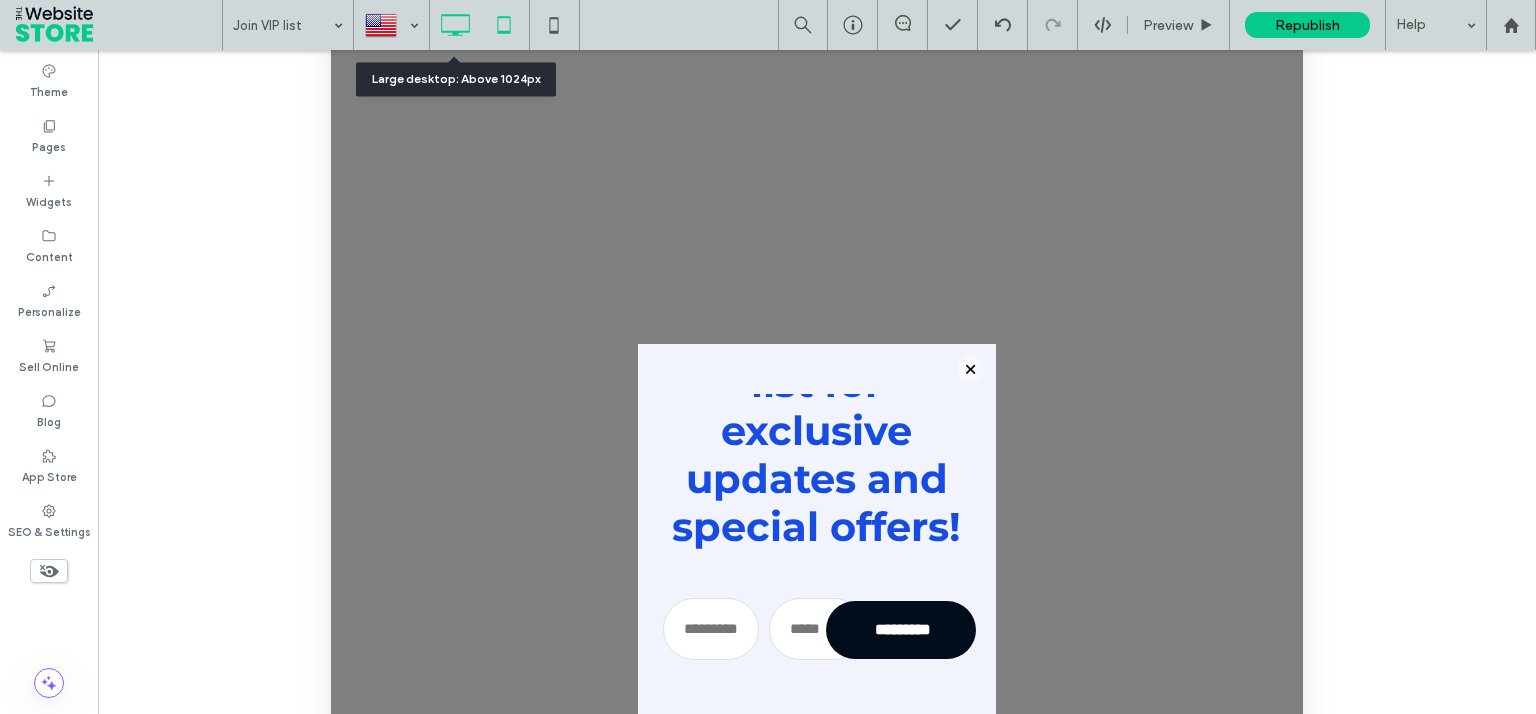click 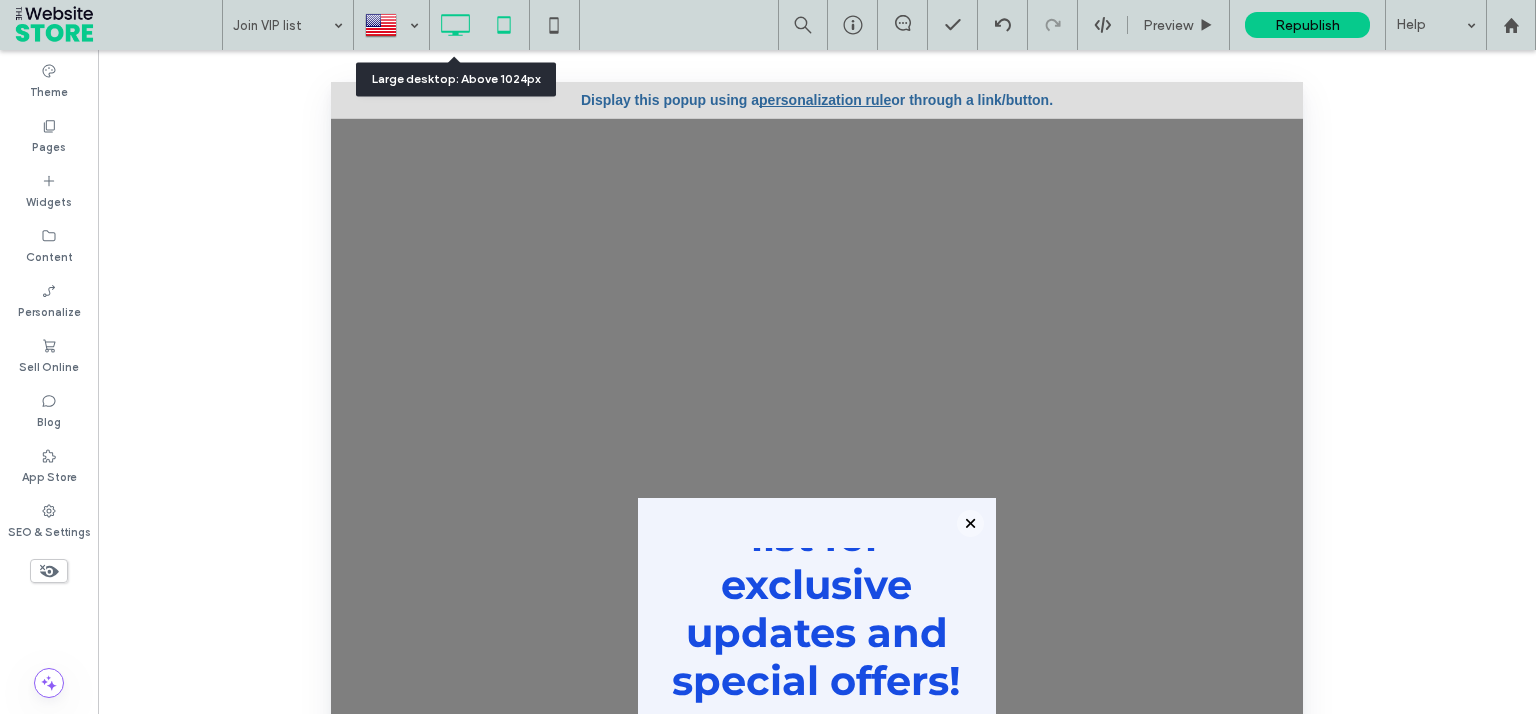 scroll, scrollTop: 105, scrollLeft: 0, axis: vertical 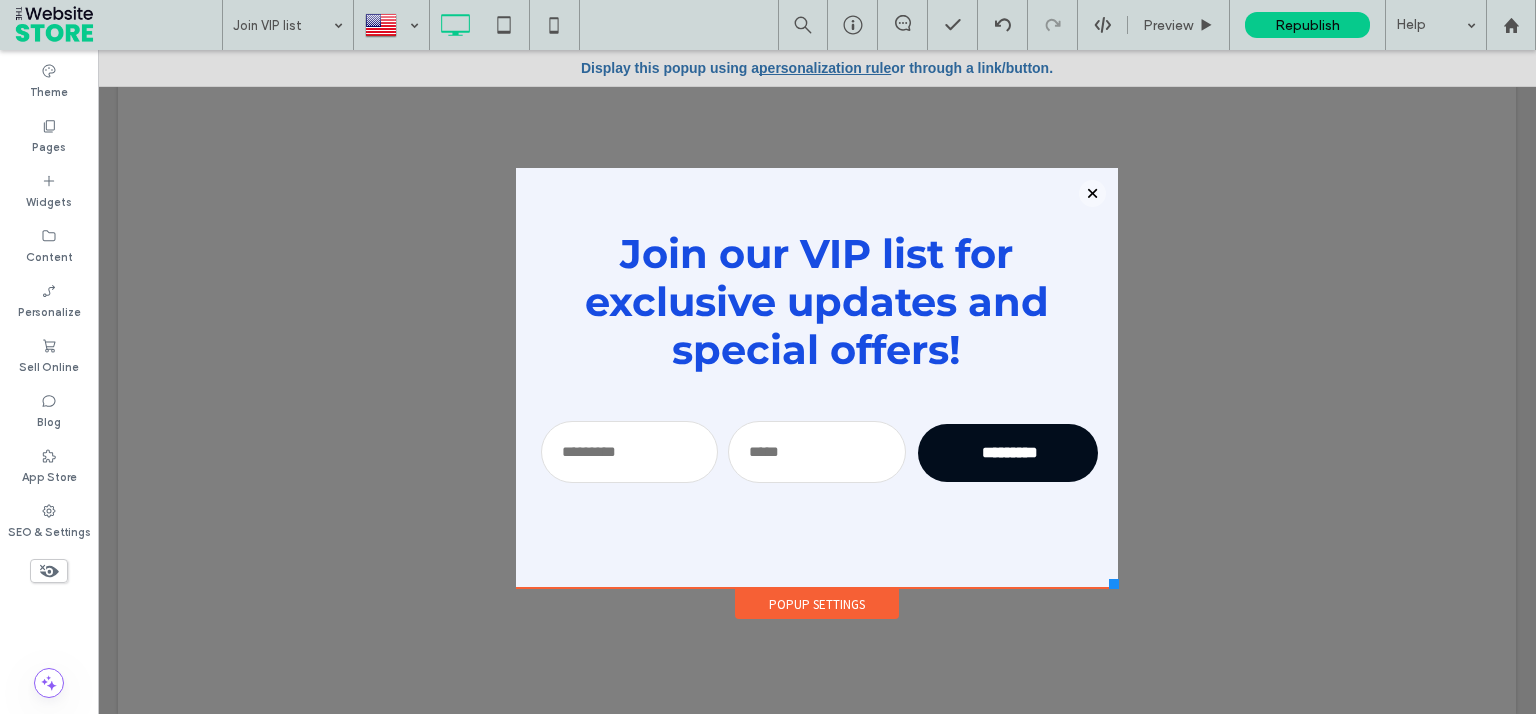 drag, startPoint x: 985, startPoint y: 582, endPoint x: 1110, endPoint y: 588, distance: 125.14392 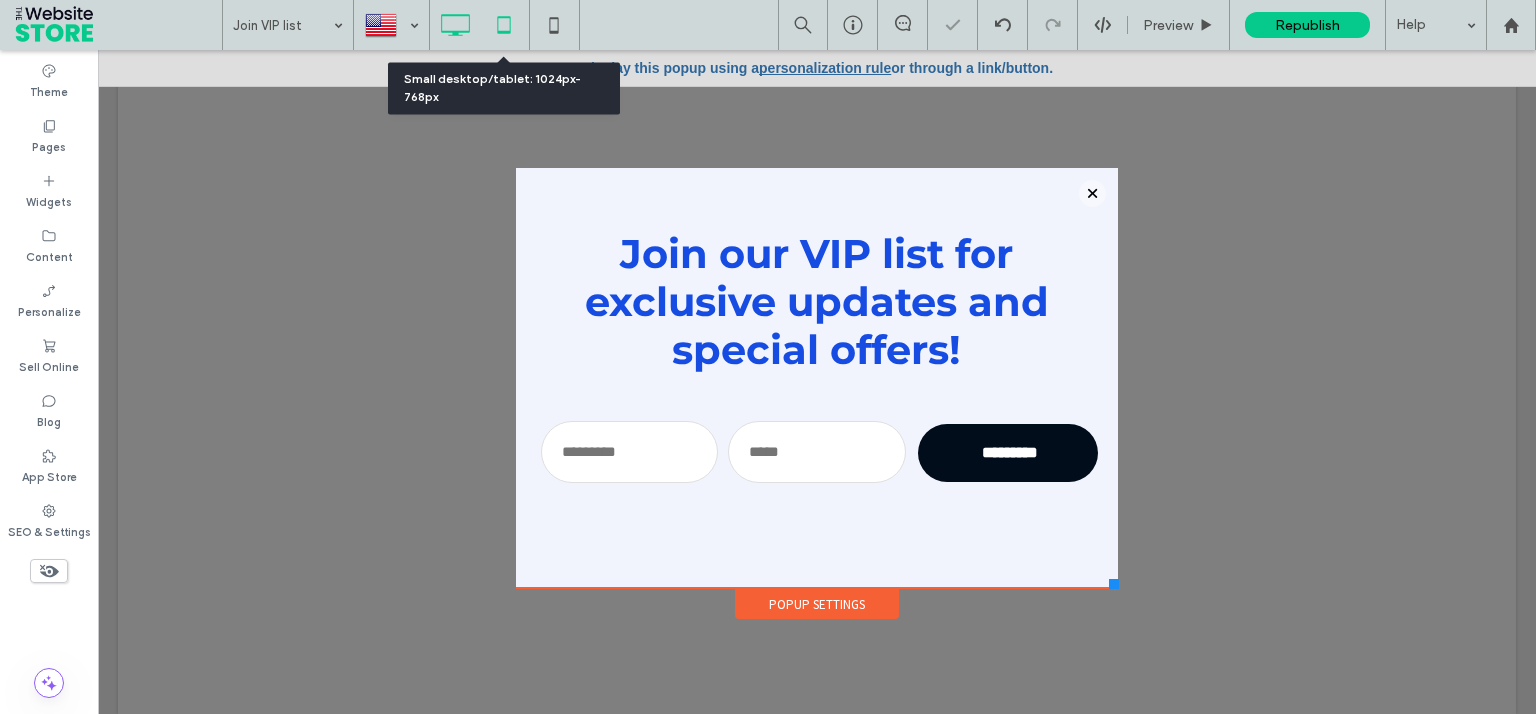 click 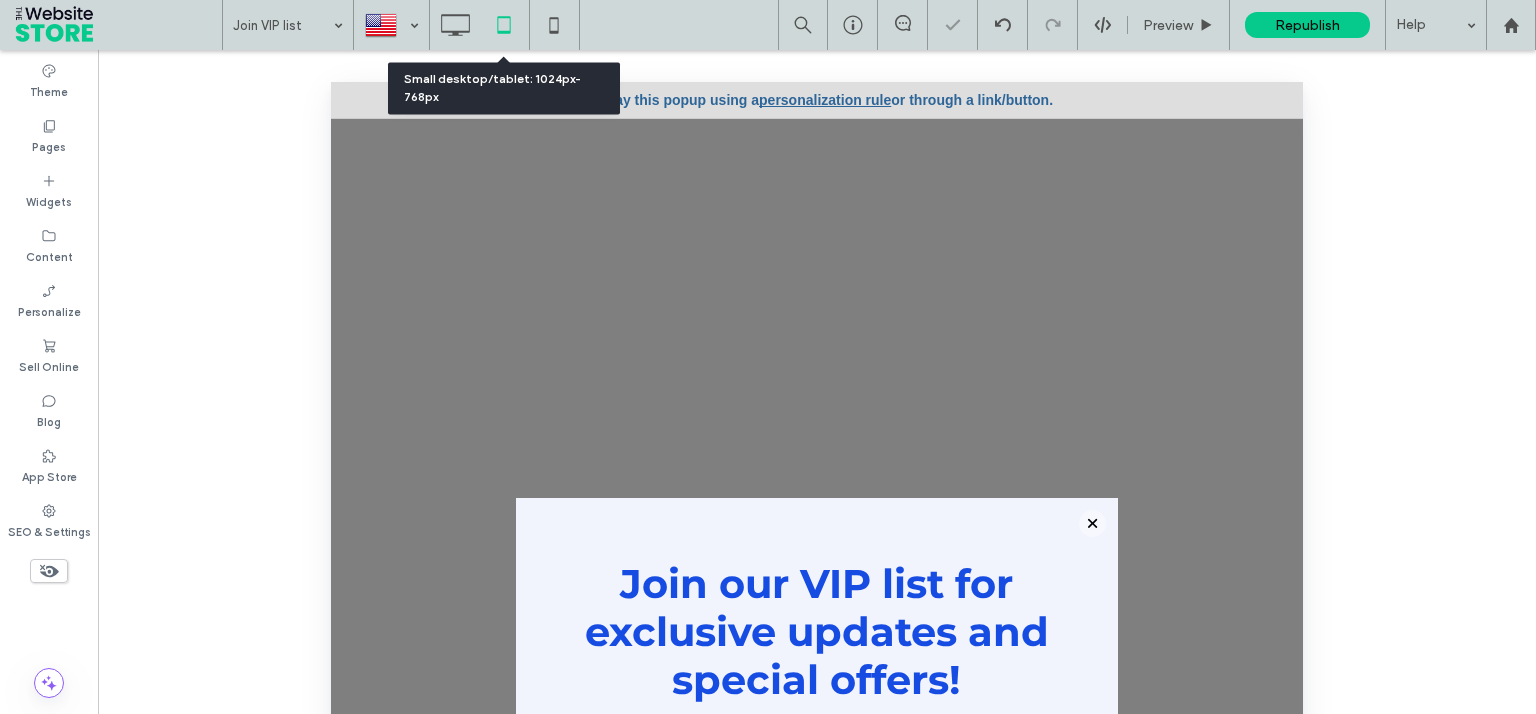 scroll, scrollTop: 9, scrollLeft: 0, axis: vertical 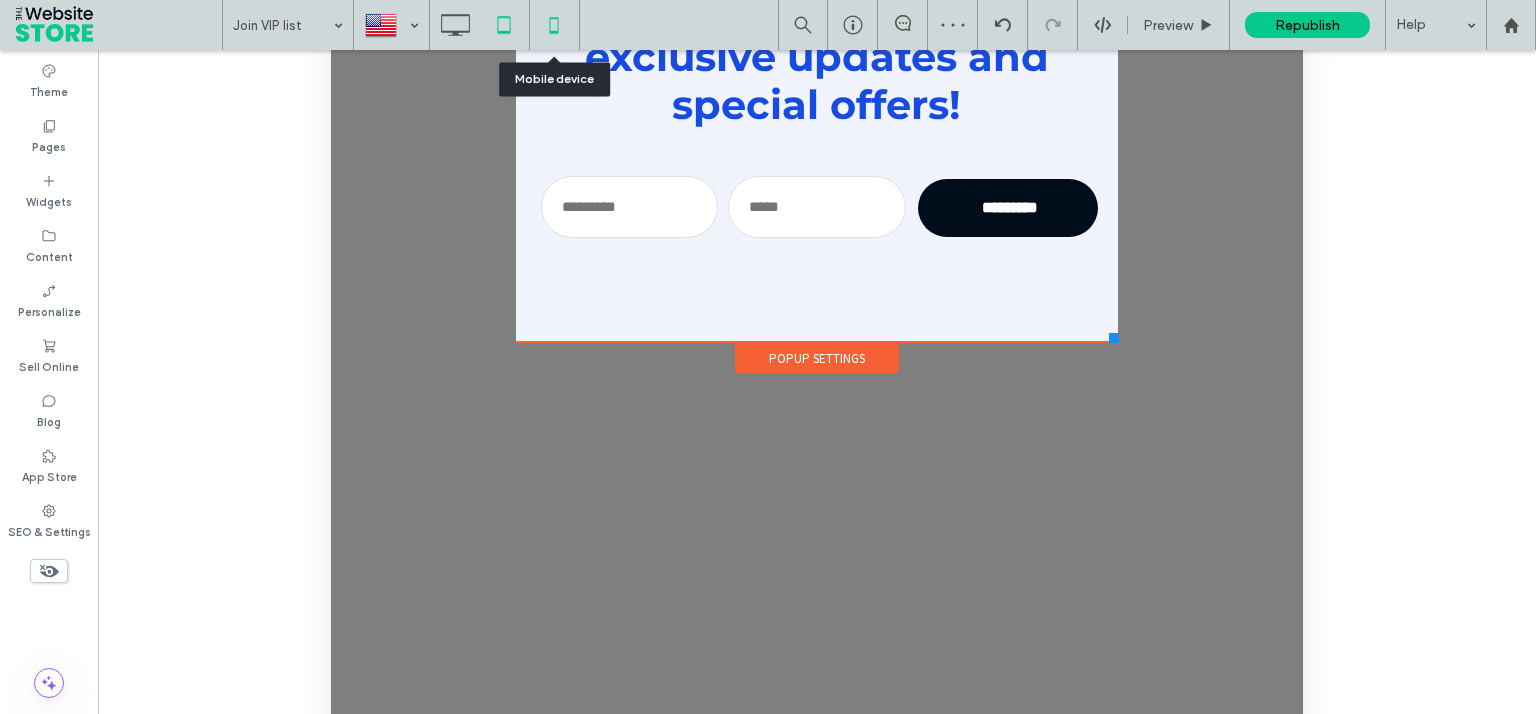 click 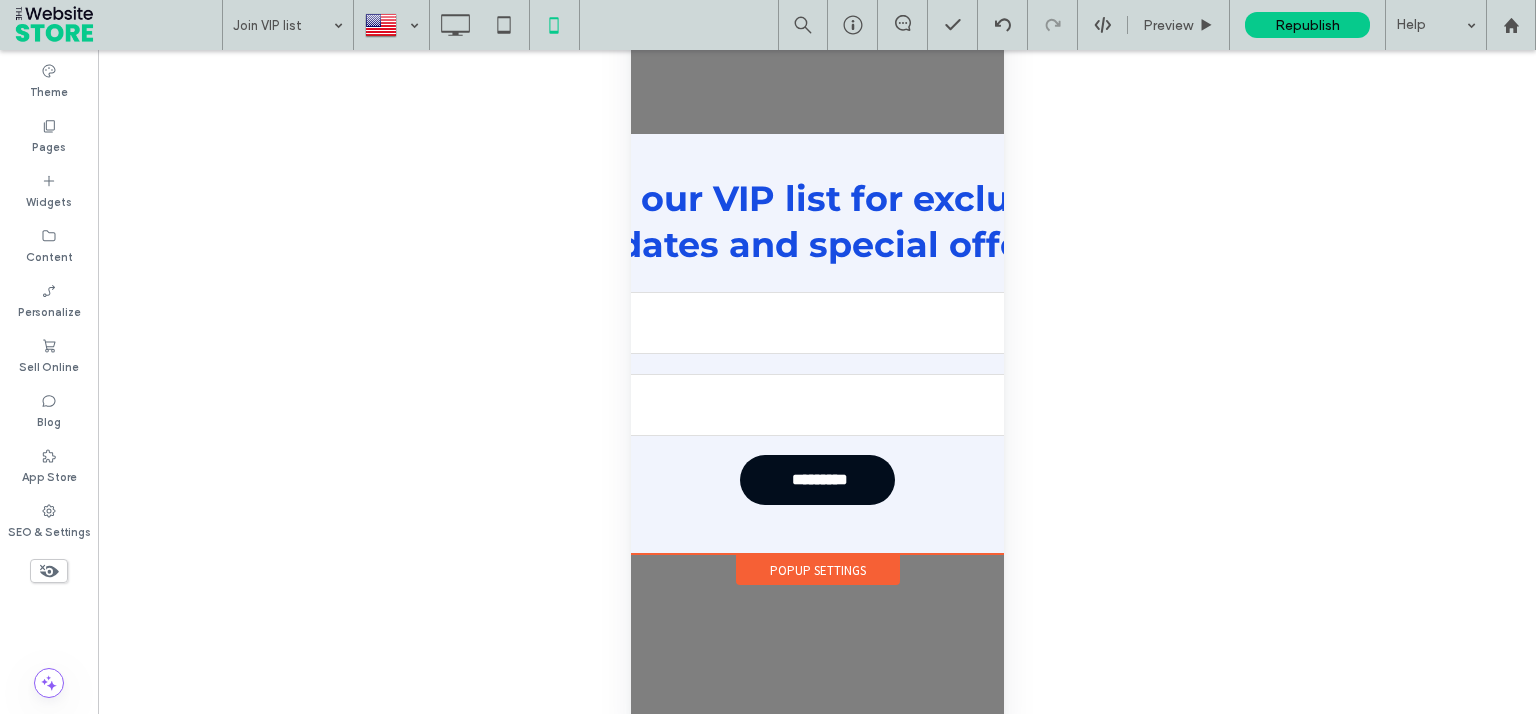 scroll, scrollTop: 163, scrollLeft: 0, axis: vertical 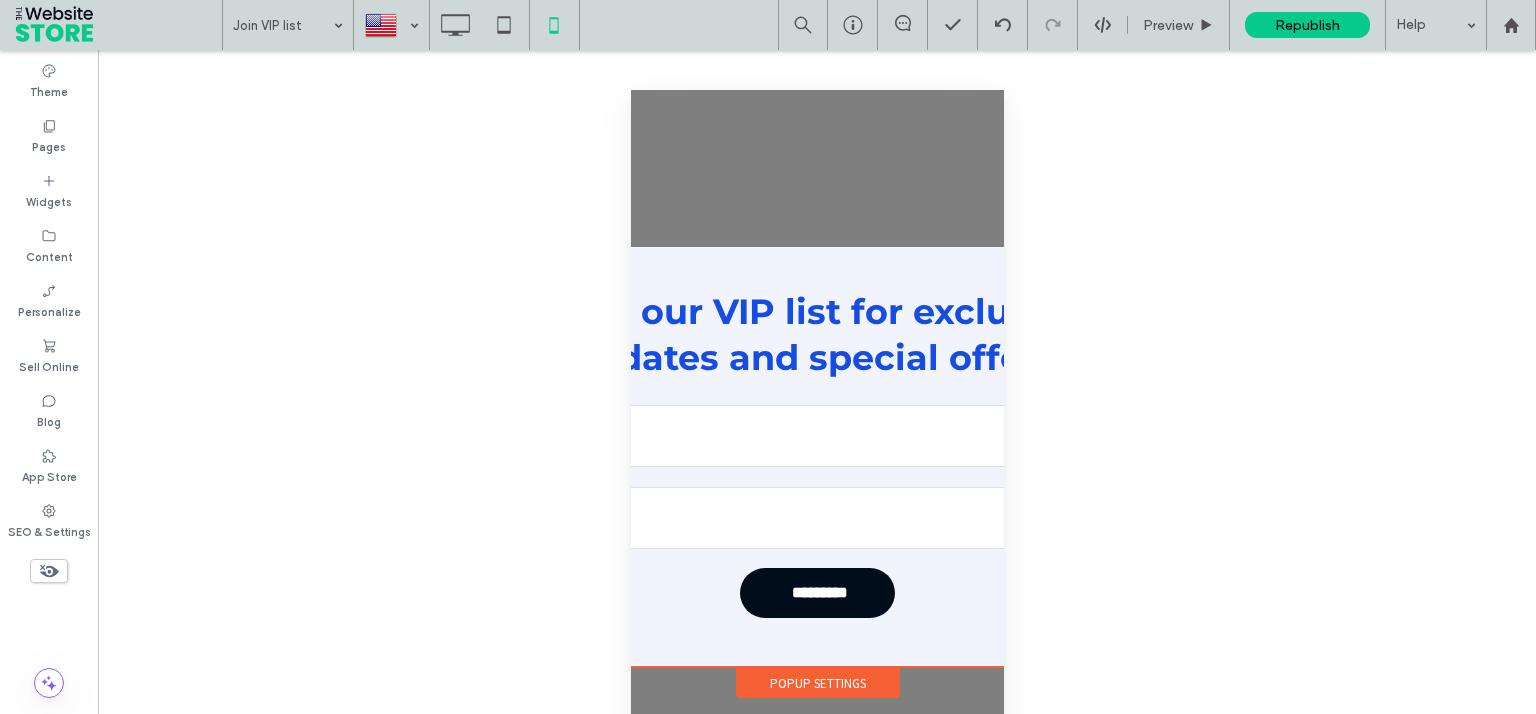 click on "Join our VIP list for exclusive updates and special offers!
Newsletter Subscription
Full Name
Email
*********
Thank you for subscribing.
Please try again later.
Click To Paste" at bounding box center [817, 457] 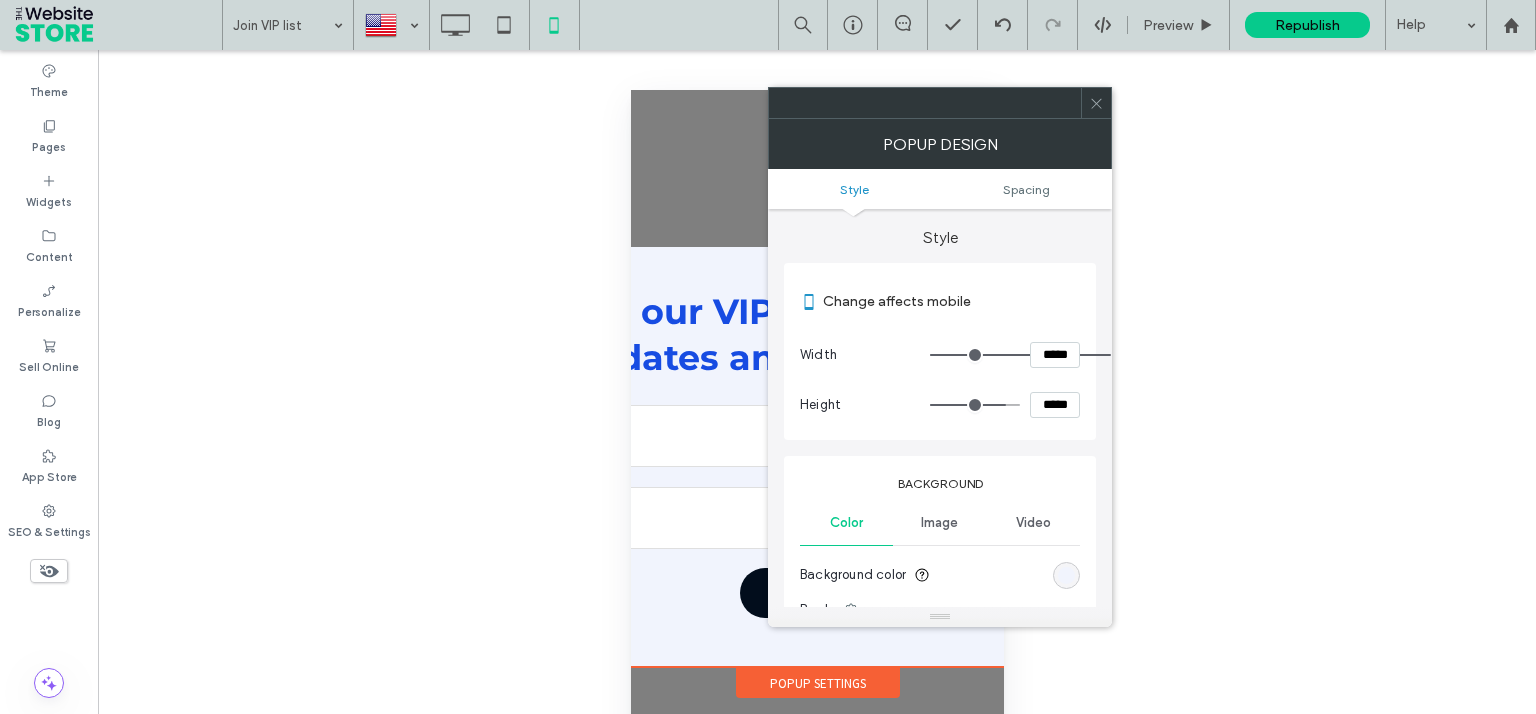 click on "*****" at bounding box center [1055, 355] 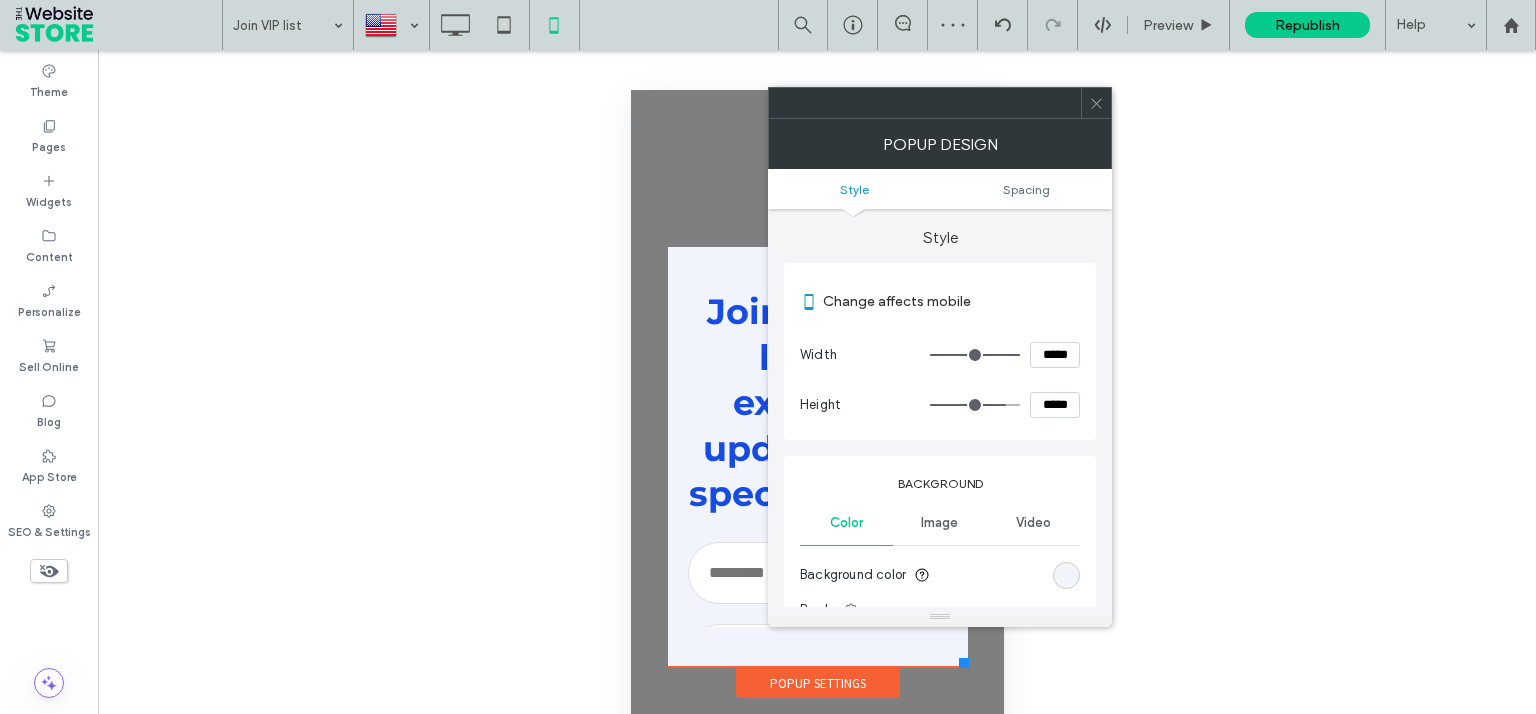 click at bounding box center [1096, 103] 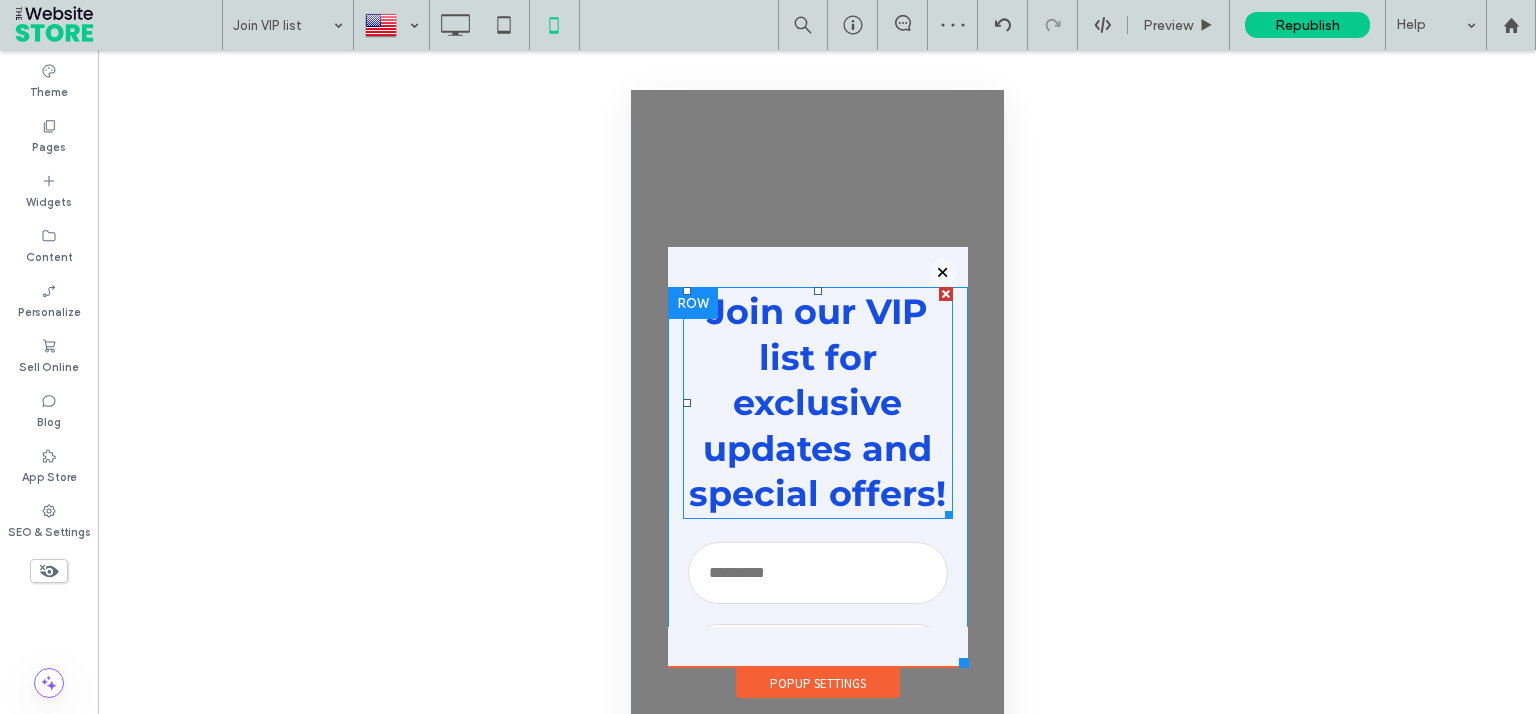 scroll, scrollTop: 195, scrollLeft: 0, axis: vertical 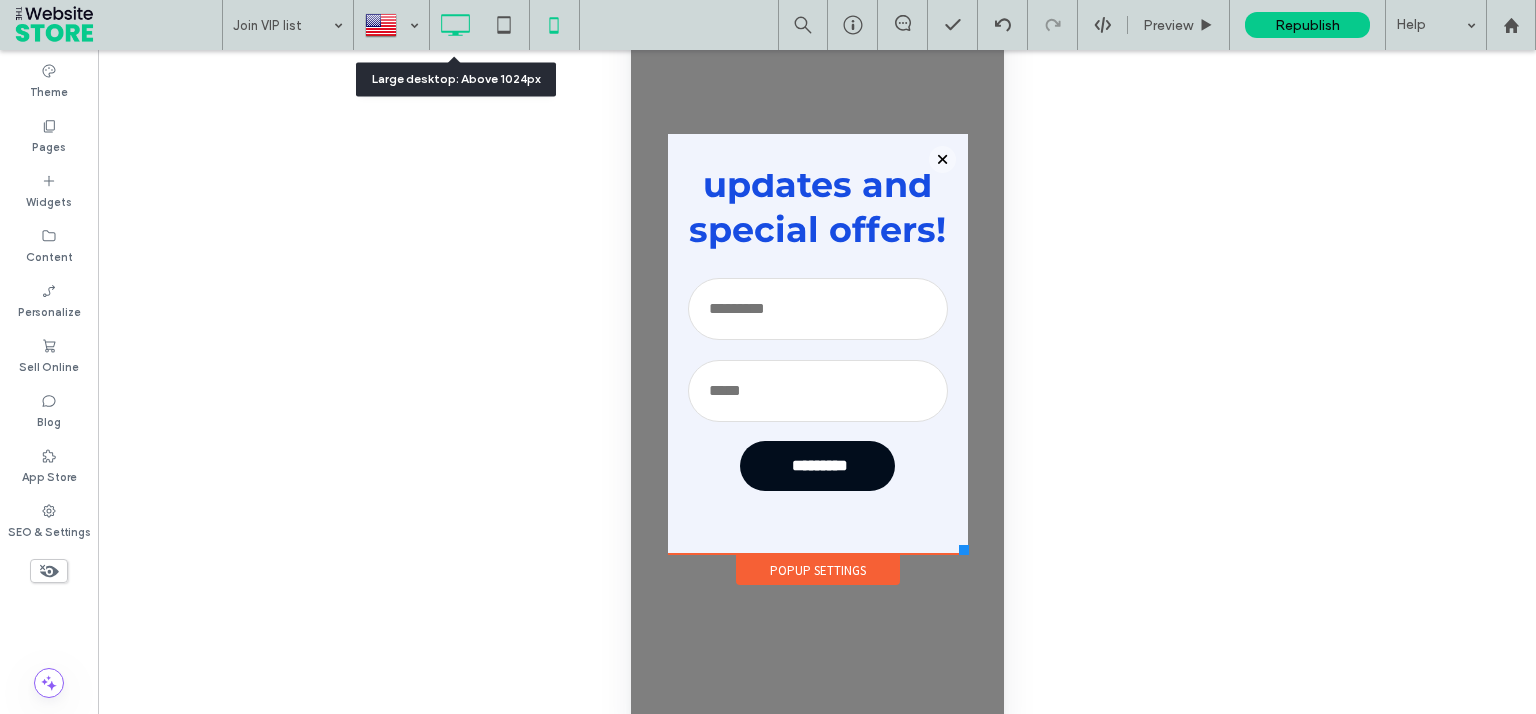 click 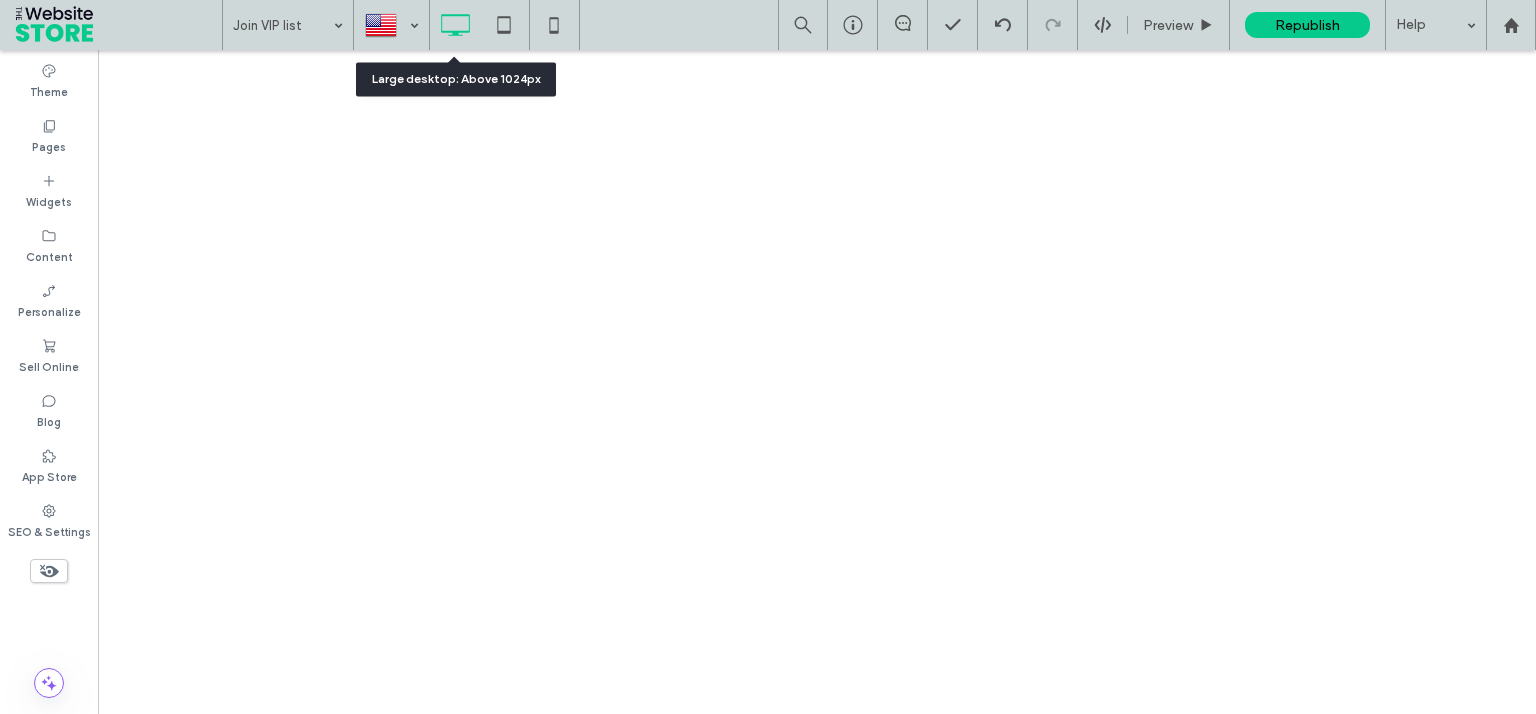 scroll, scrollTop: 0, scrollLeft: 0, axis: both 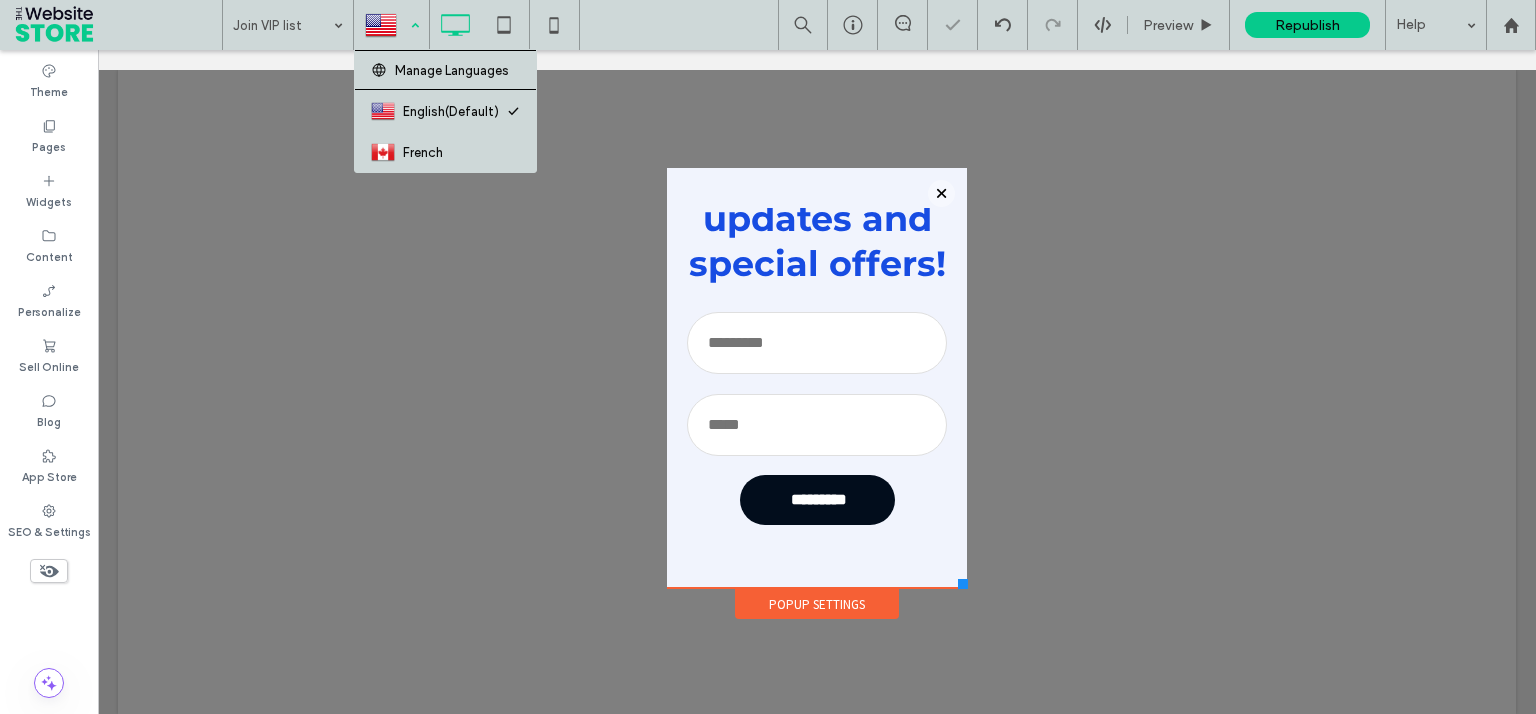 click at bounding box center [391, 25] 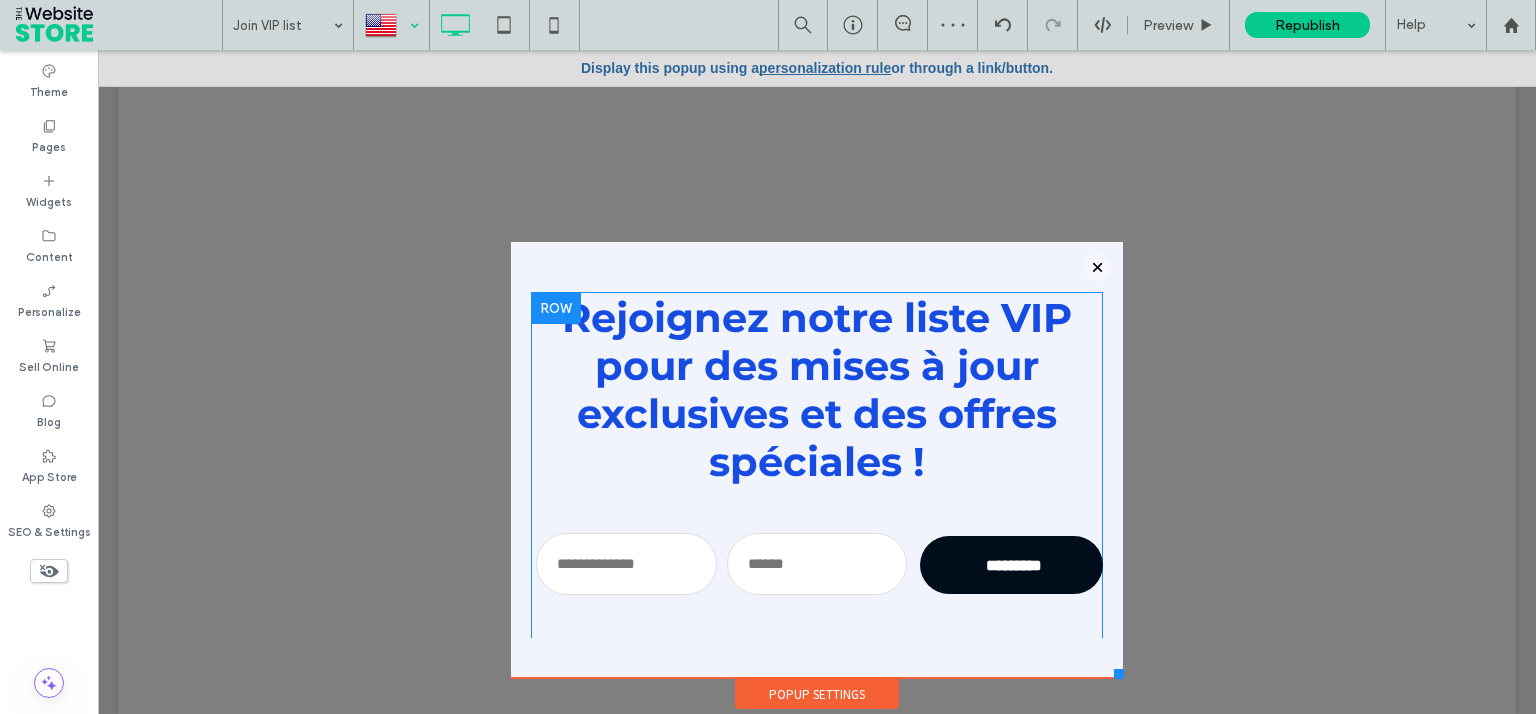 scroll, scrollTop: 0, scrollLeft: 0, axis: both 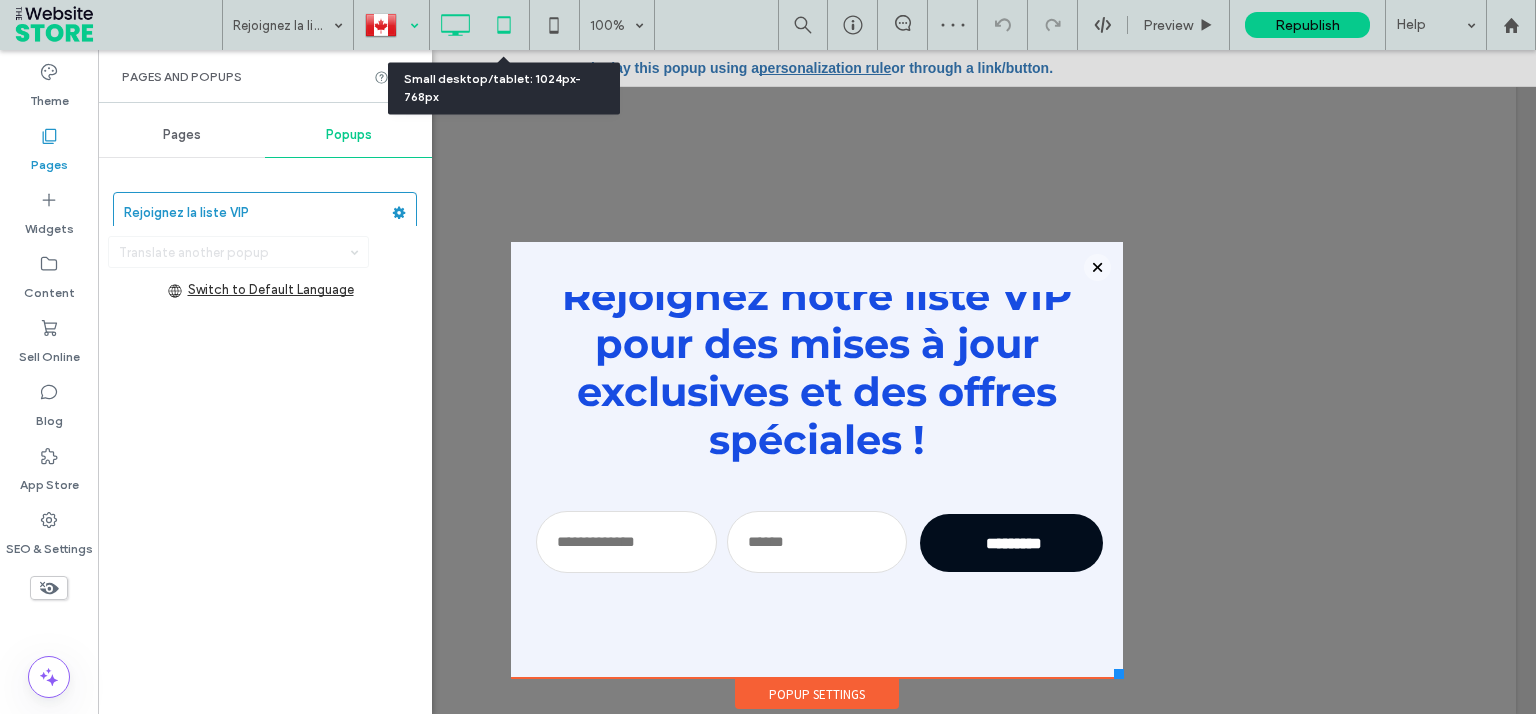 click 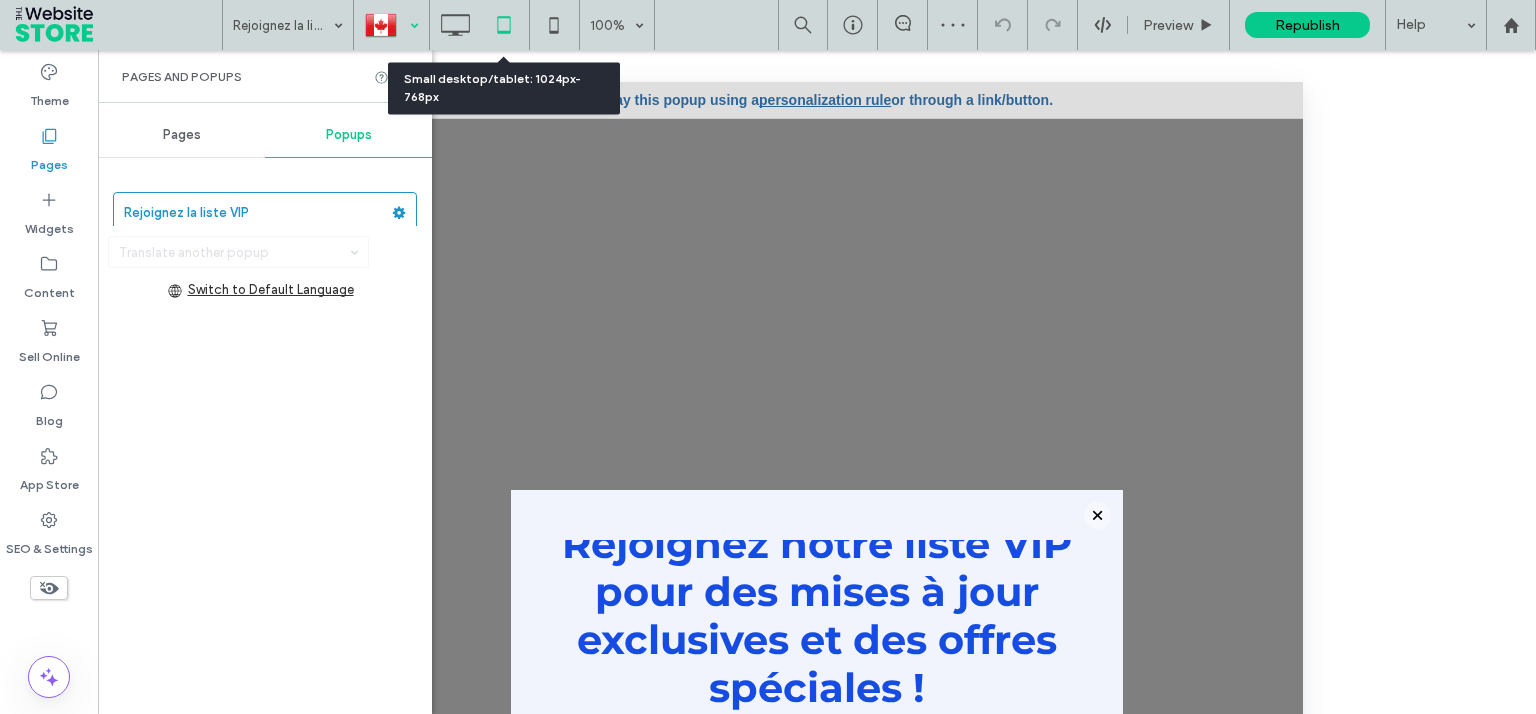 scroll, scrollTop: 21, scrollLeft: 0, axis: vertical 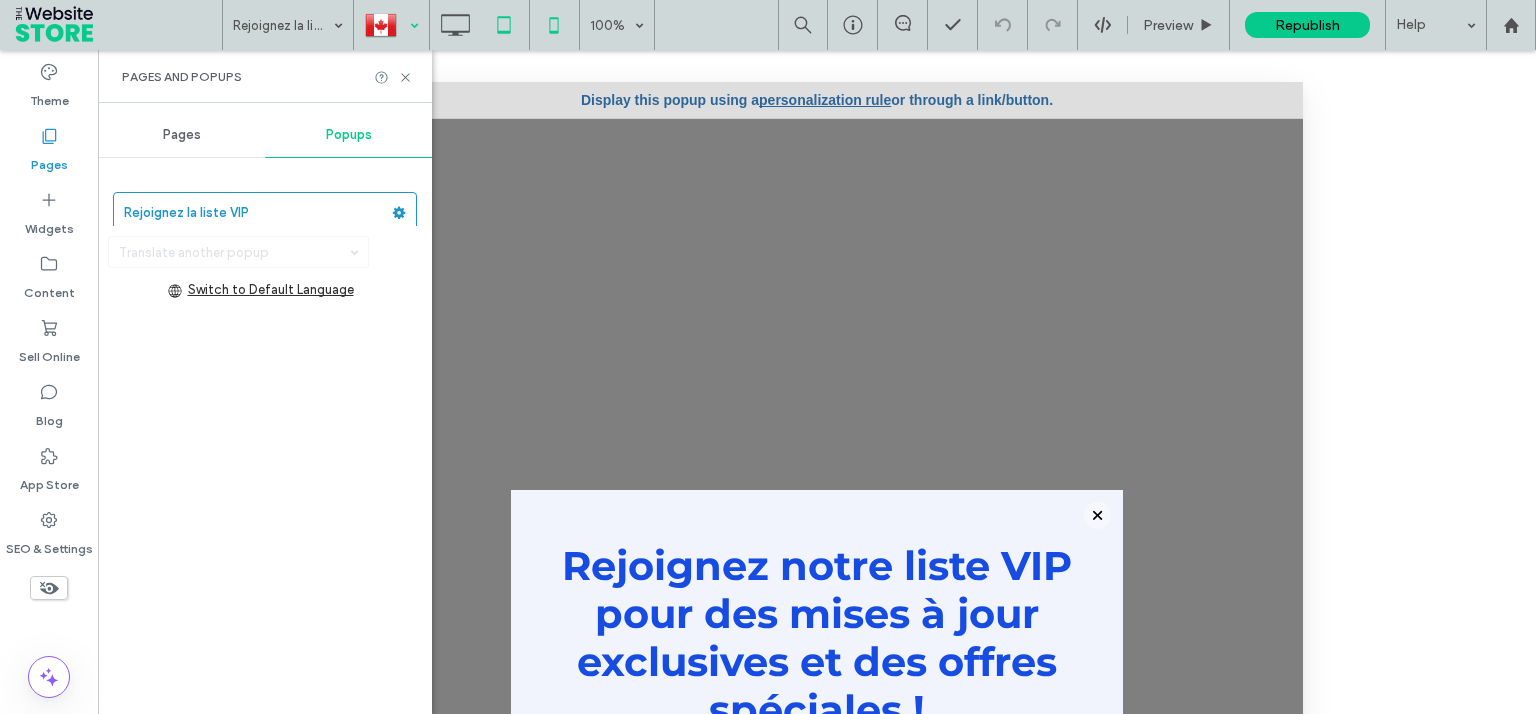 click 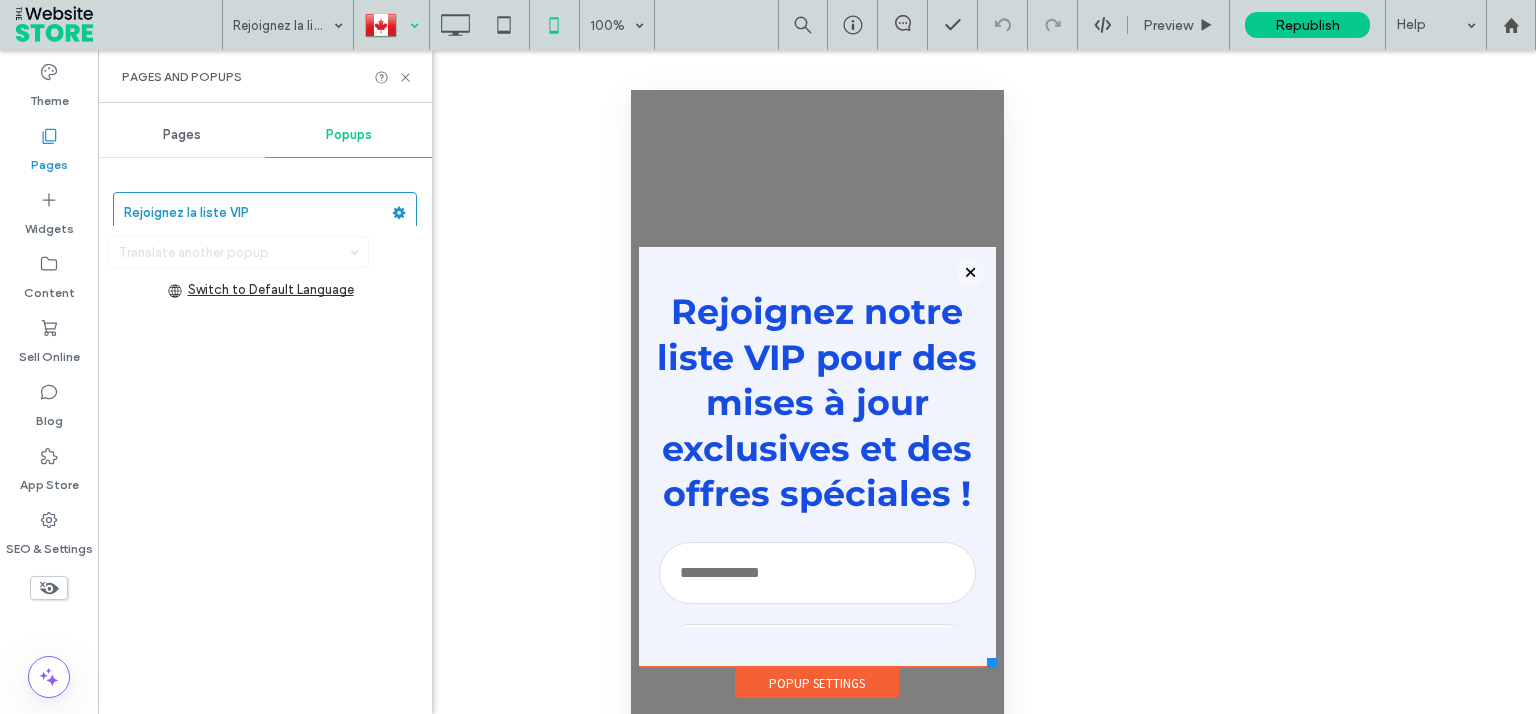scroll, scrollTop: 0, scrollLeft: 0, axis: both 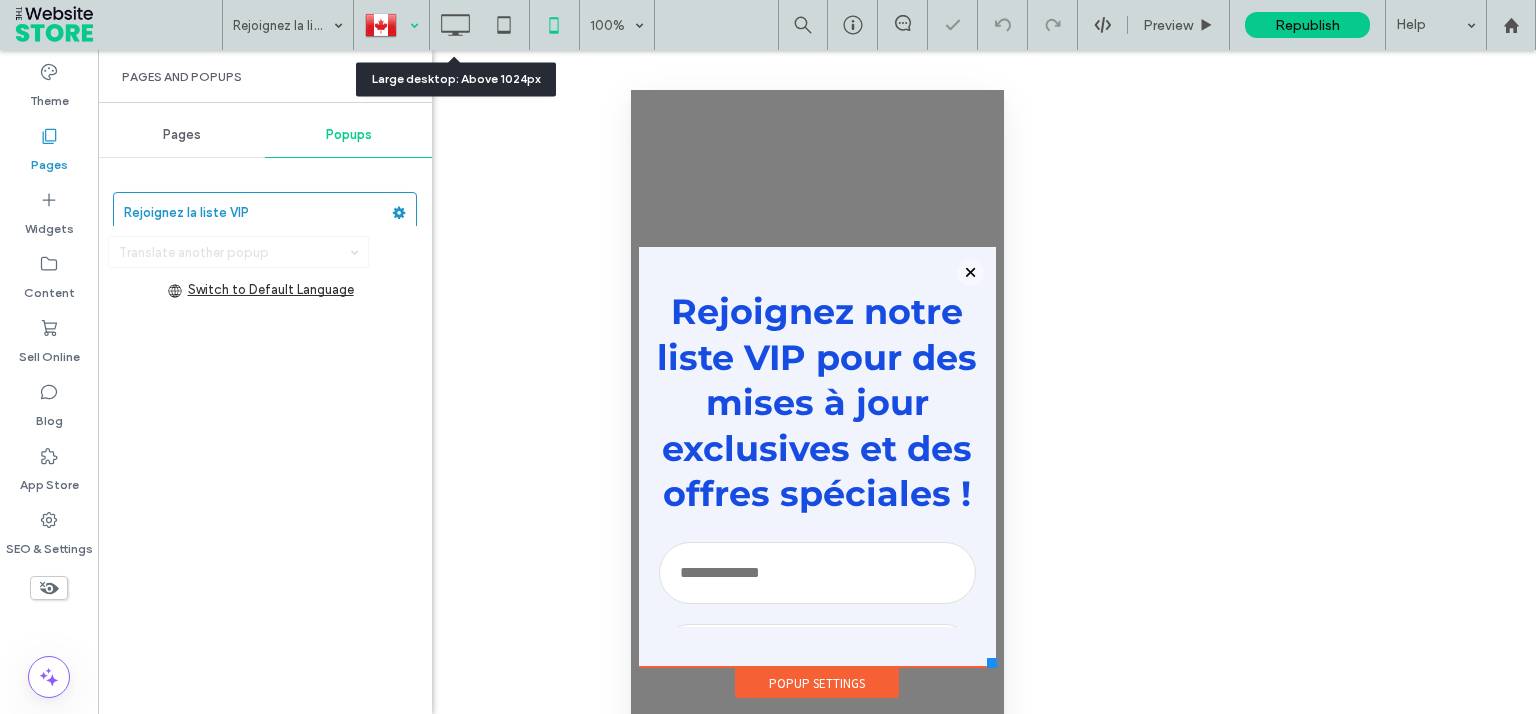 drag, startPoint x: 464, startPoint y: 22, endPoint x: 506, endPoint y: 44, distance: 47.41308 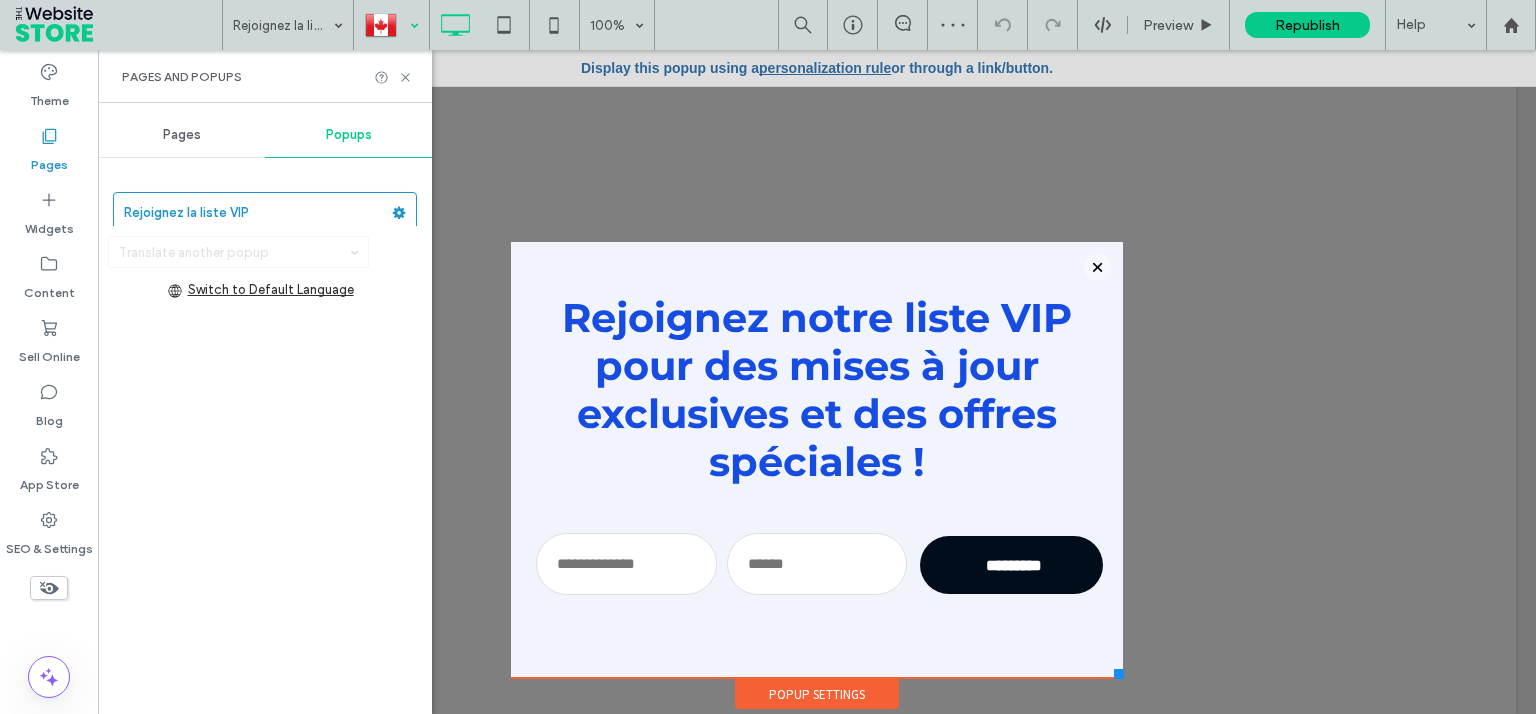 scroll, scrollTop: 0, scrollLeft: 0, axis: both 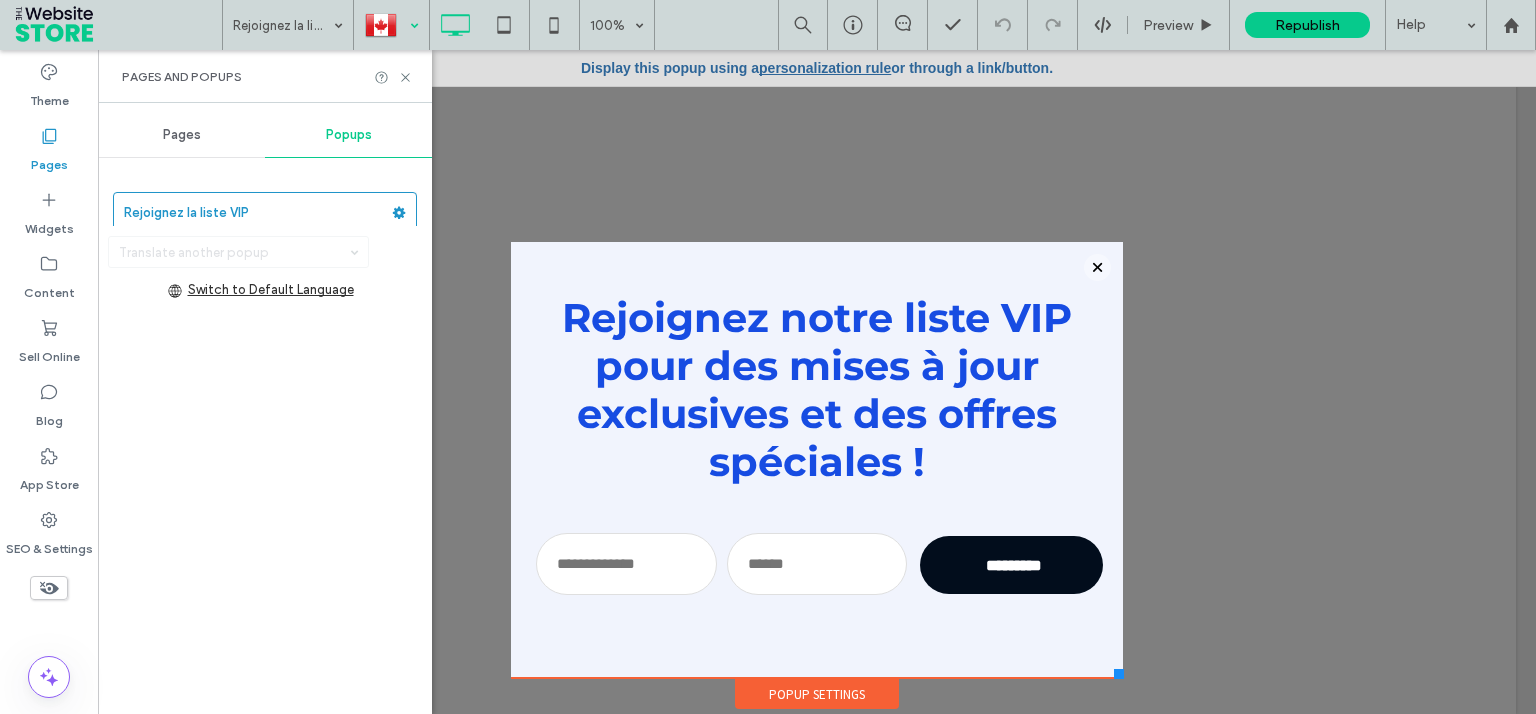 click on "Popup Settings" at bounding box center (817, 694) 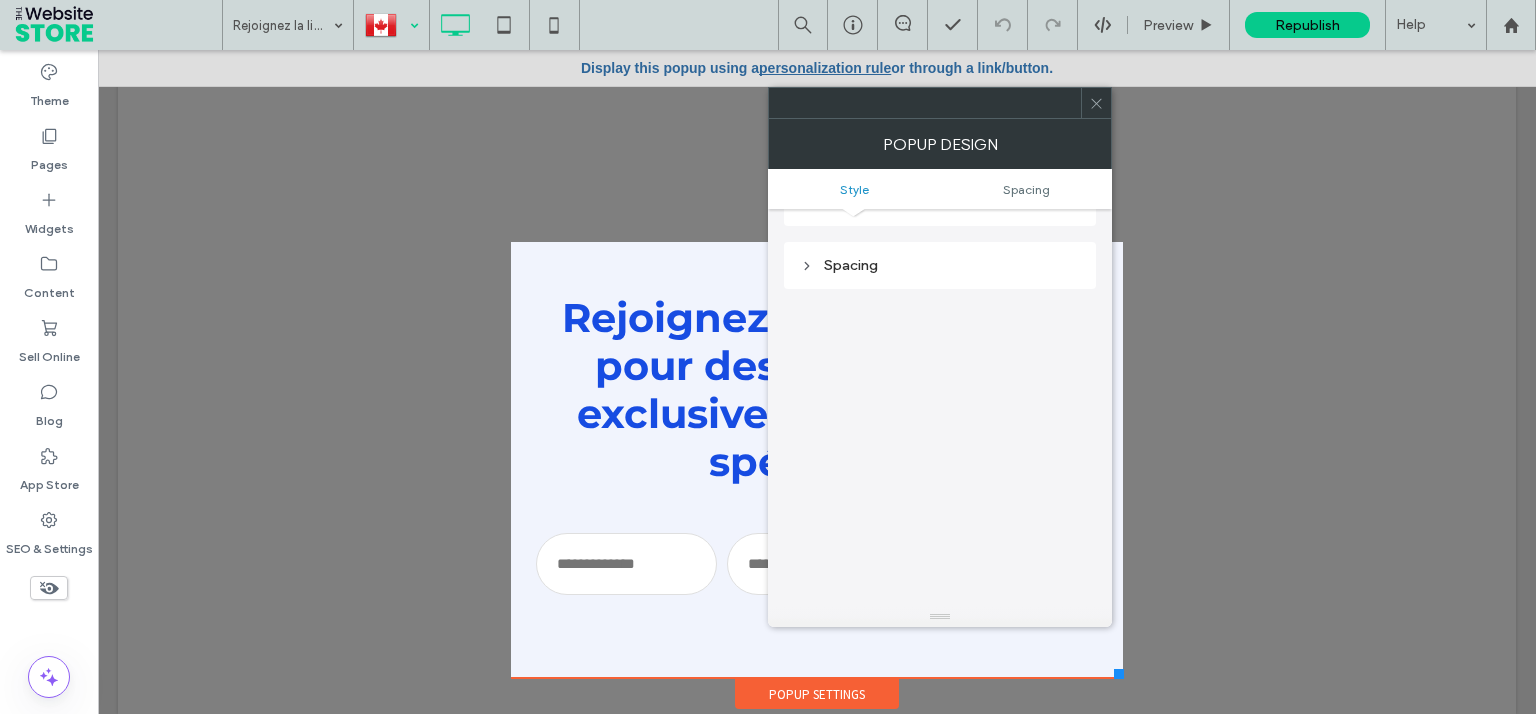 scroll, scrollTop: 714, scrollLeft: 0, axis: vertical 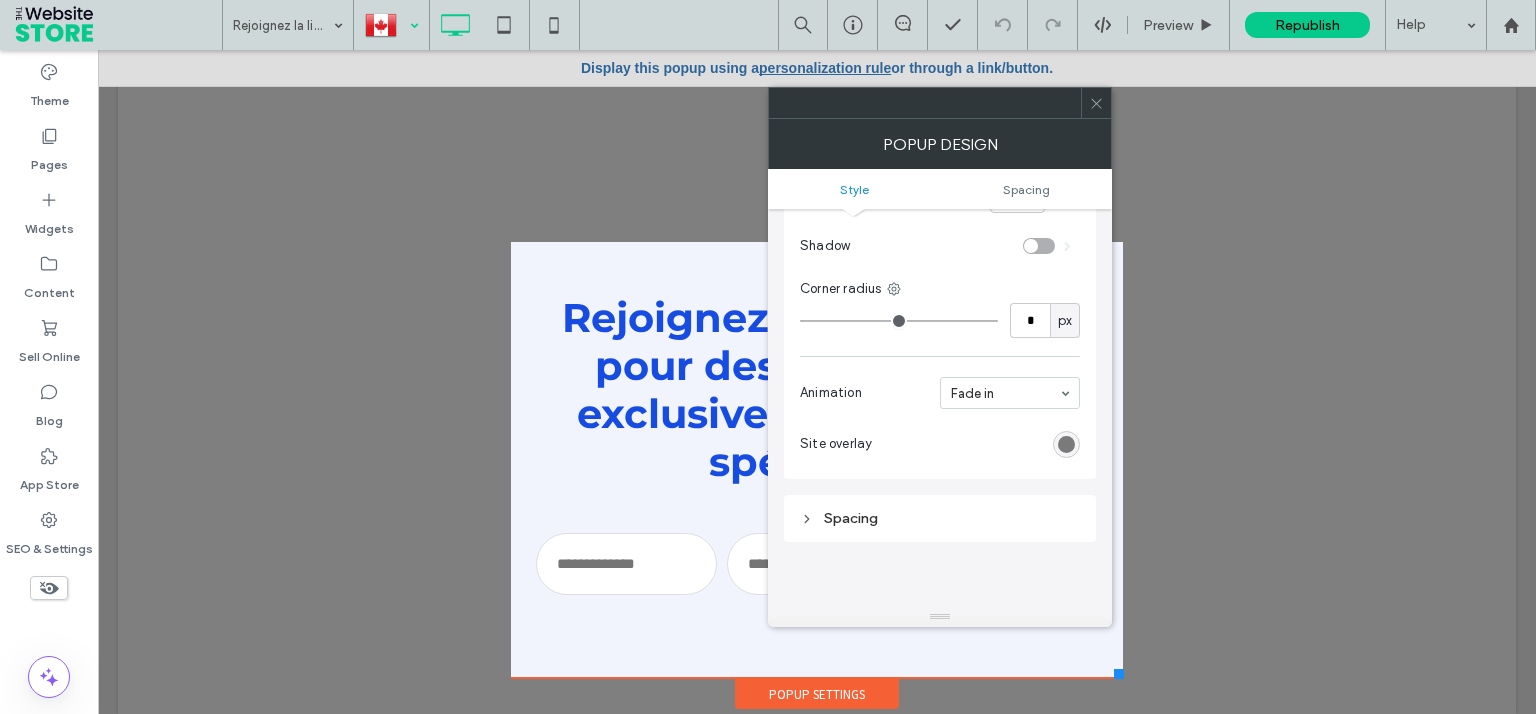 click on "Spacing" at bounding box center (940, 518) 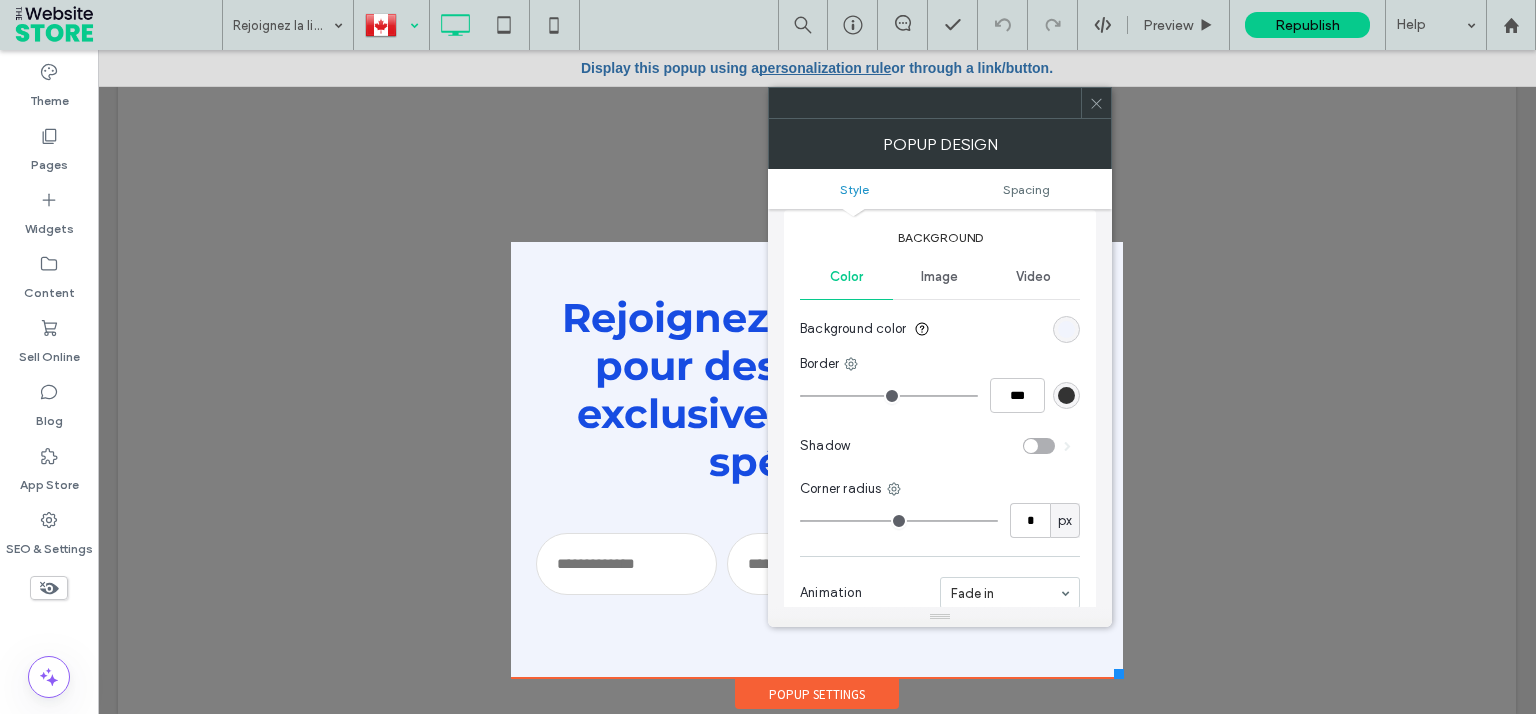 scroll, scrollTop: 252, scrollLeft: 0, axis: vertical 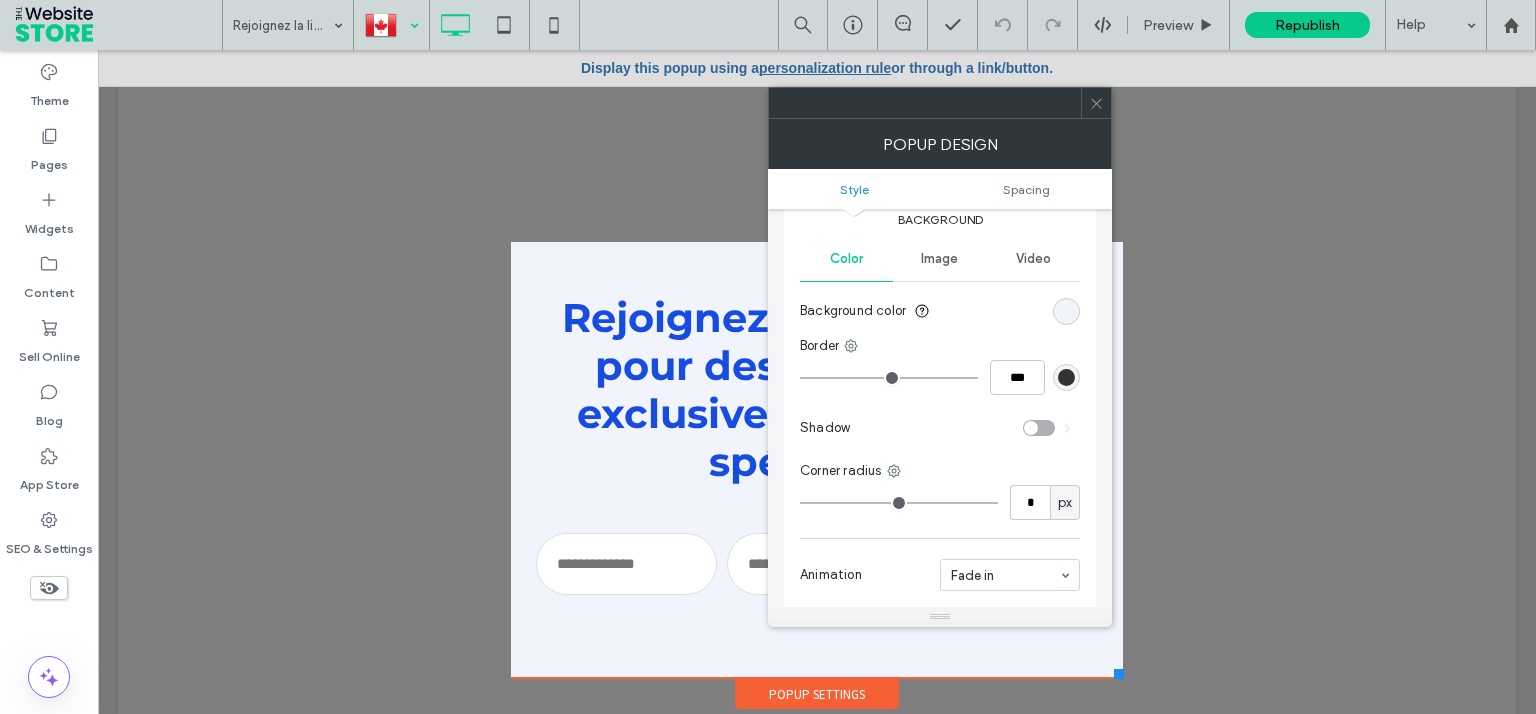 click 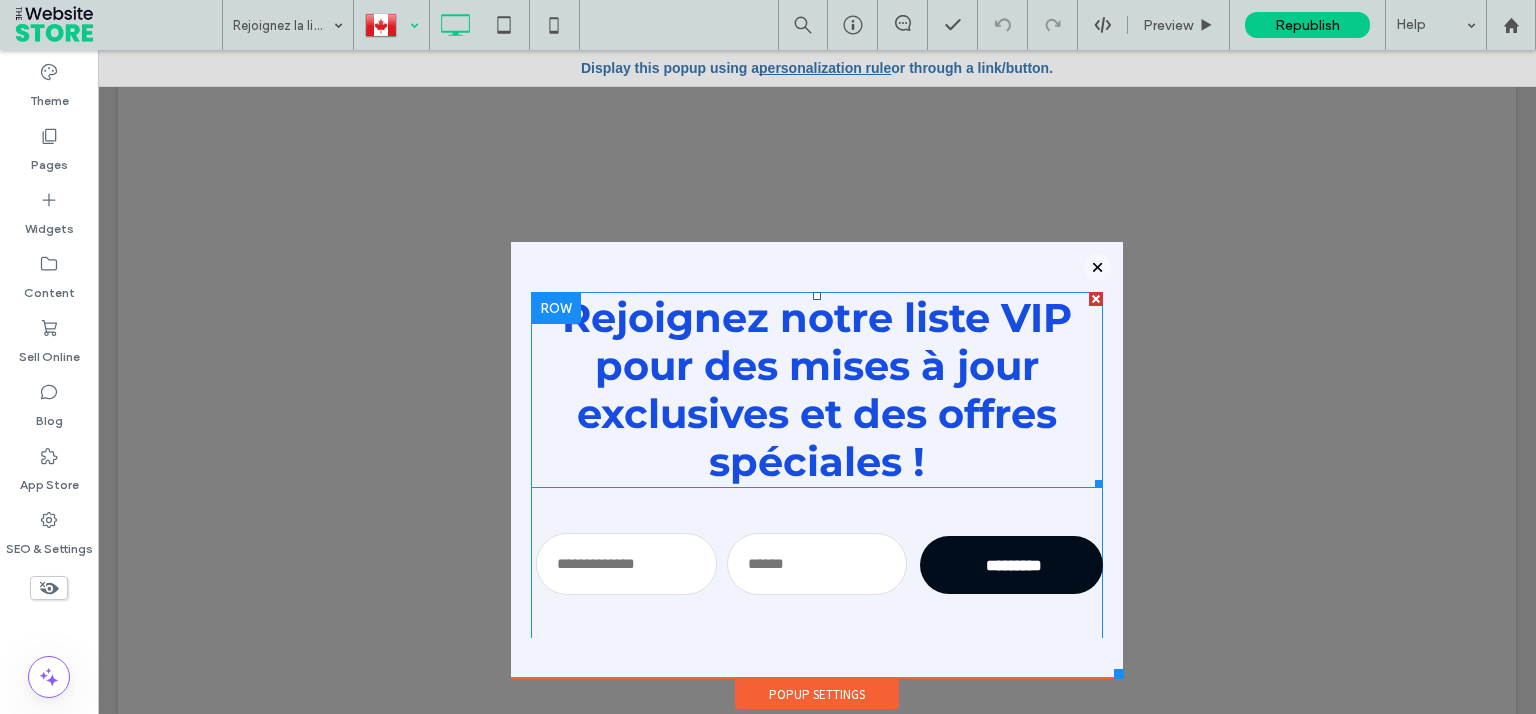 scroll, scrollTop: 22, scrollLeft: 0, axis: vertical 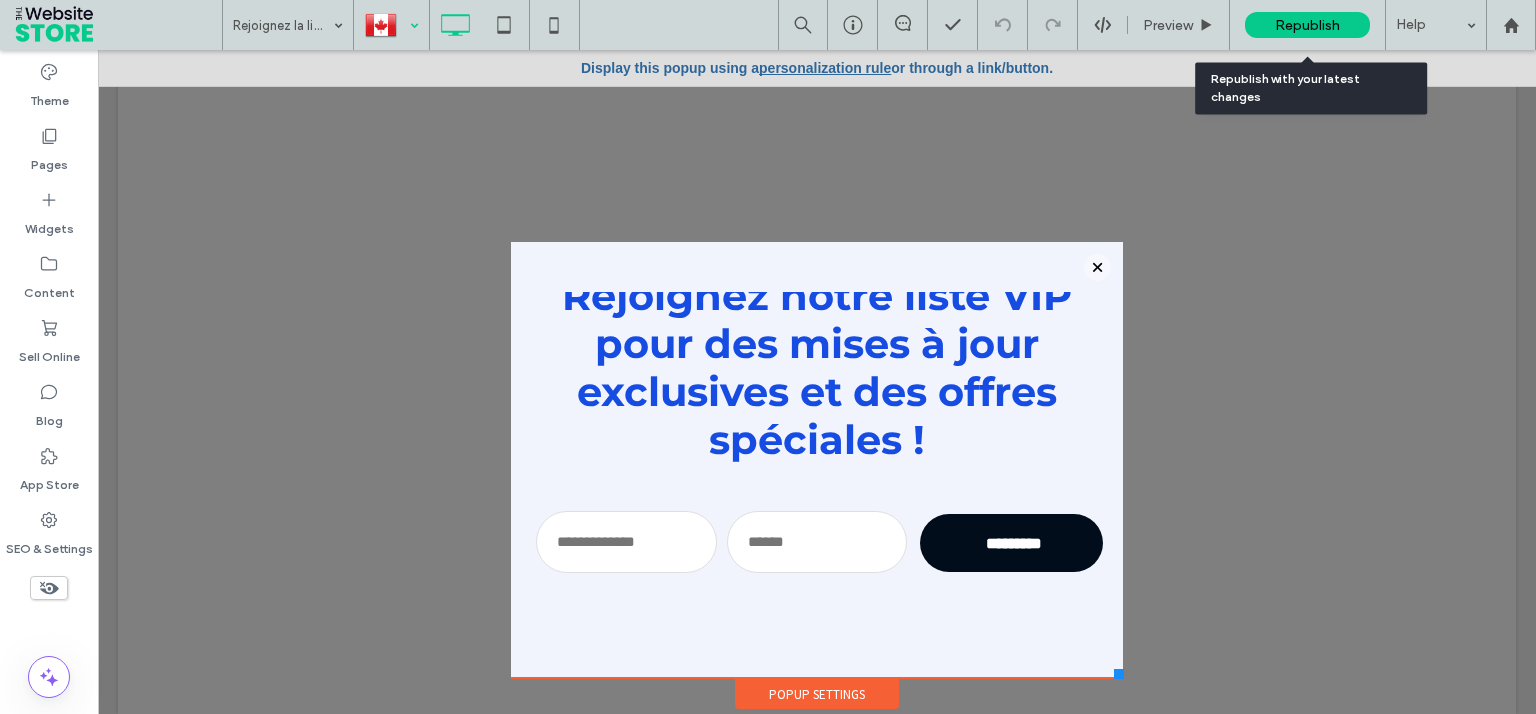 click on "Republish" at bounding box center [1307, 25] 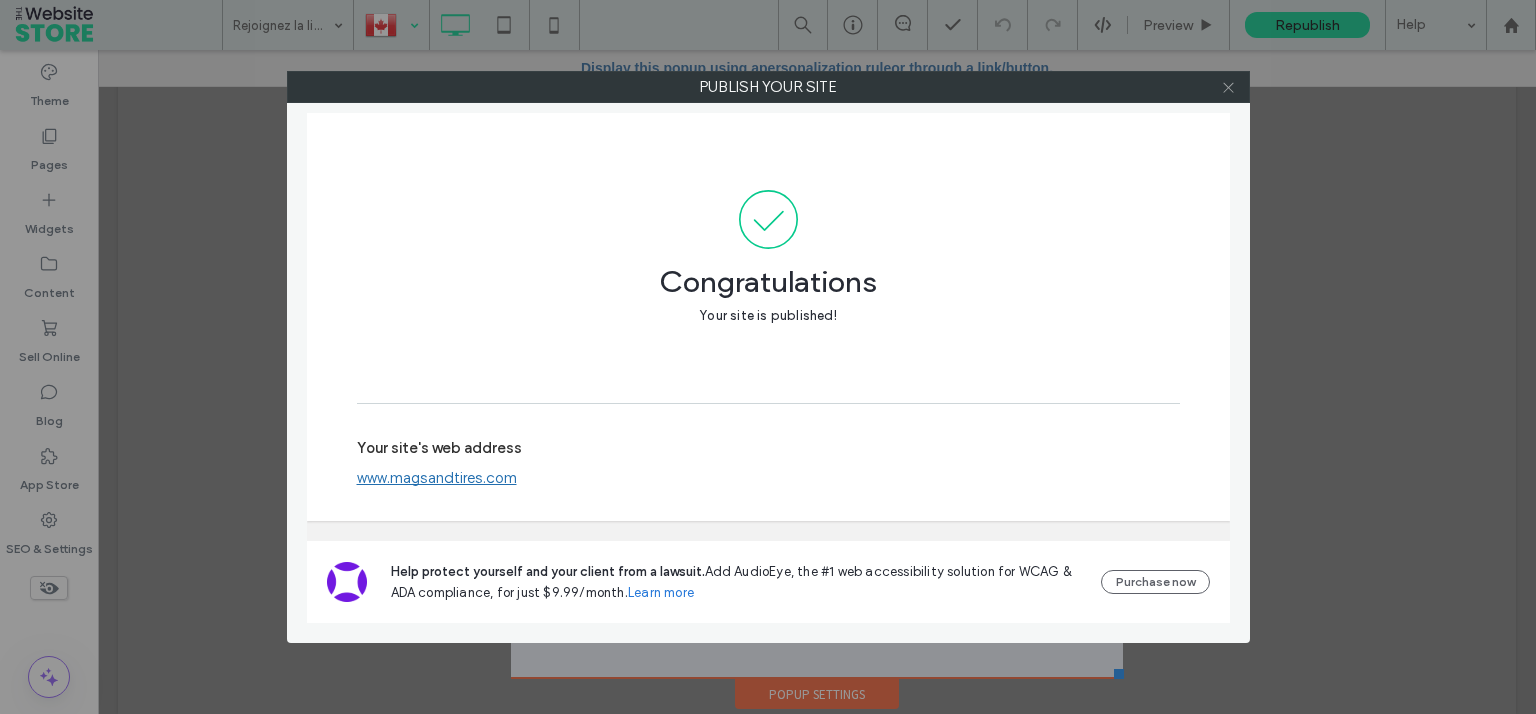 click 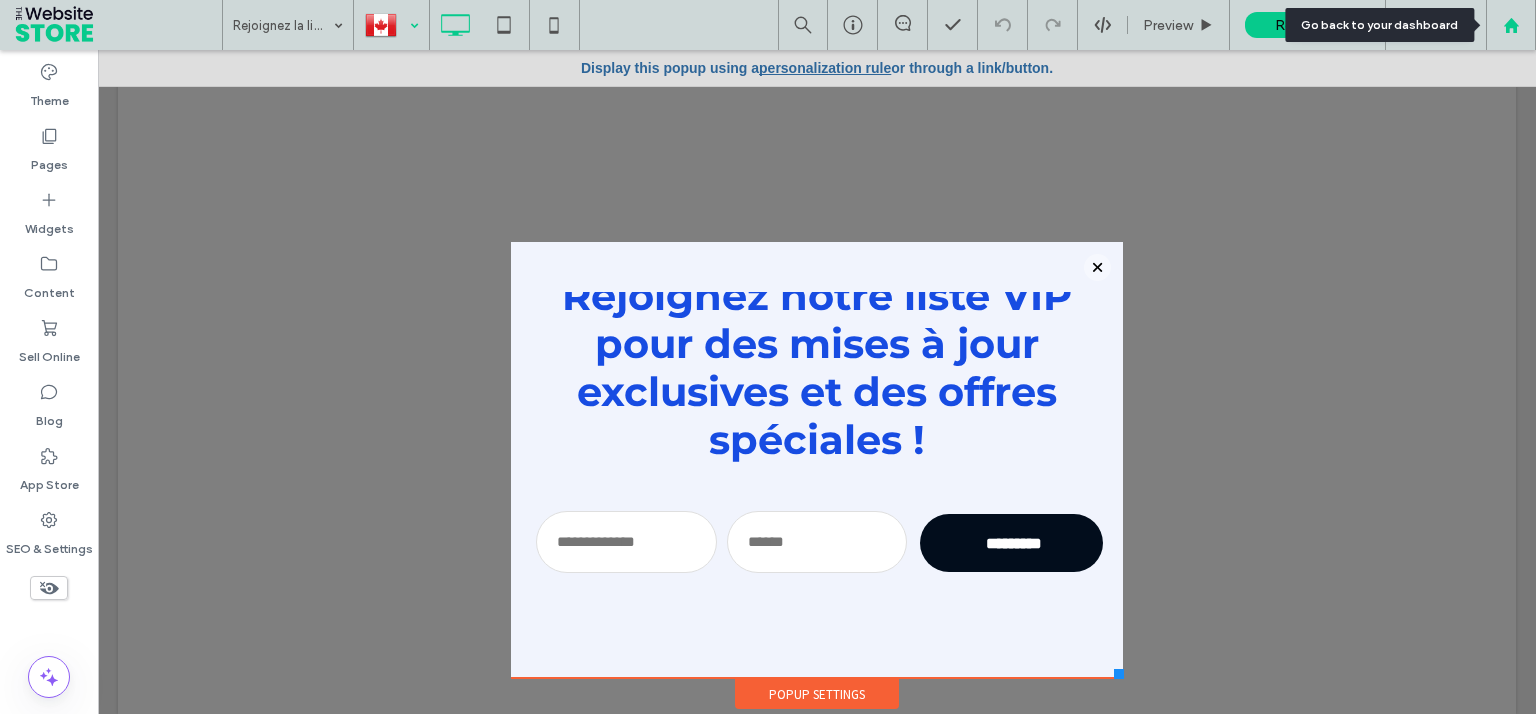 click 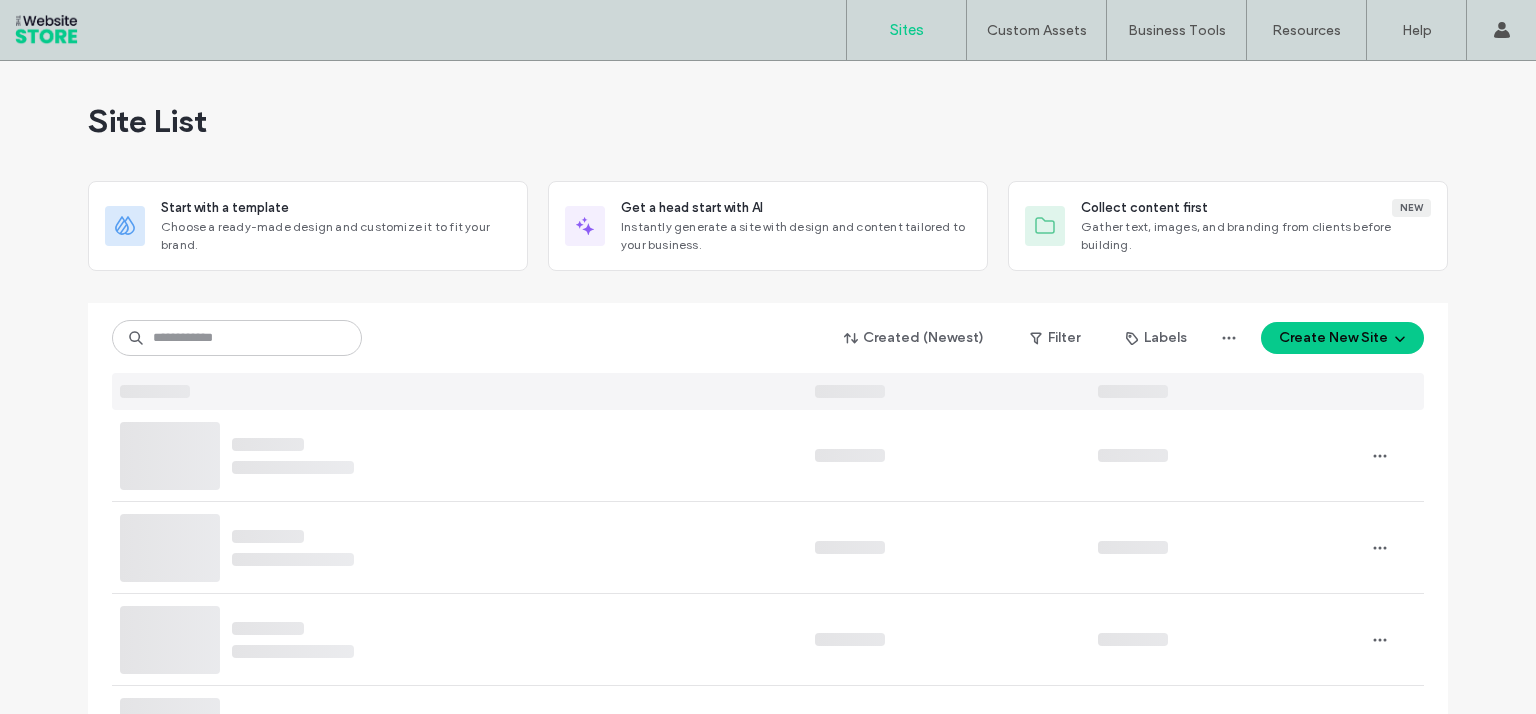 scroll, scrollTop: 0, scrollLeft: 0, axis: both 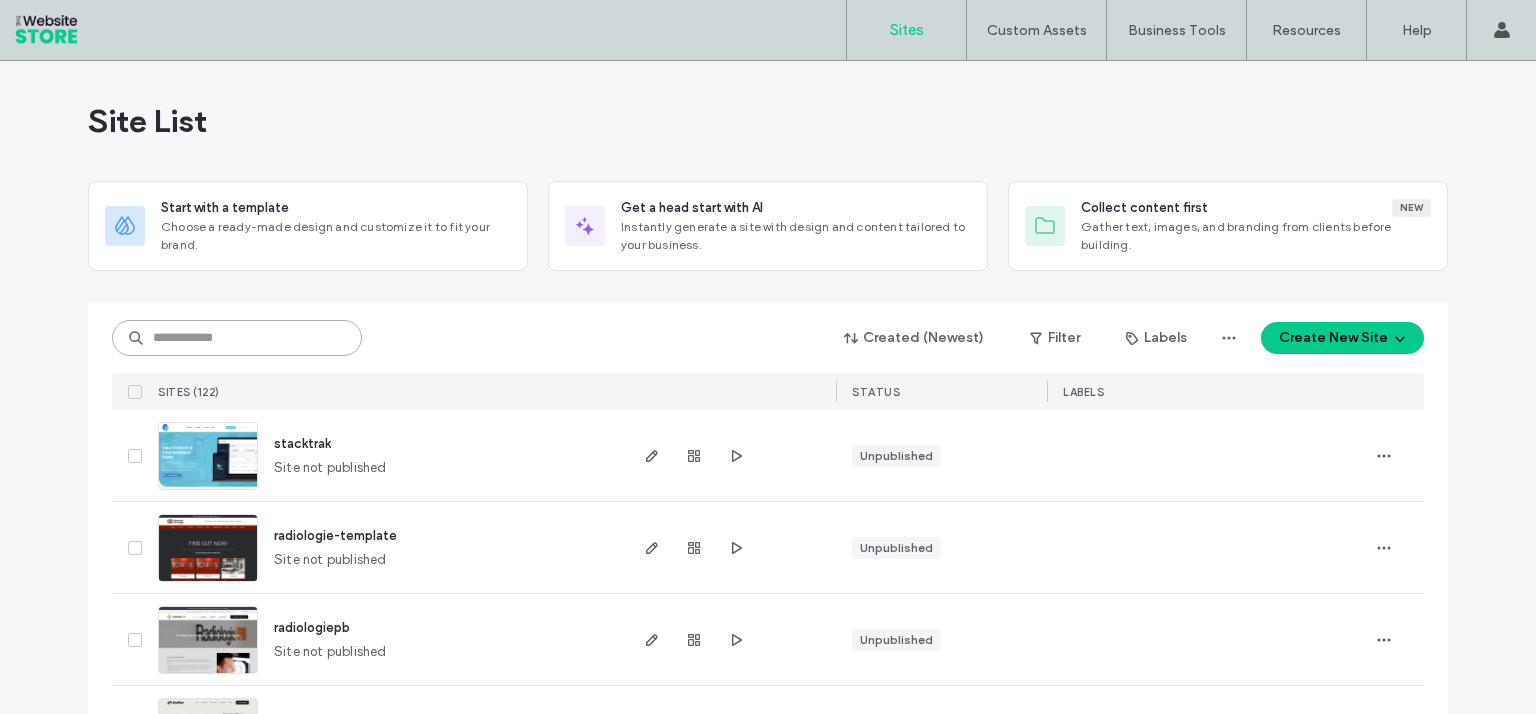 click at bounding box center [237, 338] 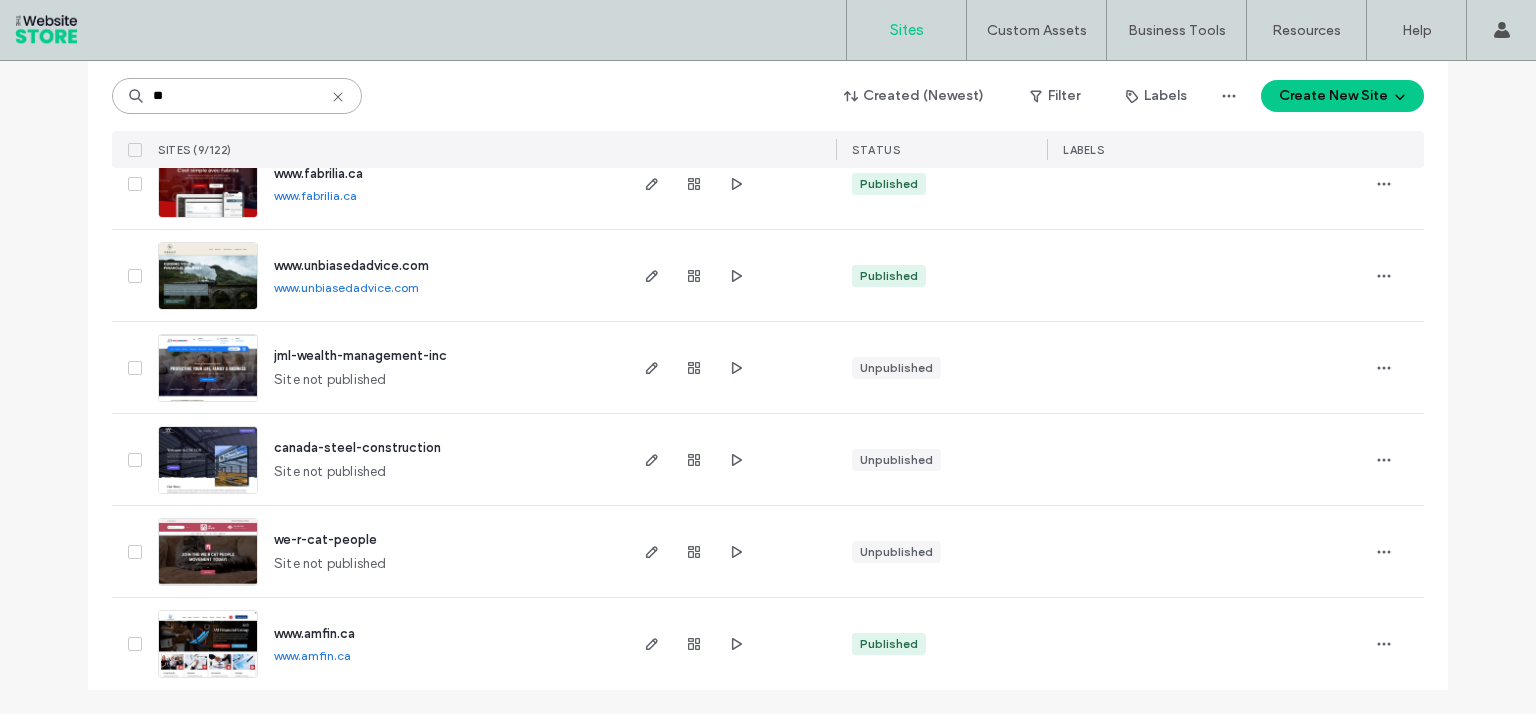 scroll, scrollTop: 68, scrollLeft: 0, axis: vertical 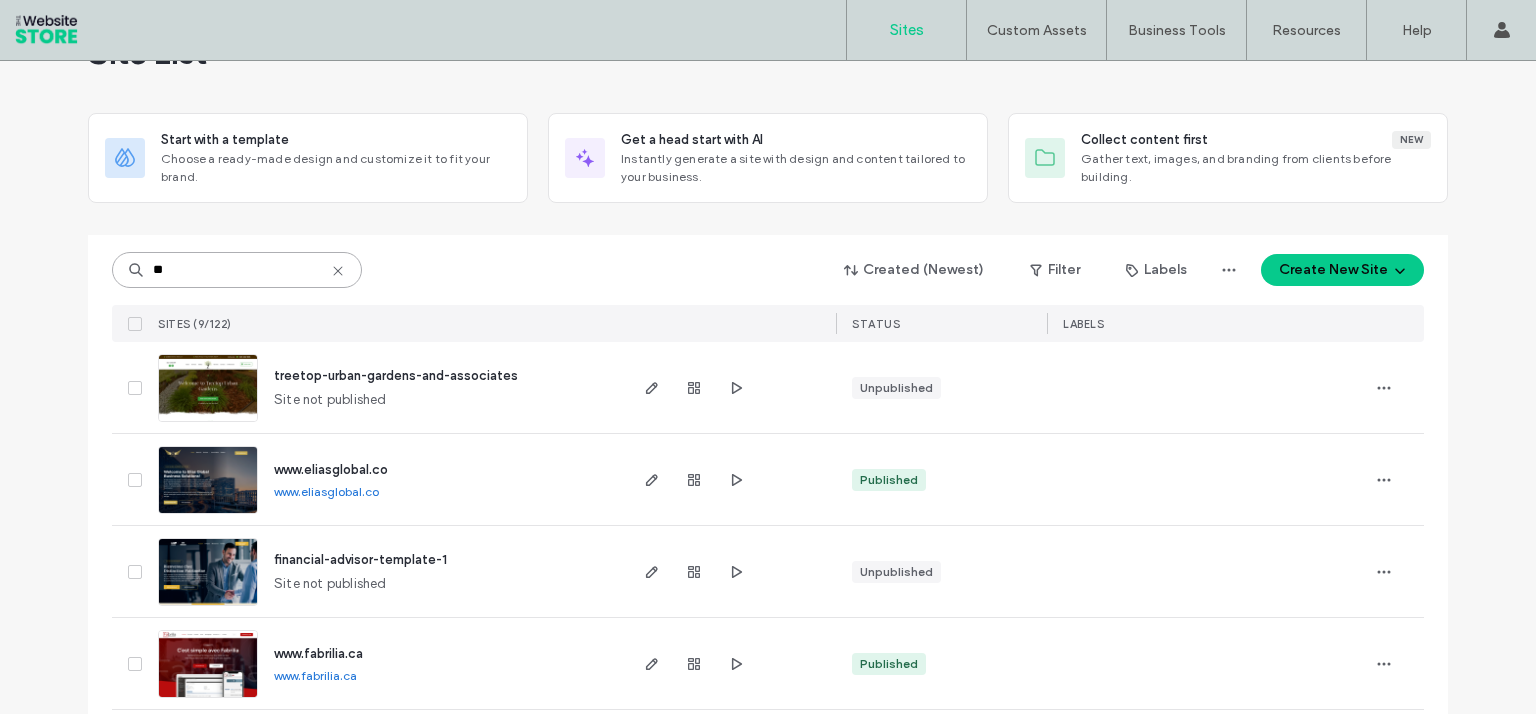 click on "**" at bounding box center [237, 270] 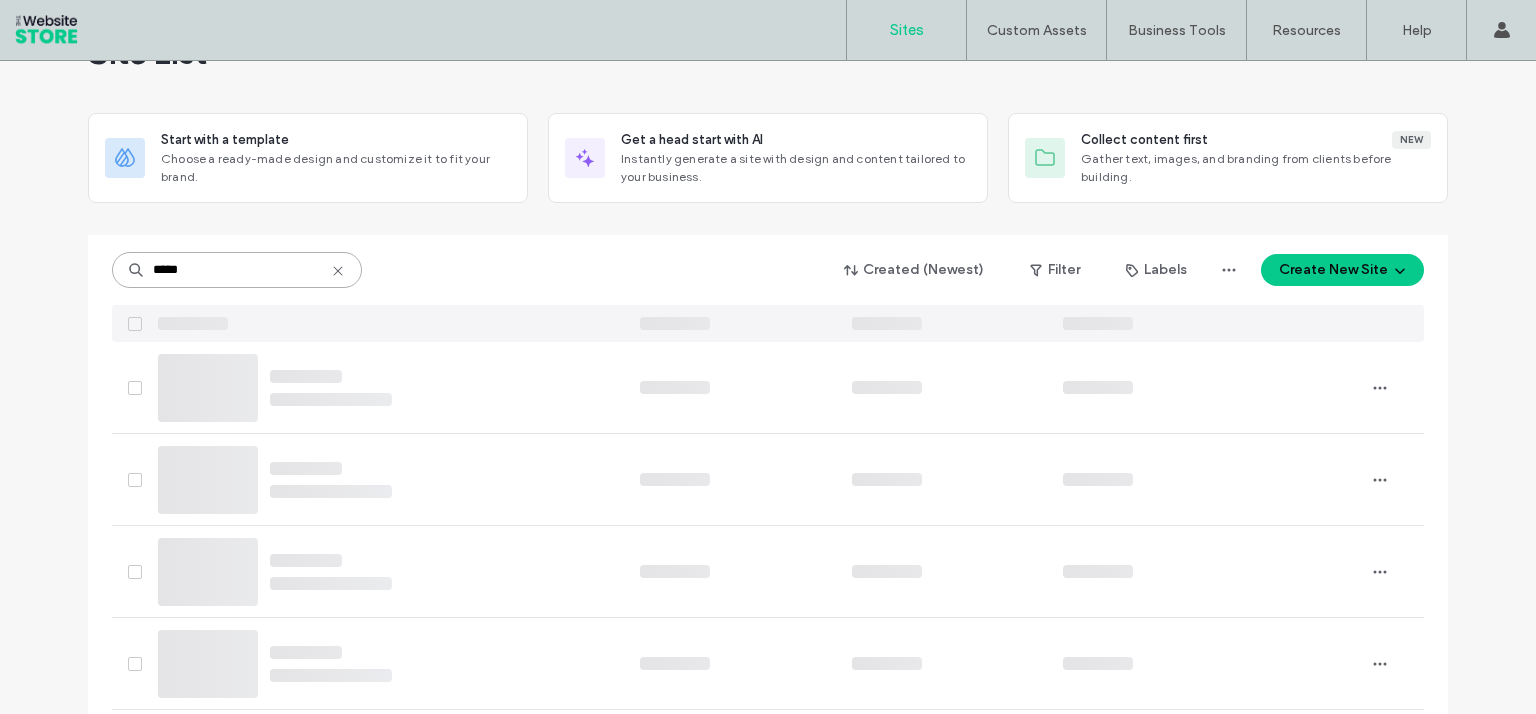 scroll, scrollTop: 58, scrollLeft: 0, axis: vertical 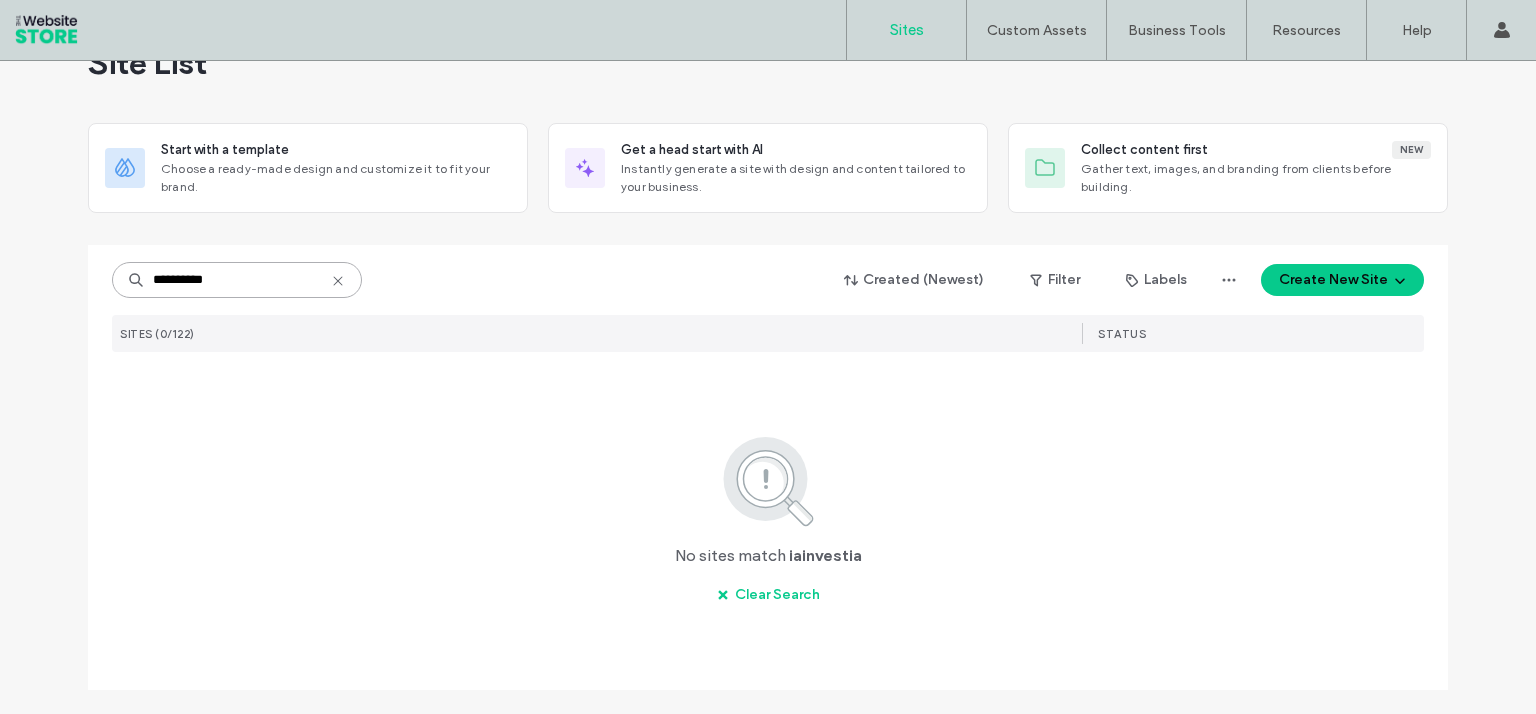 type on "**********" 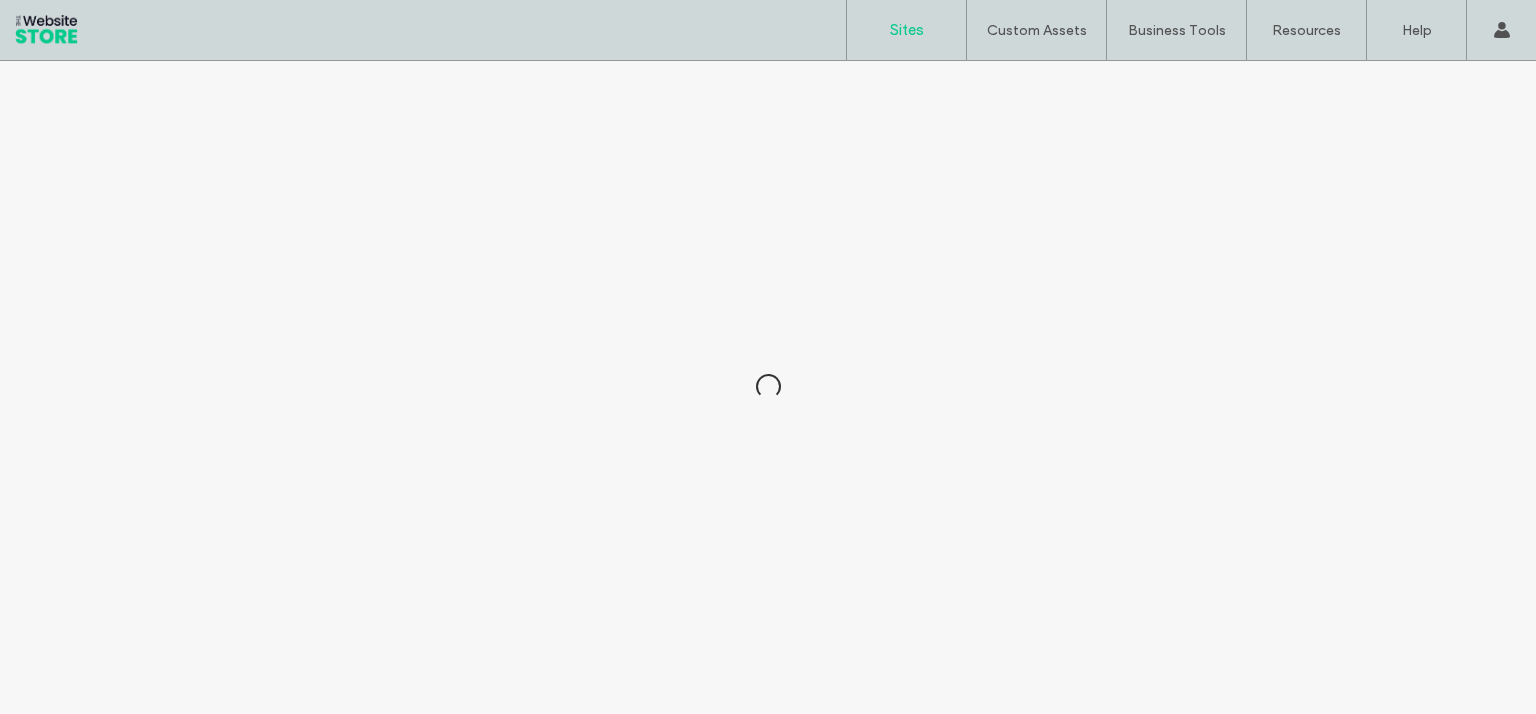 scroll, scrollTop: 0, scrollLeft: 0, axis: both 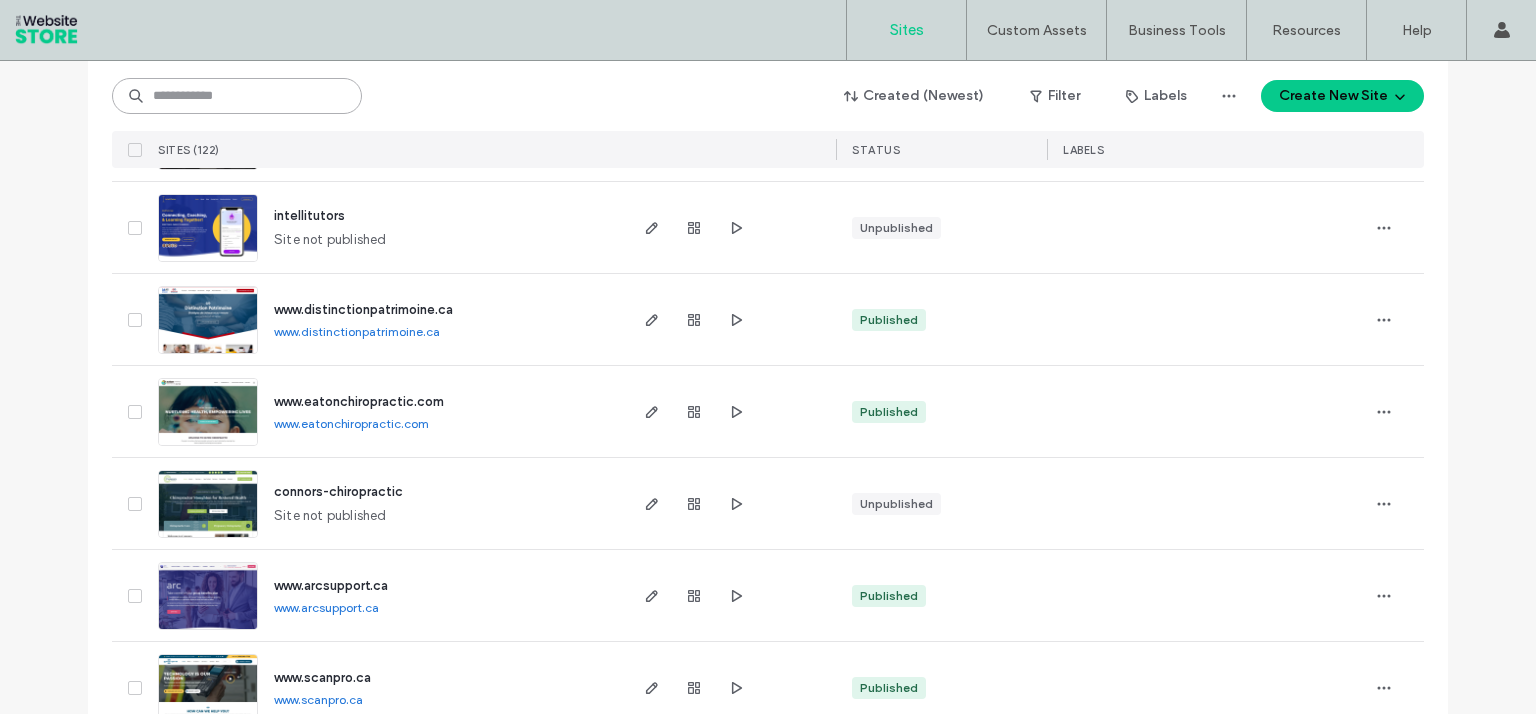 click at bounding box center [237, 96] 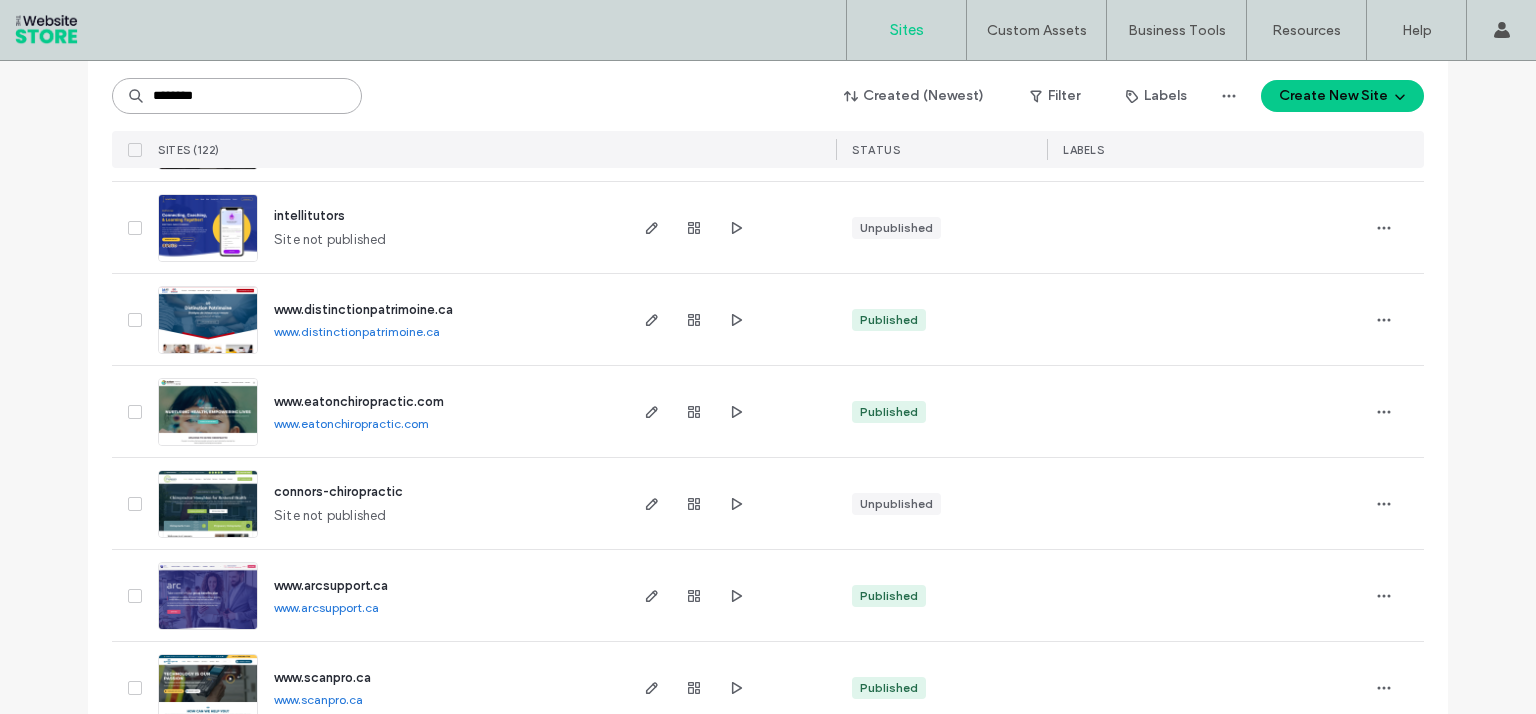type on "********" 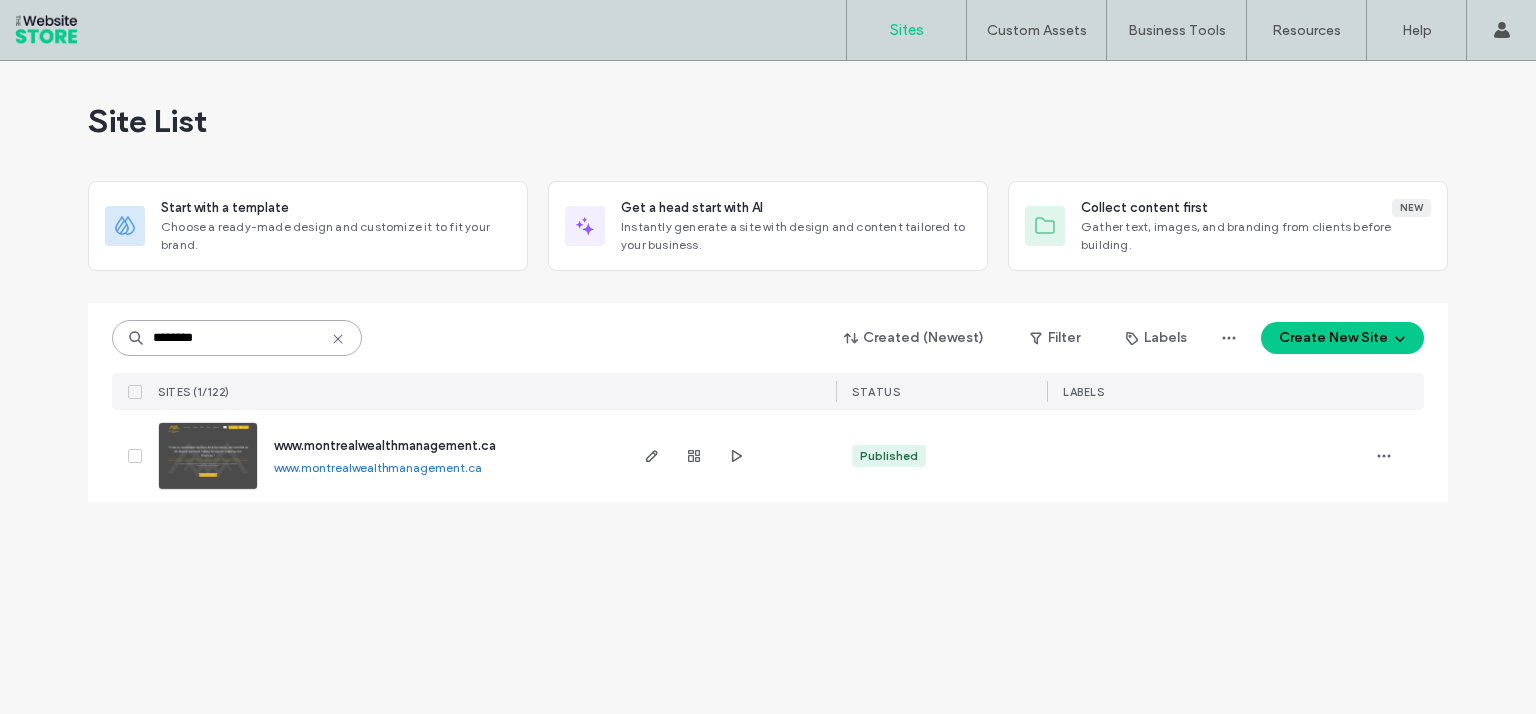 scroll, scrollTop: 0, scrollLeft: 0, axis: both 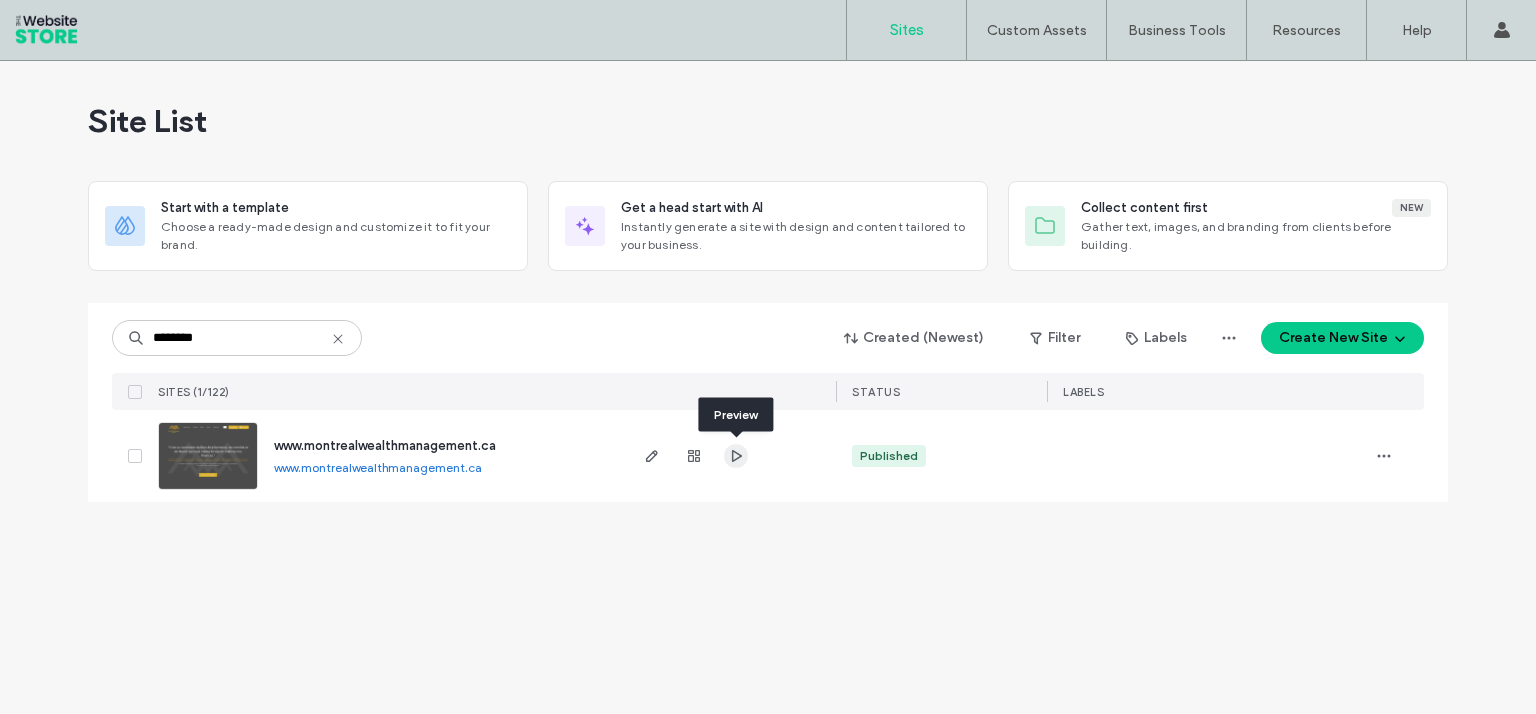 drag, startPoint x: 738, startPoint y: 463, endPoint x: 722, endPoint y: 466, distance: 16.27882 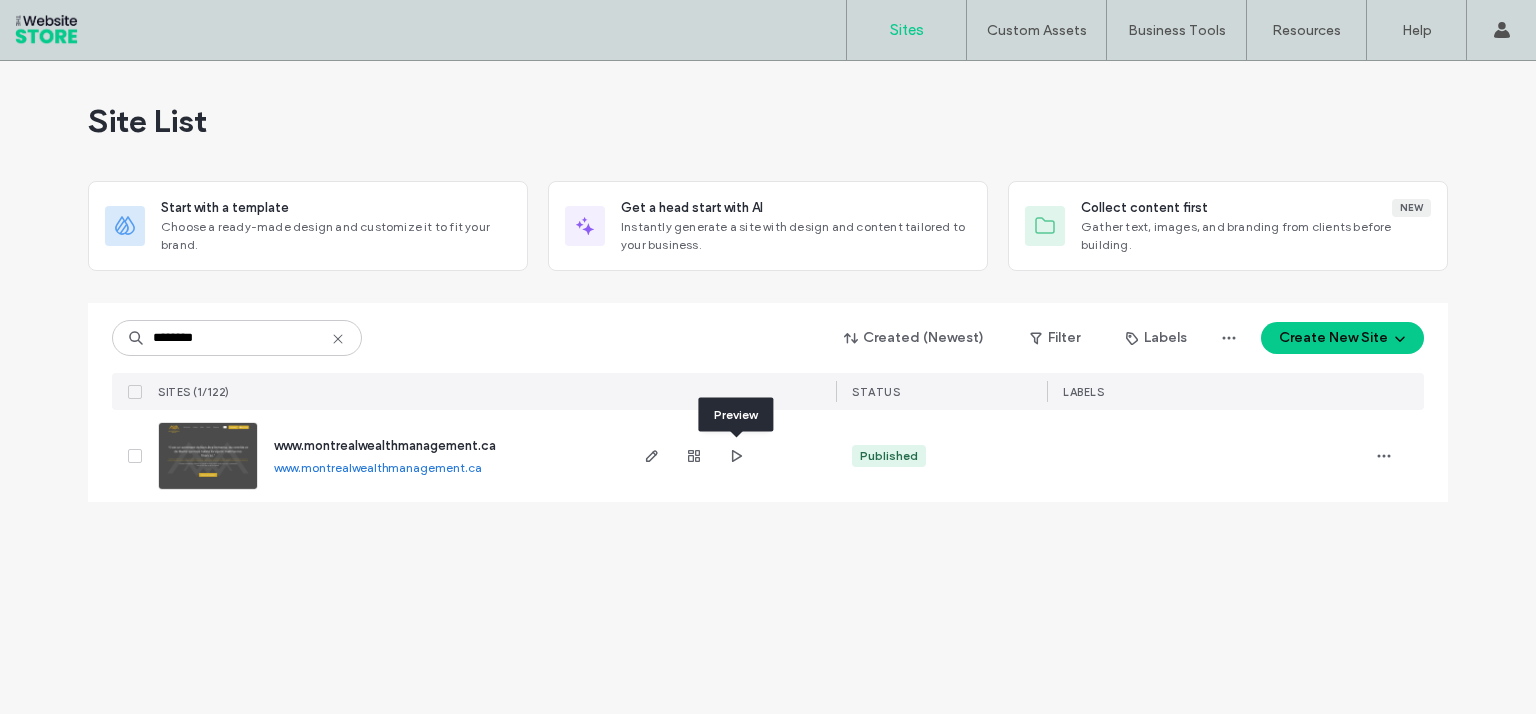 click at bounding box center (736, 456) 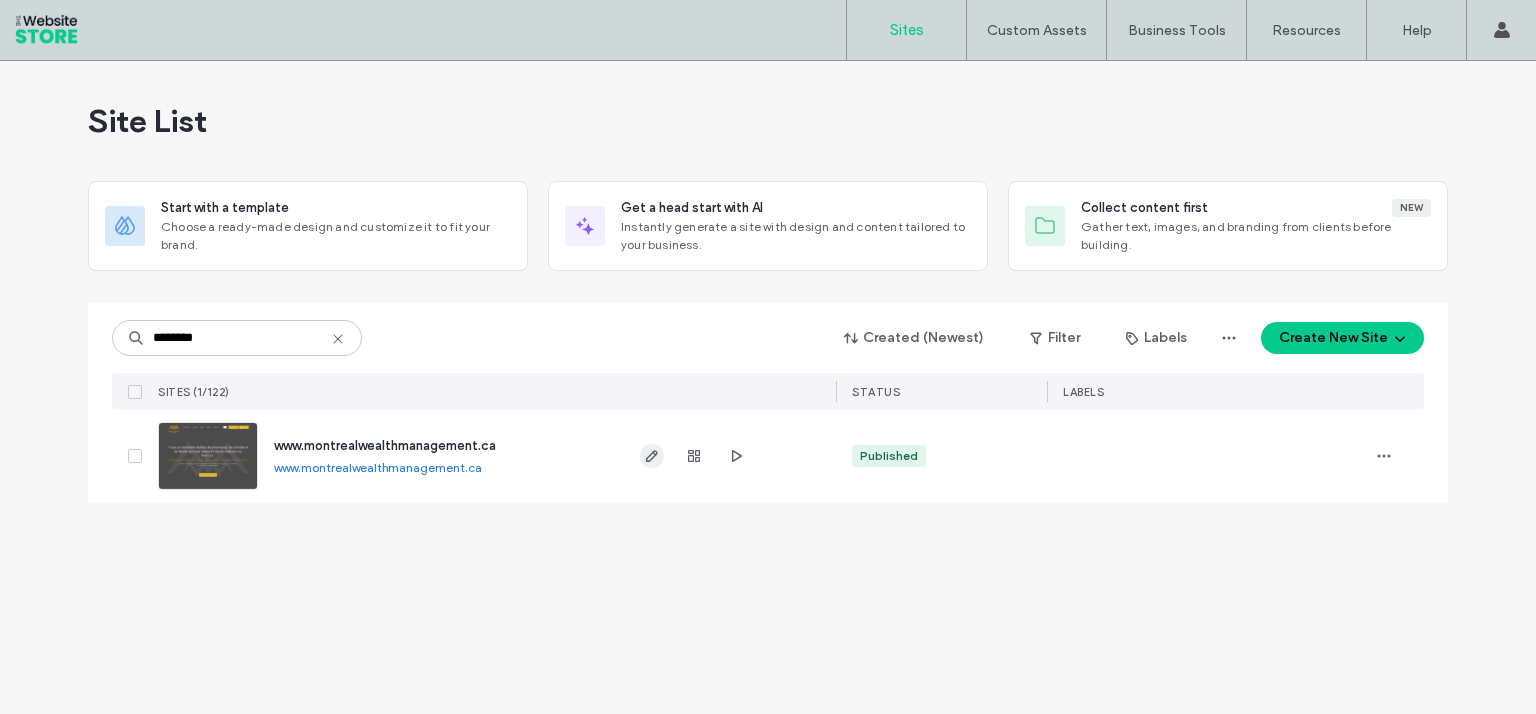 click 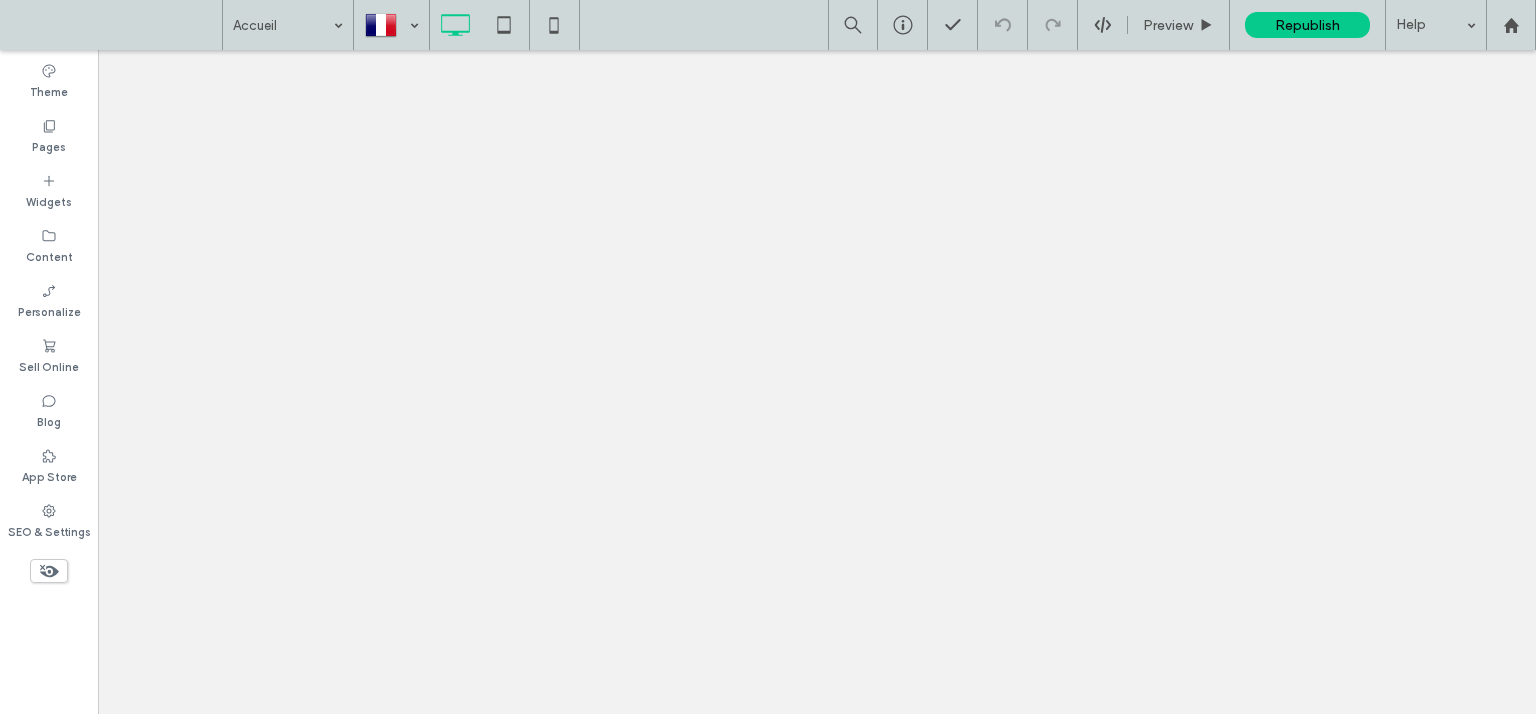 scroll, scrollTop: 0, scrollLeft: 0, axis: both 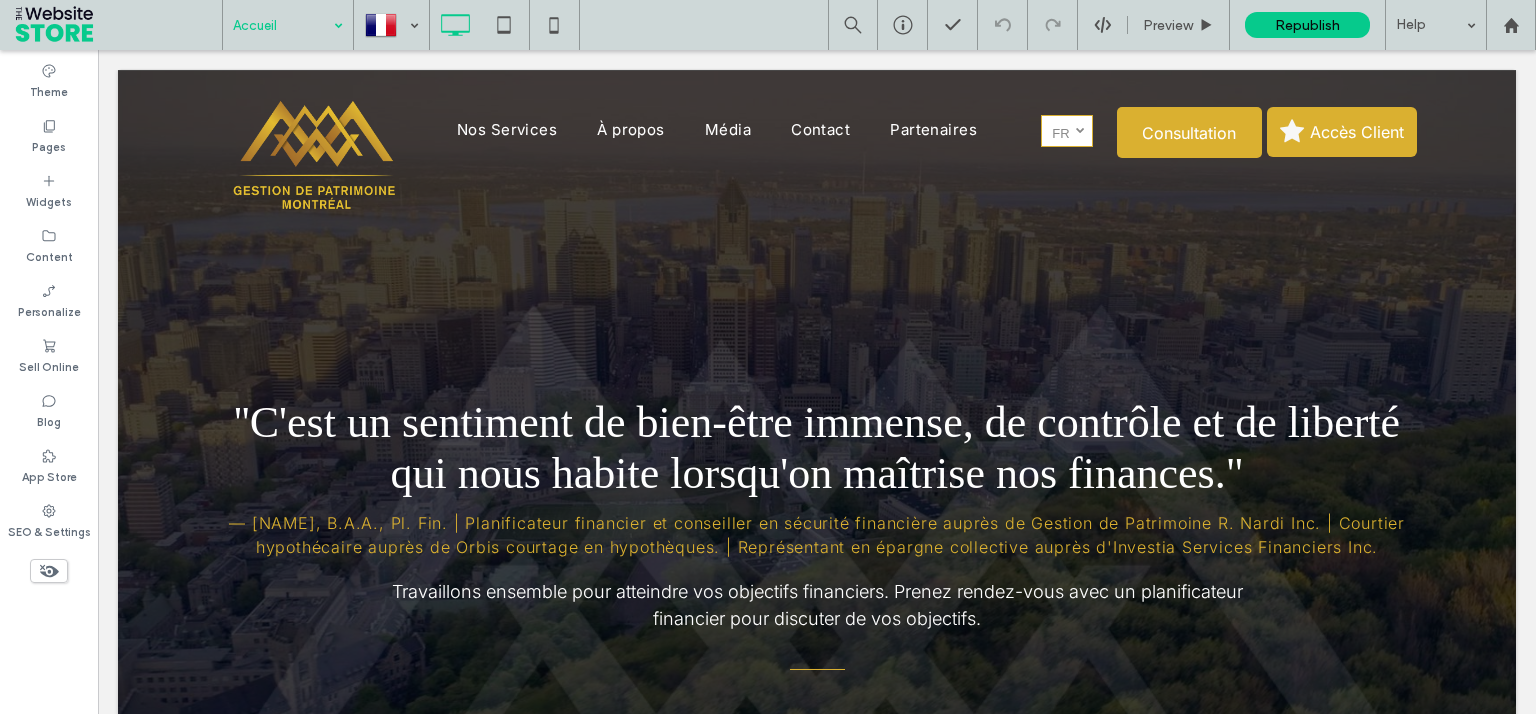 click at bounding box center [283, 25] 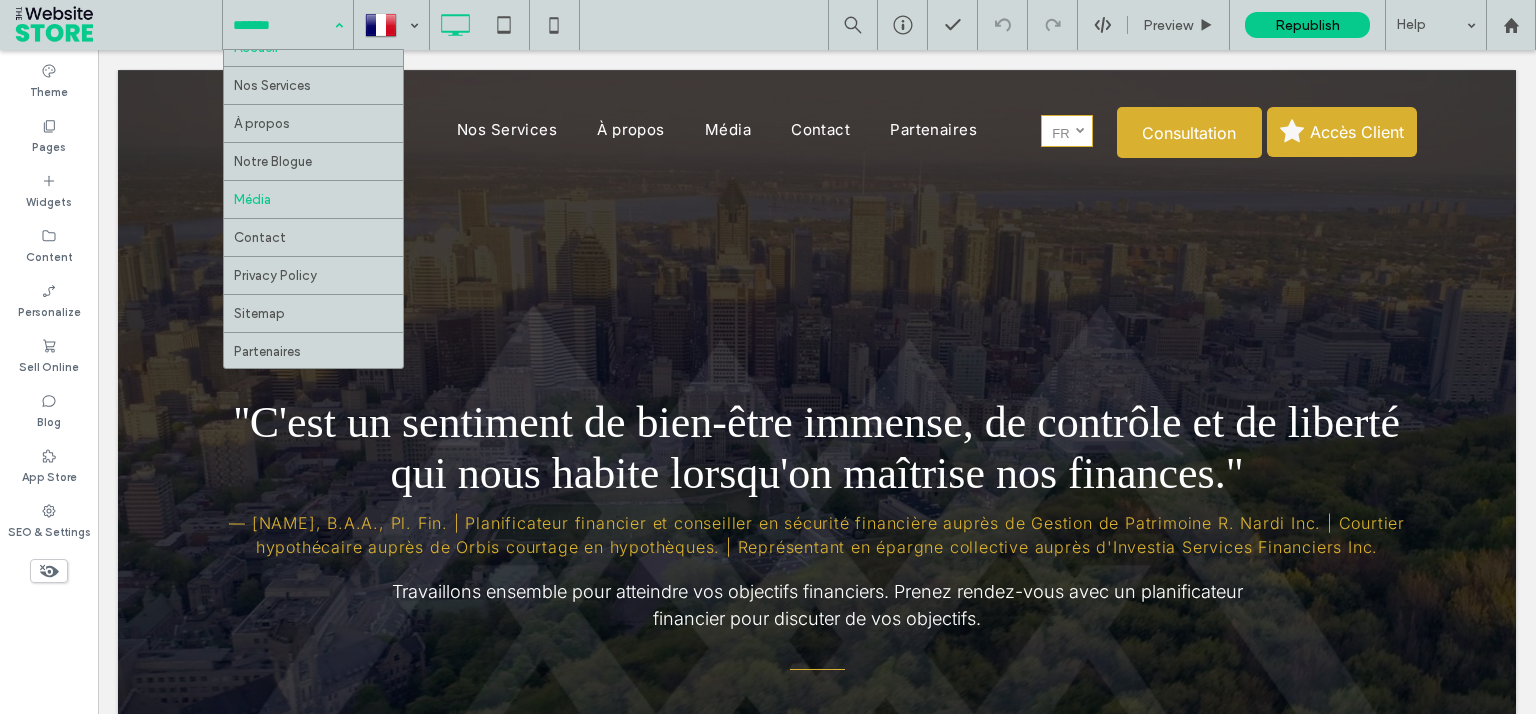 scroll, scrollTop: 28, scrollLeft: 0, axis: vertical 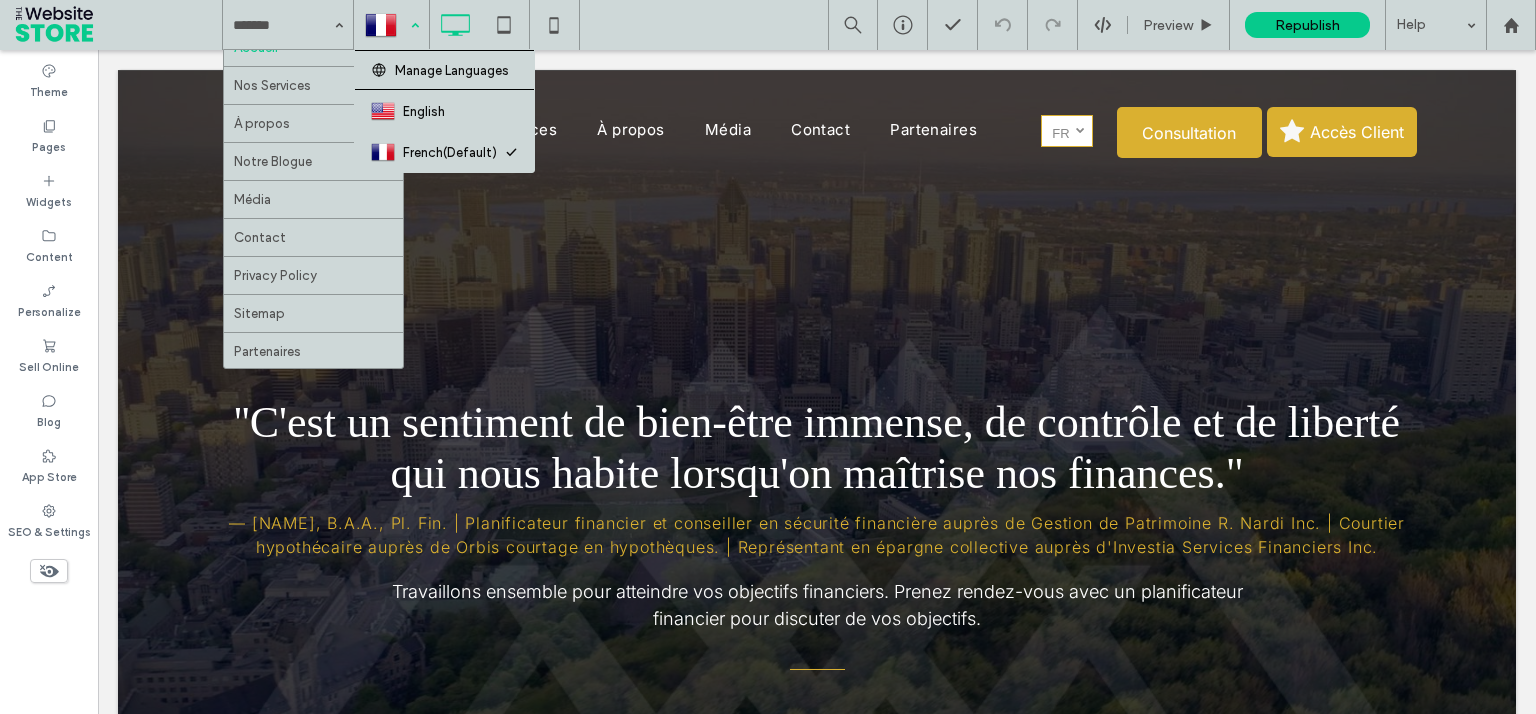 click at bounding box center (391, 25) 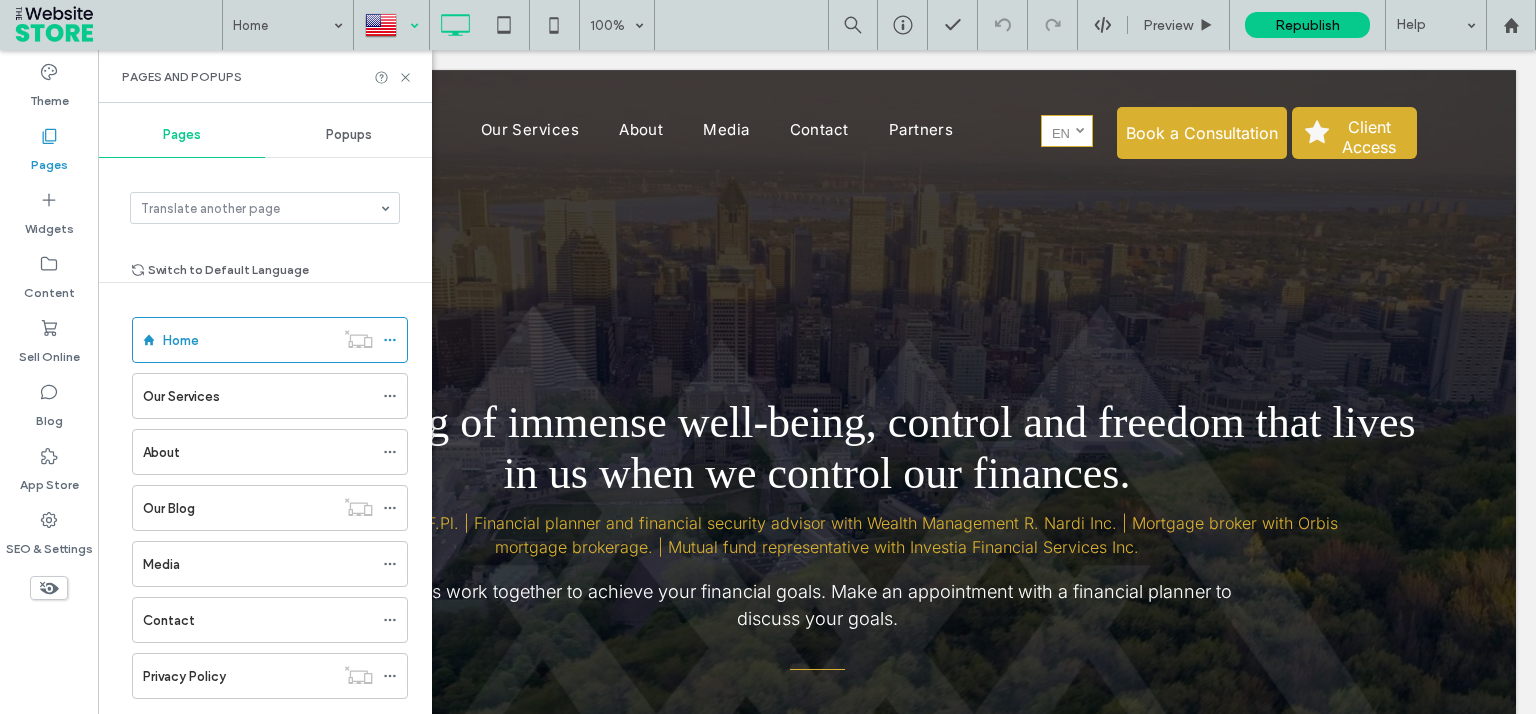 scroll, scrollTop: 0, scrollLeft: 0, axis: both 